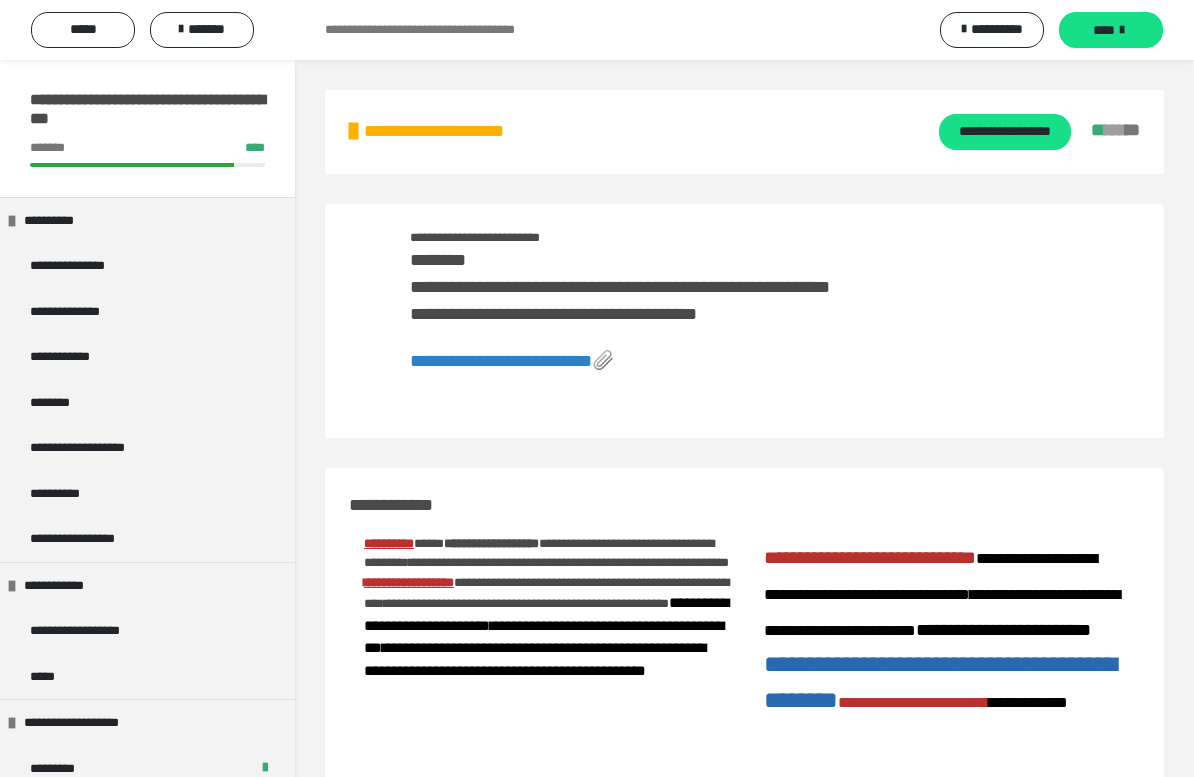 scroll, scrollTop: 0, scrollLeft: 0, axis: both 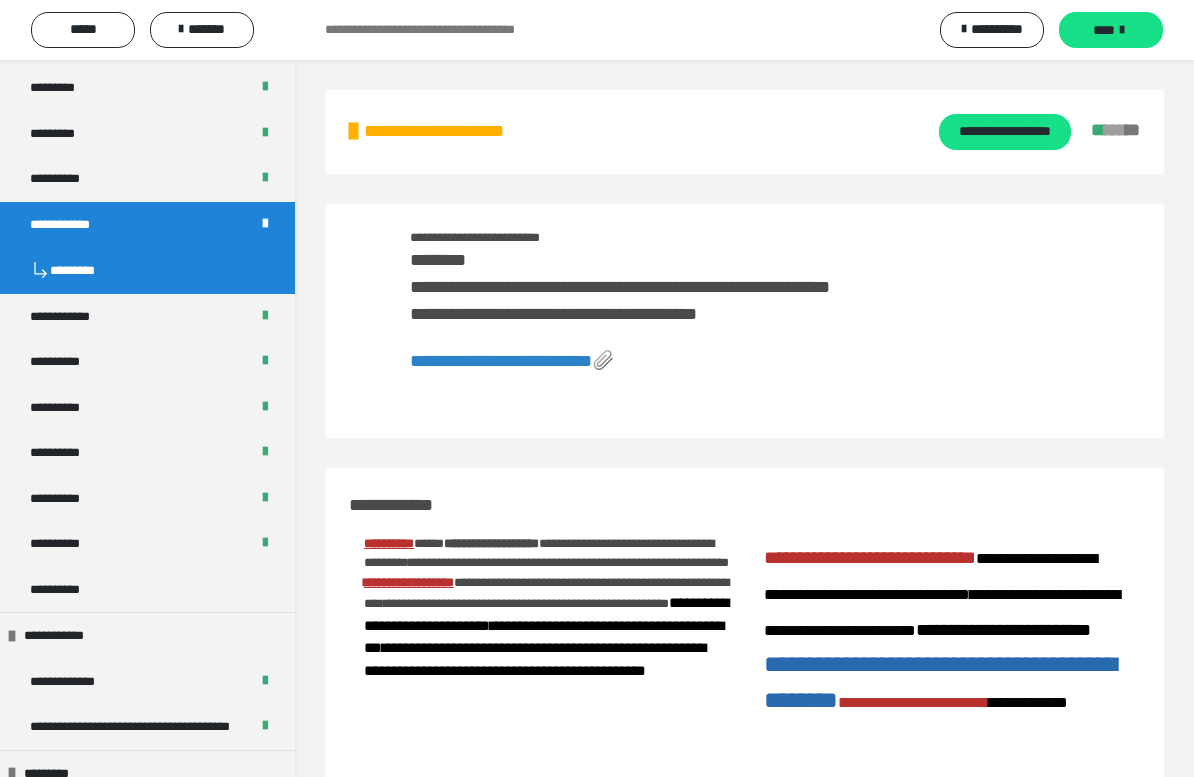 click at bounding box center (942, 3865) 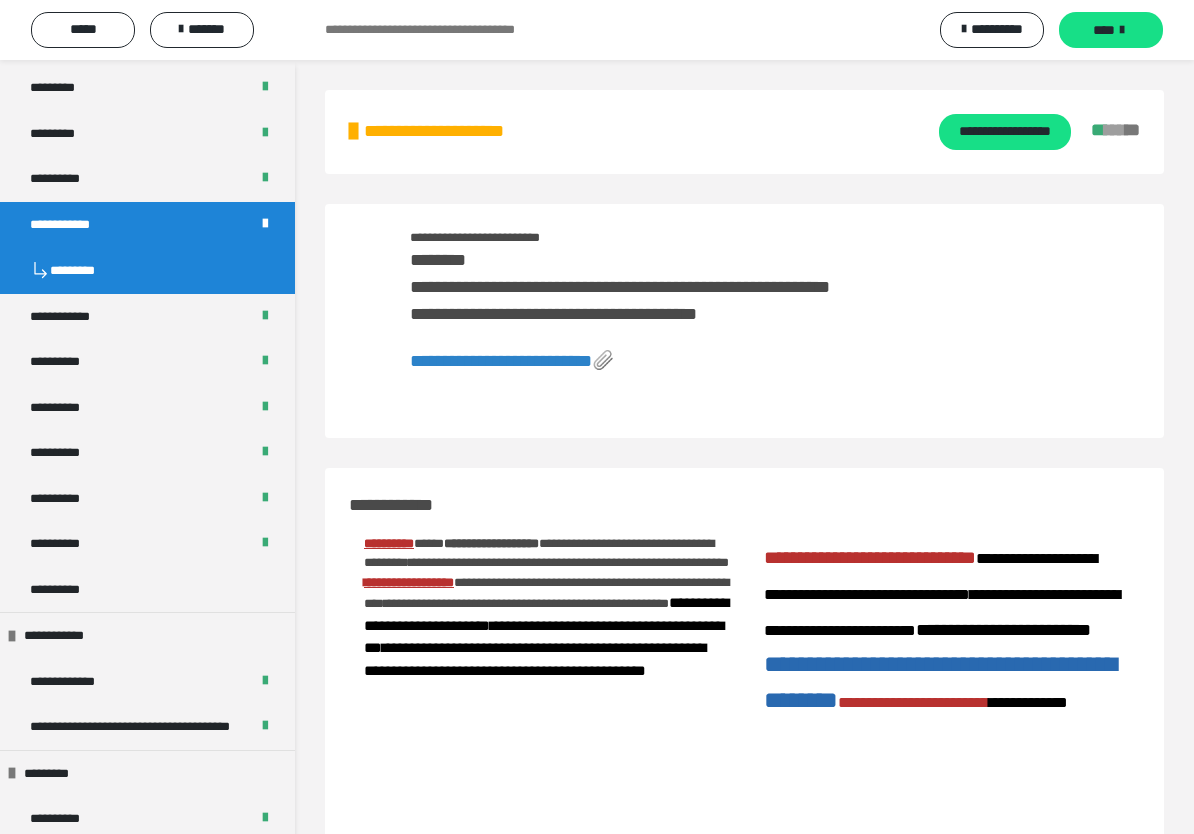 click 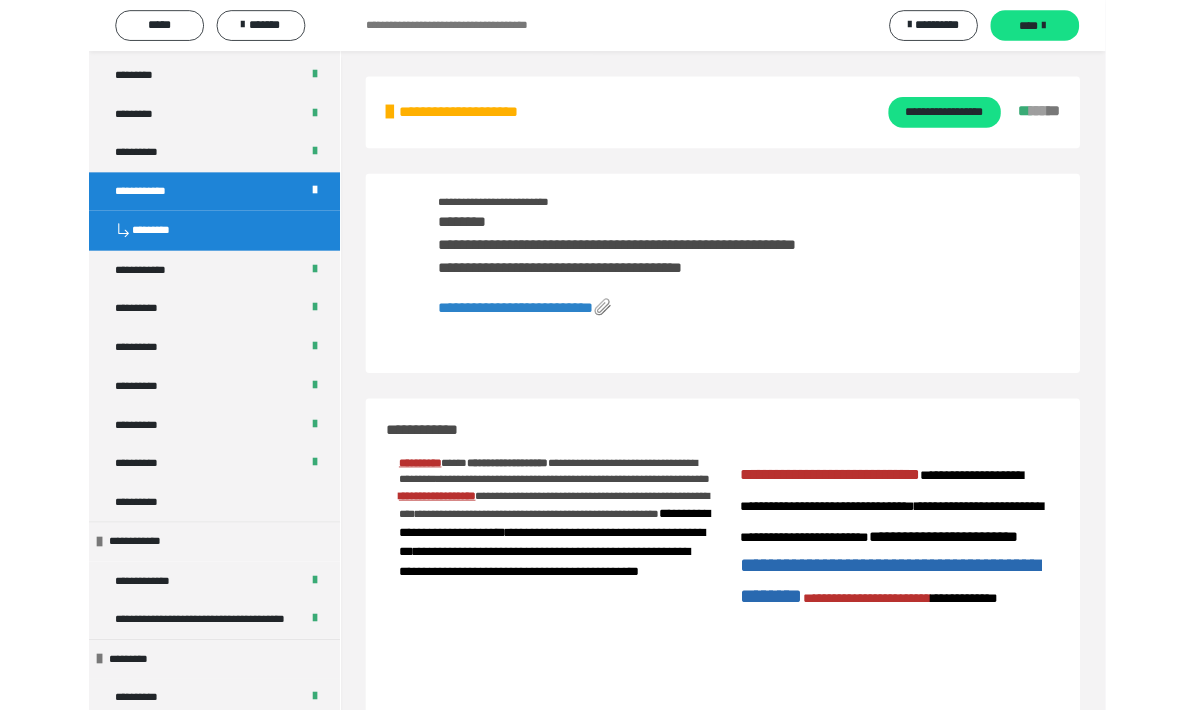 scroll, scrollTop: 3745, scrollLeft: 0, axis: vertical 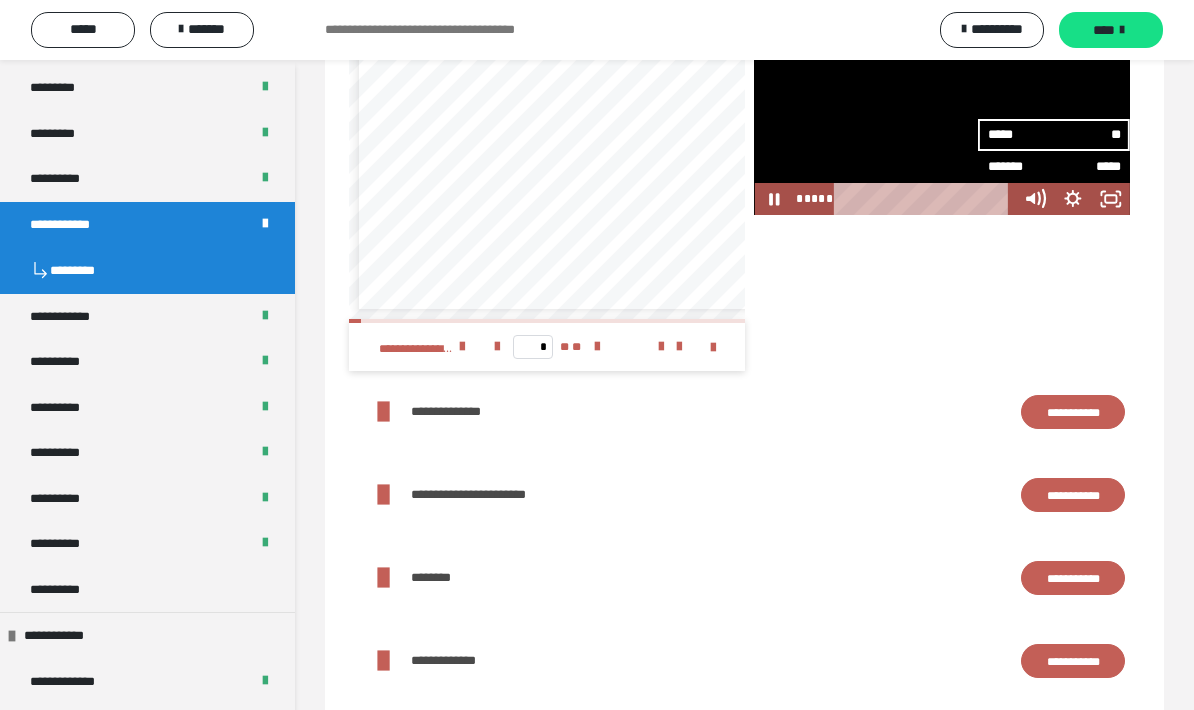 click 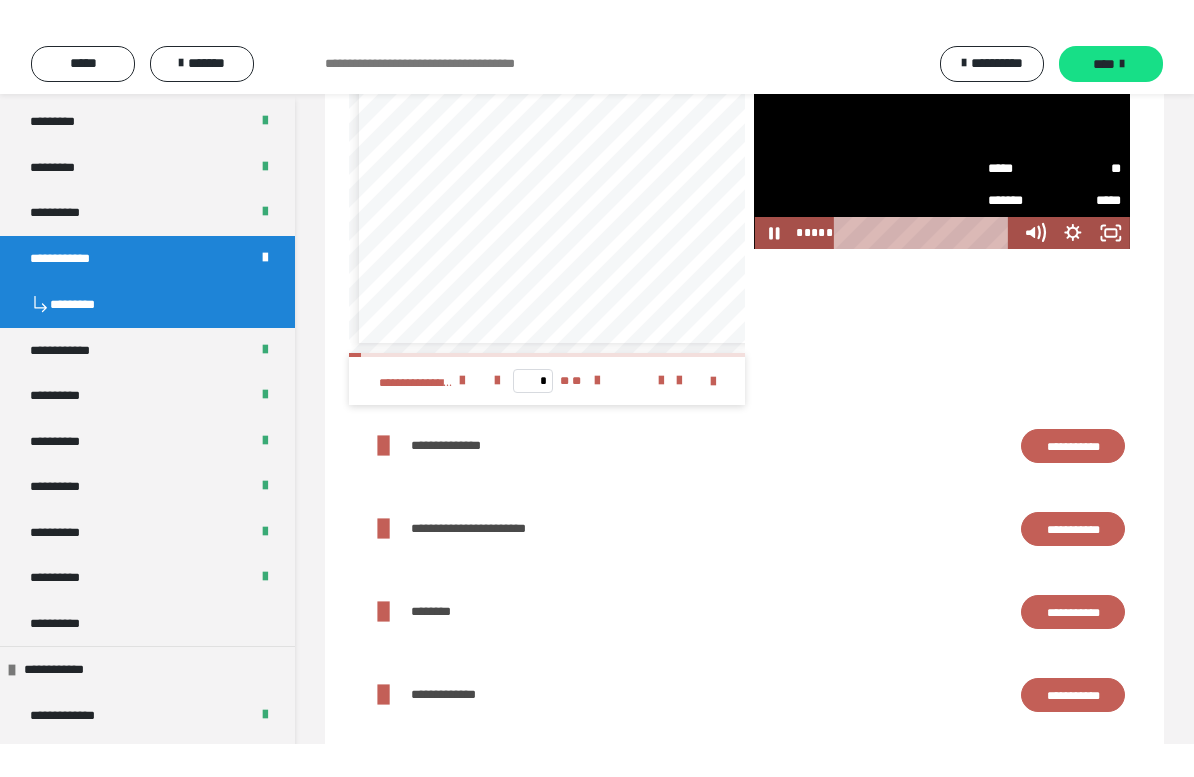 scroll, scrollTop: 24, scrollLeft: 0, axis: vertical 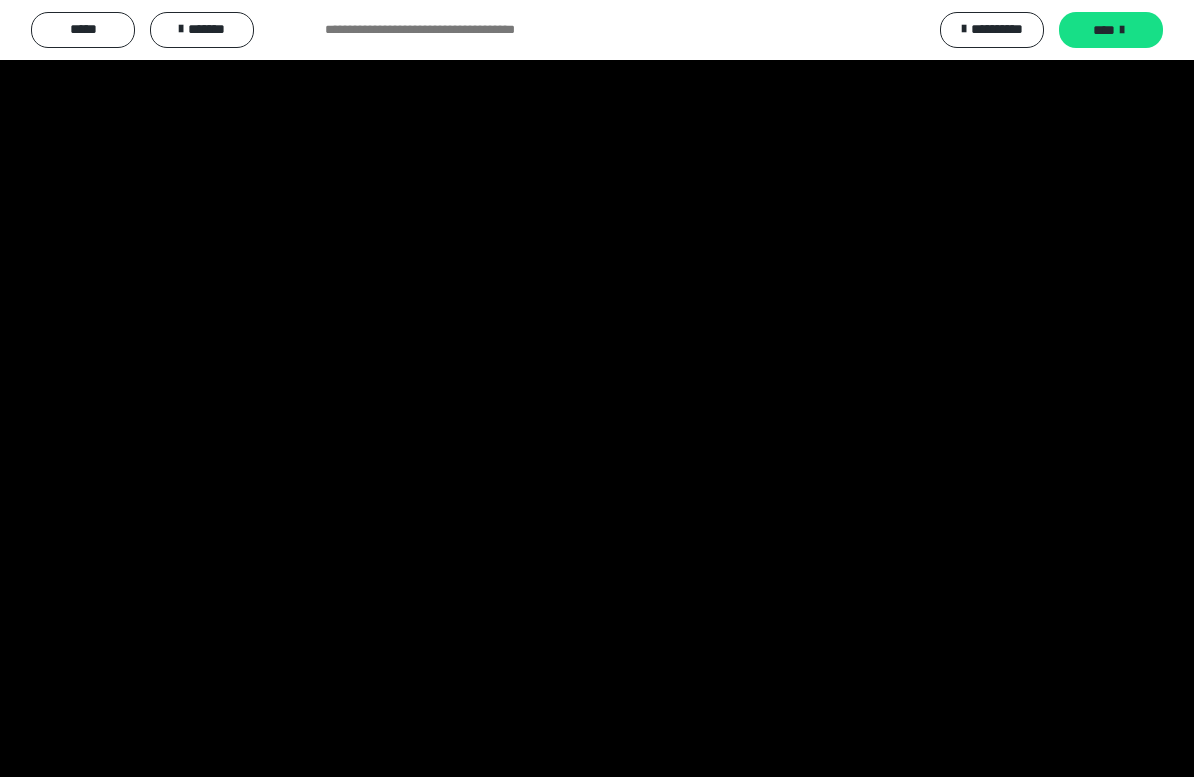 click at bounding box center [597, 388] 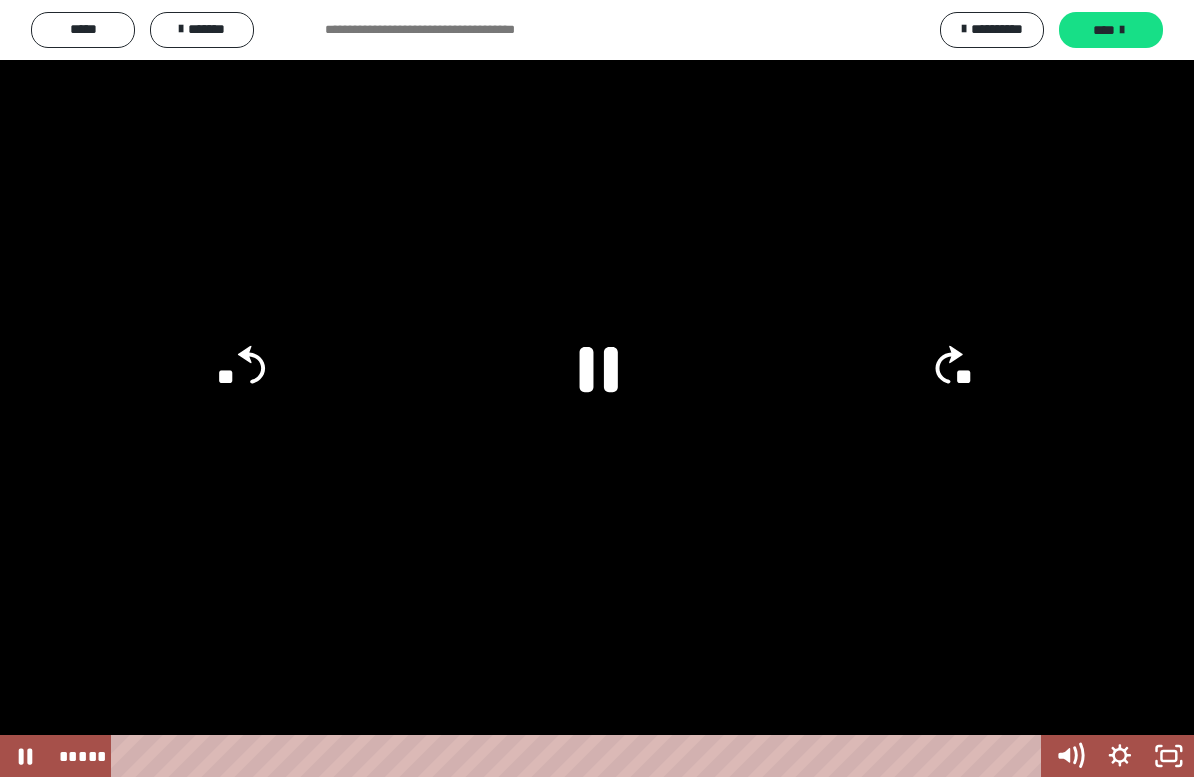 click 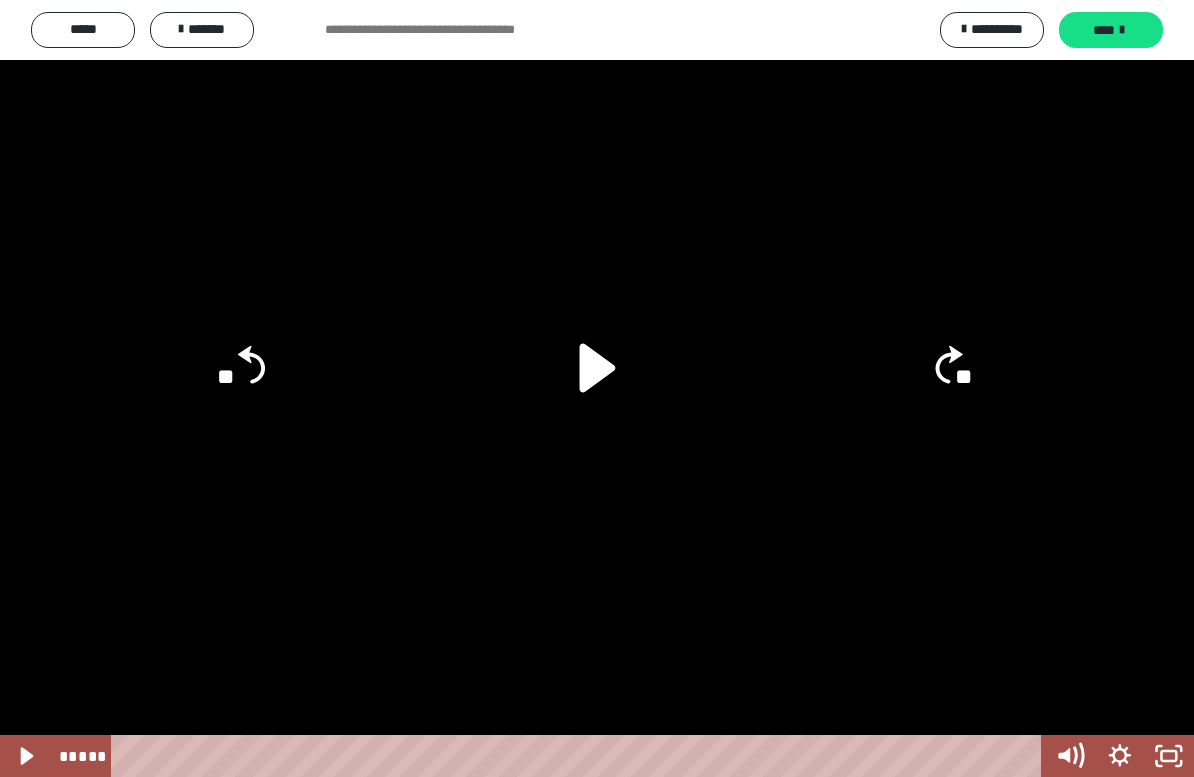 click 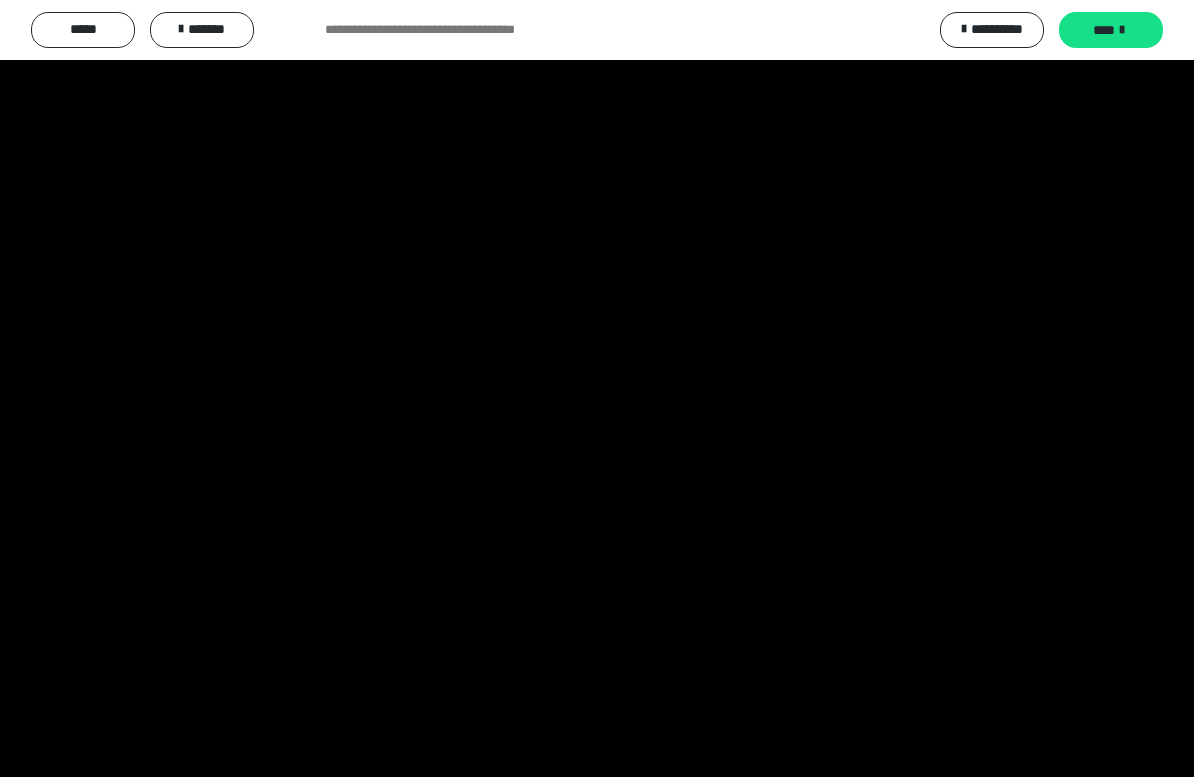click at bounding box center [597, 388] 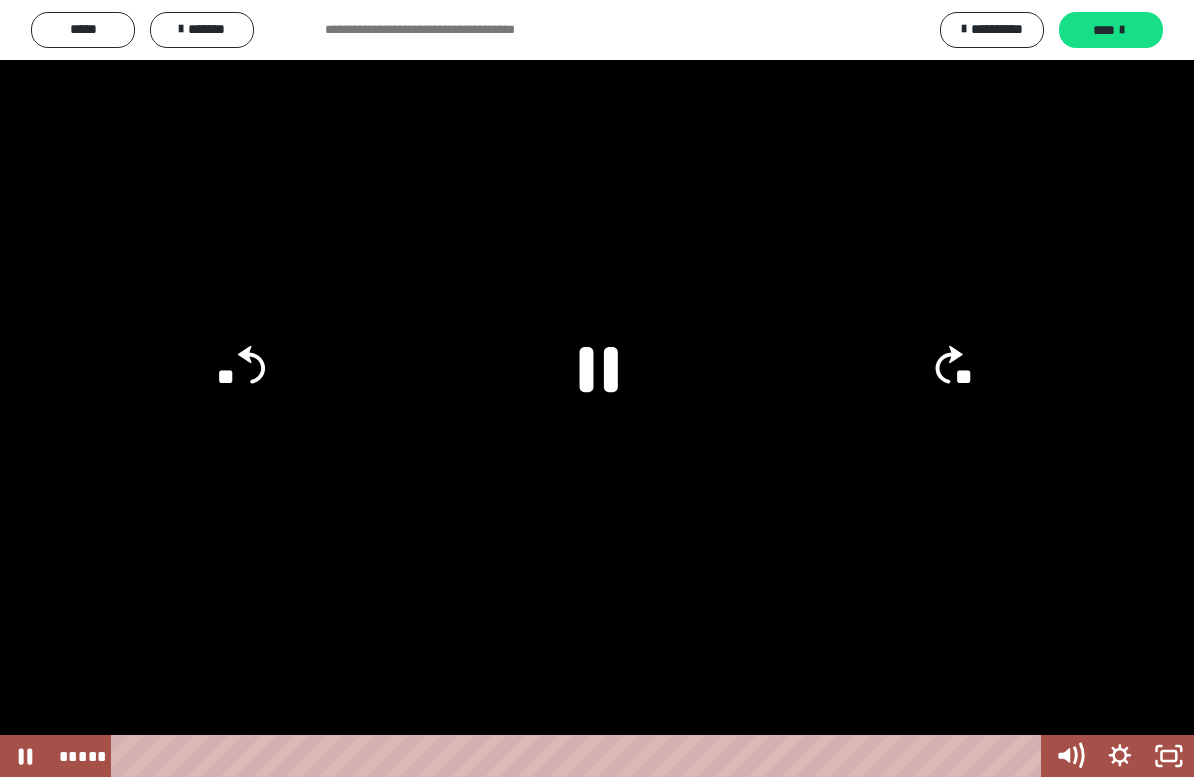 click 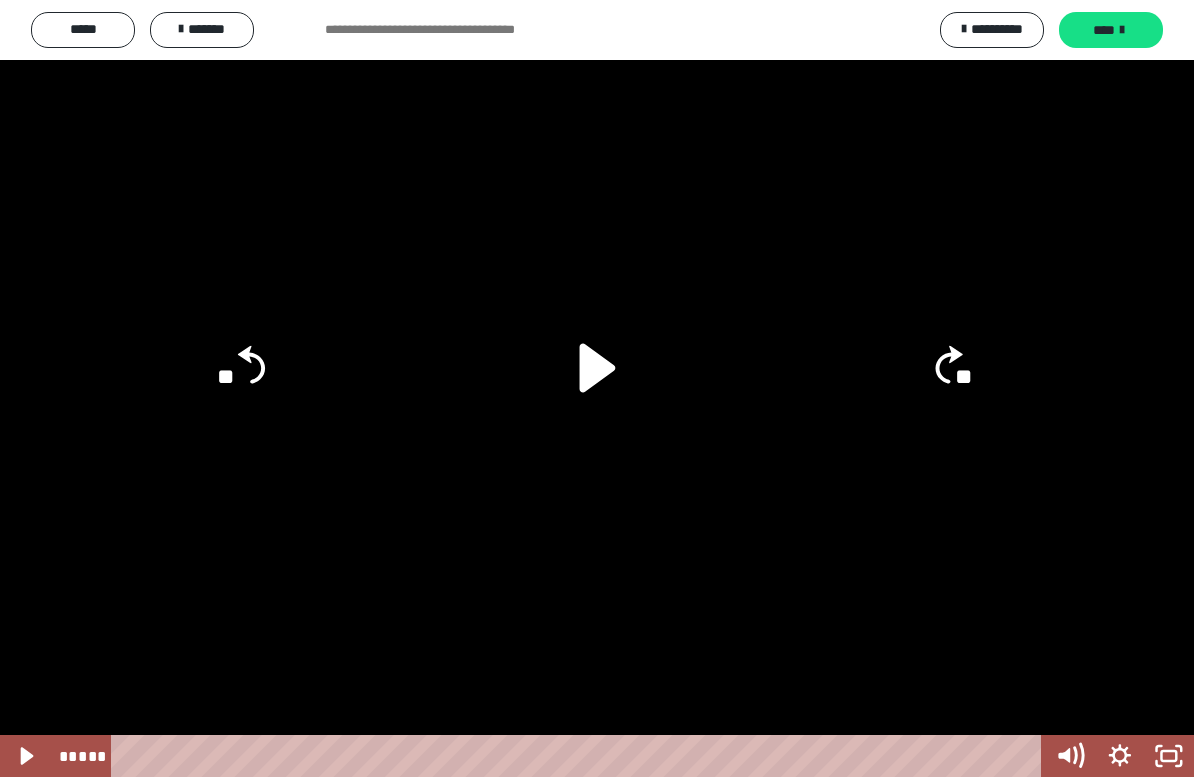 click 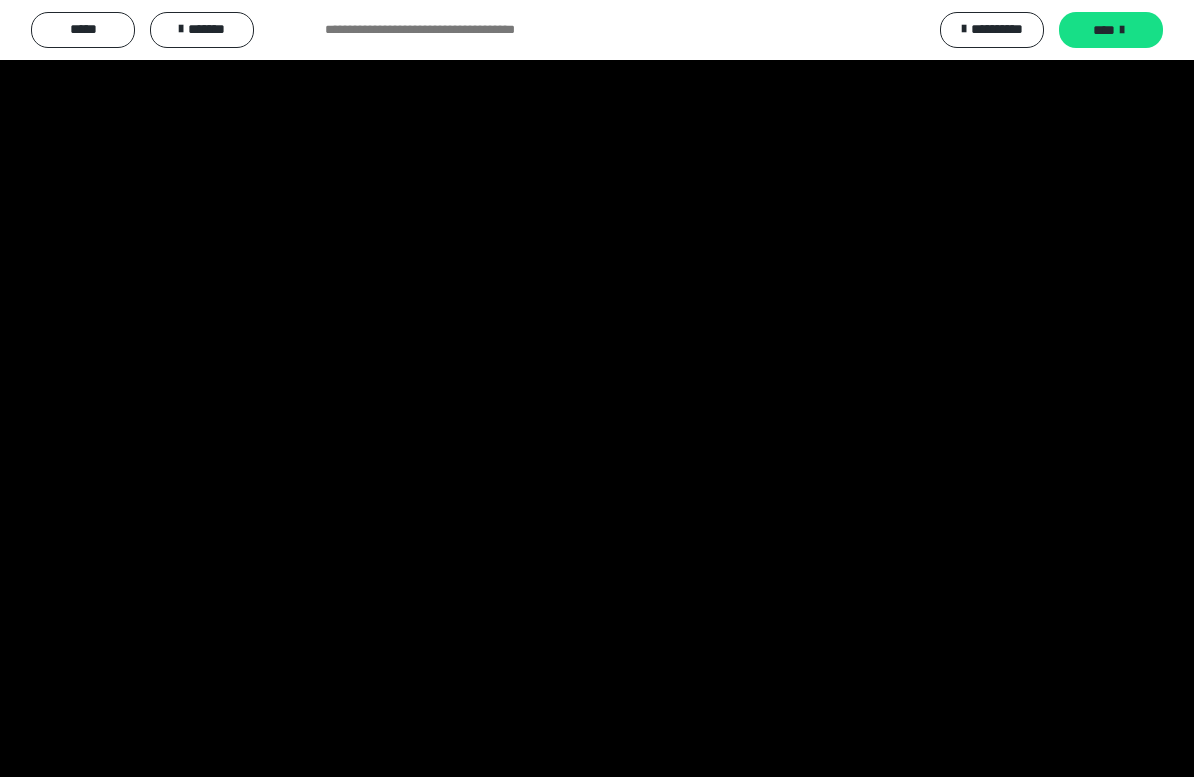 click at bounding box center (597, 388) 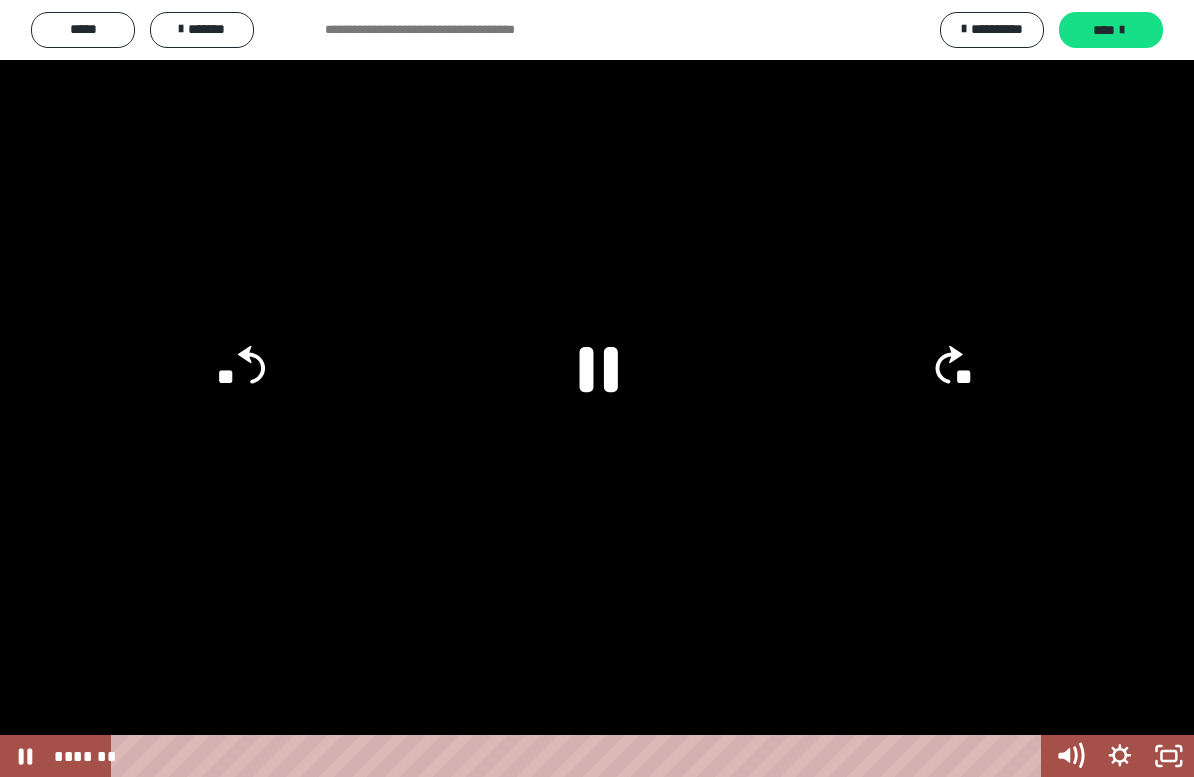 click 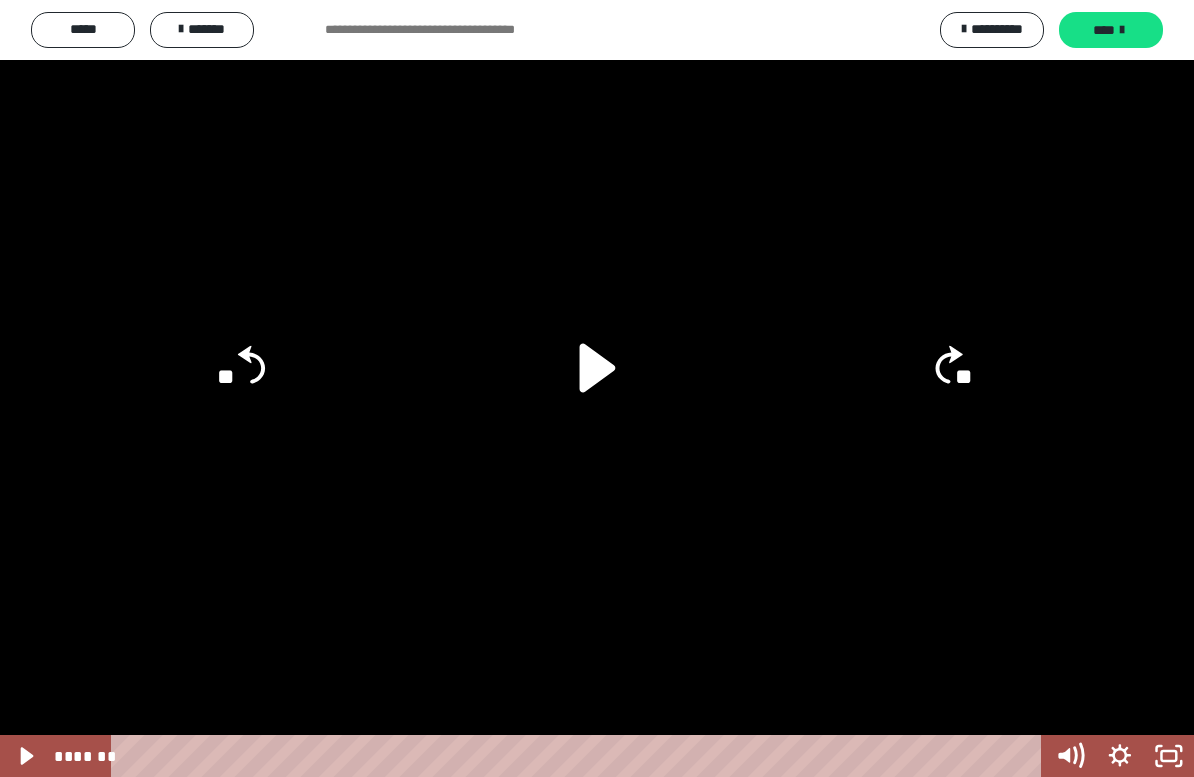 click 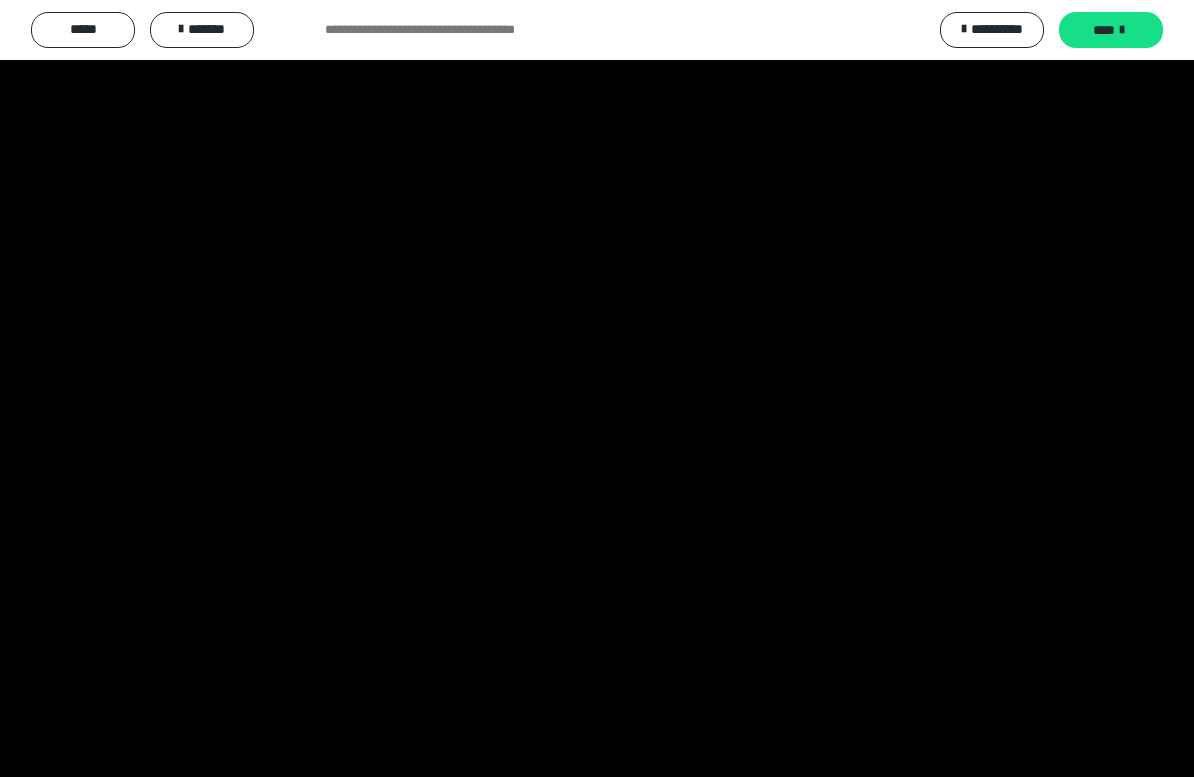 click at bounding box center [597, 388] 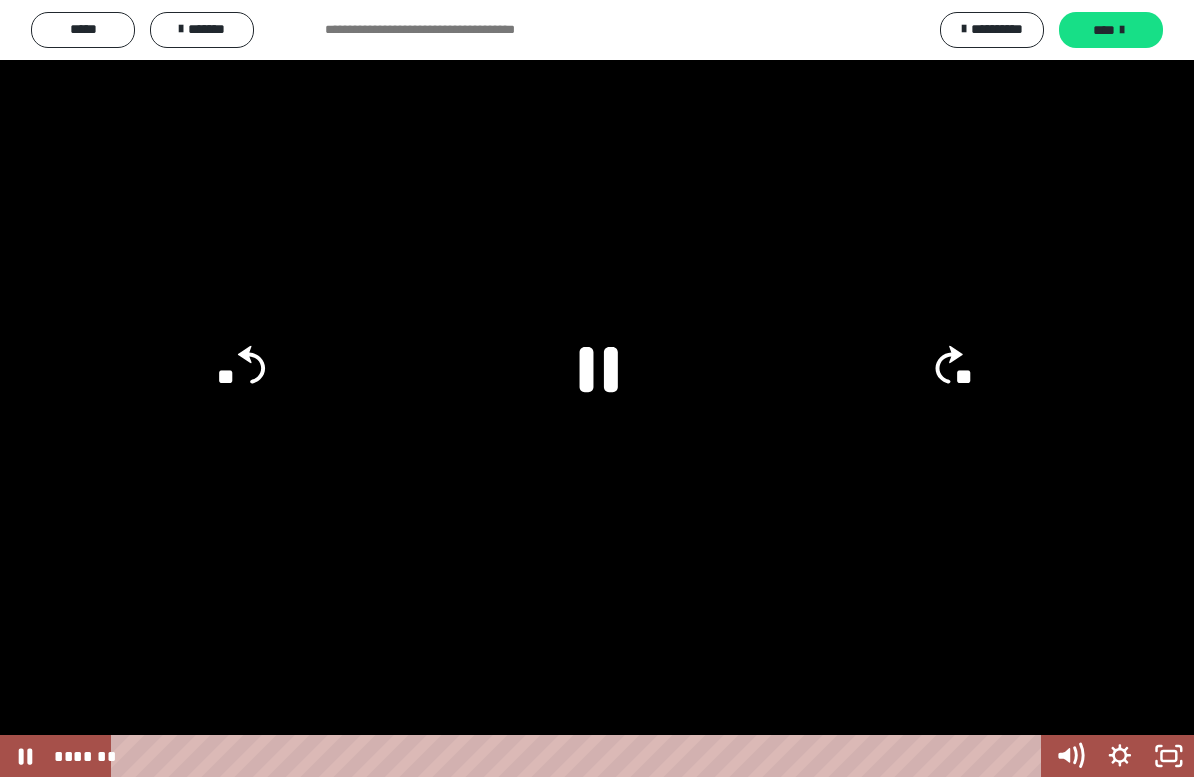 click 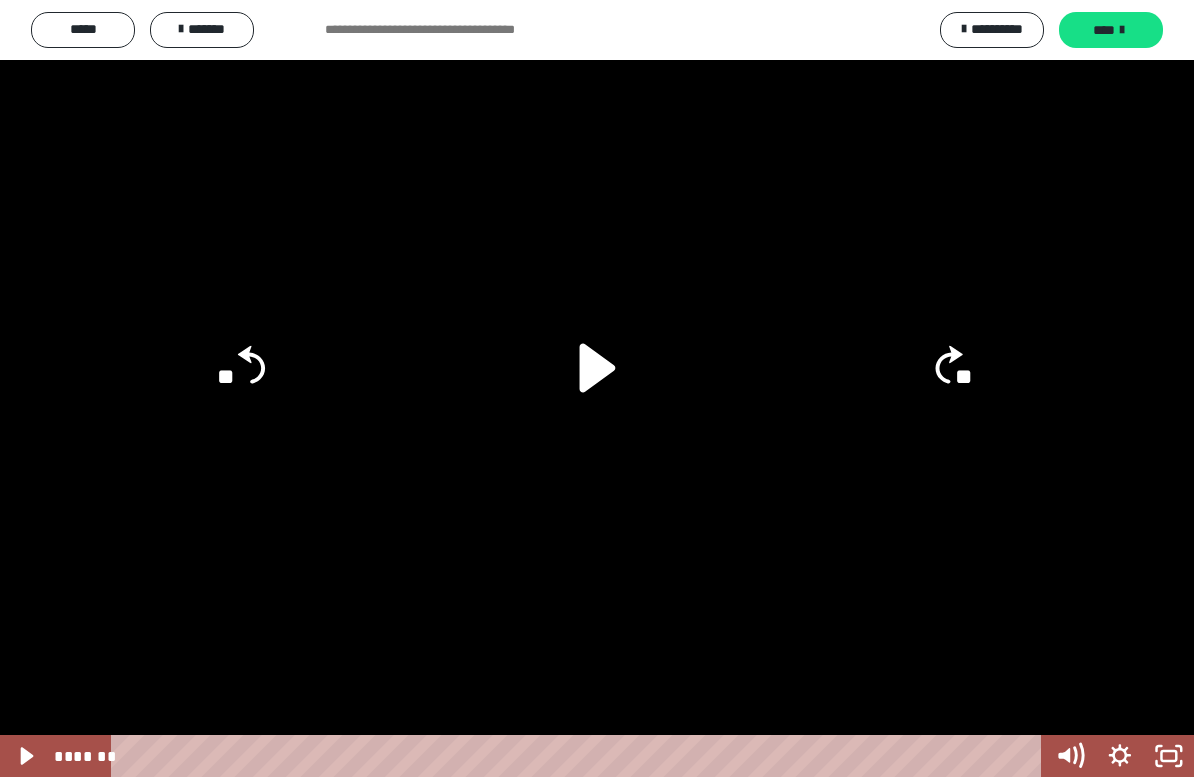 click 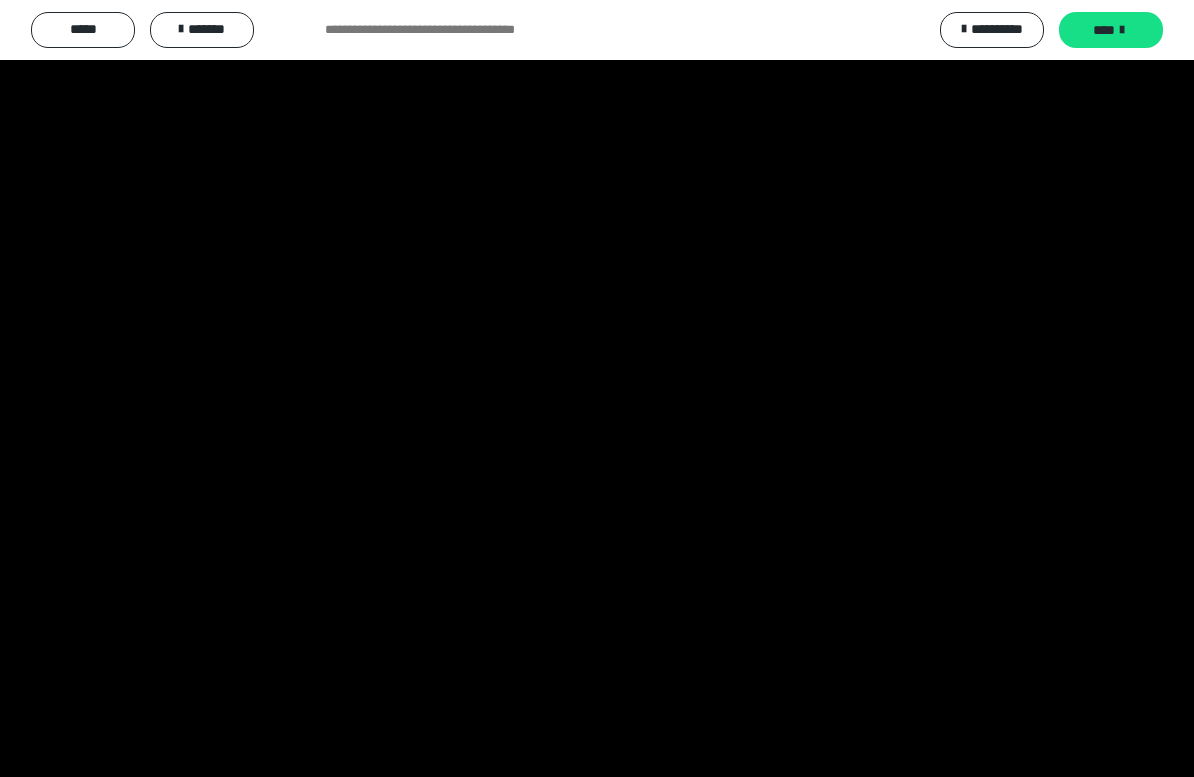 click at bounding box center [597, 388] 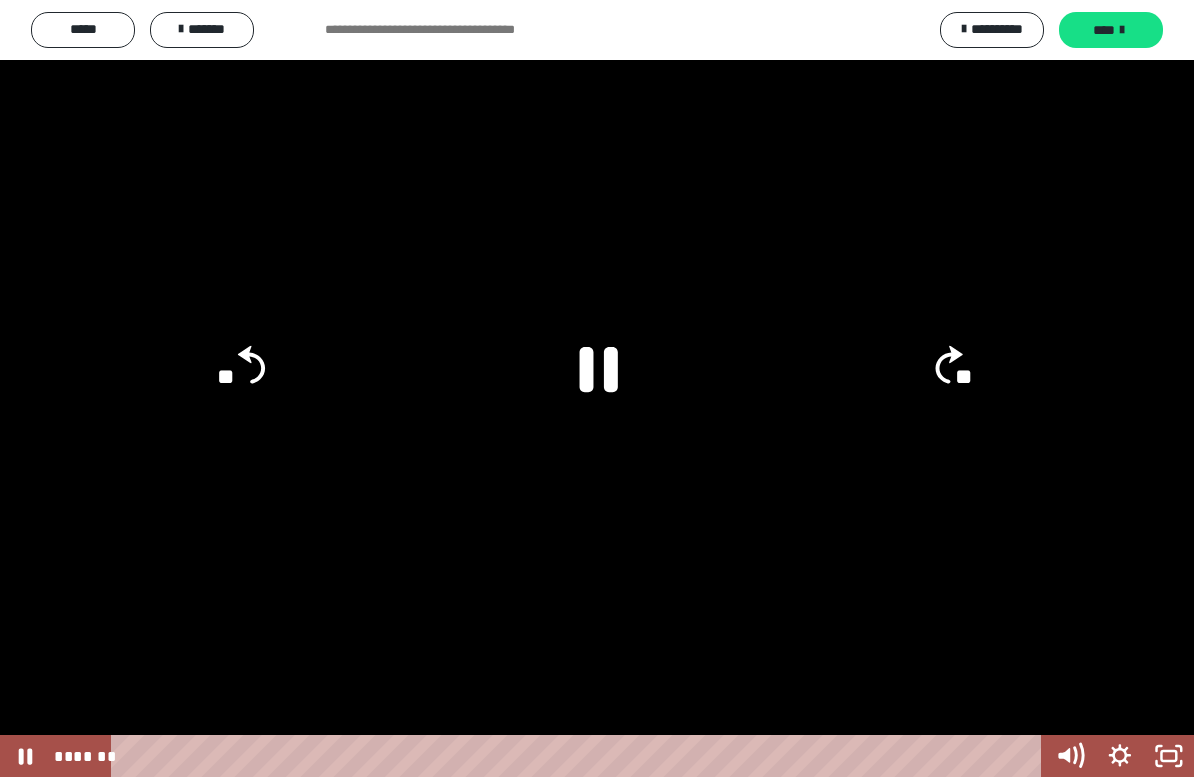 click 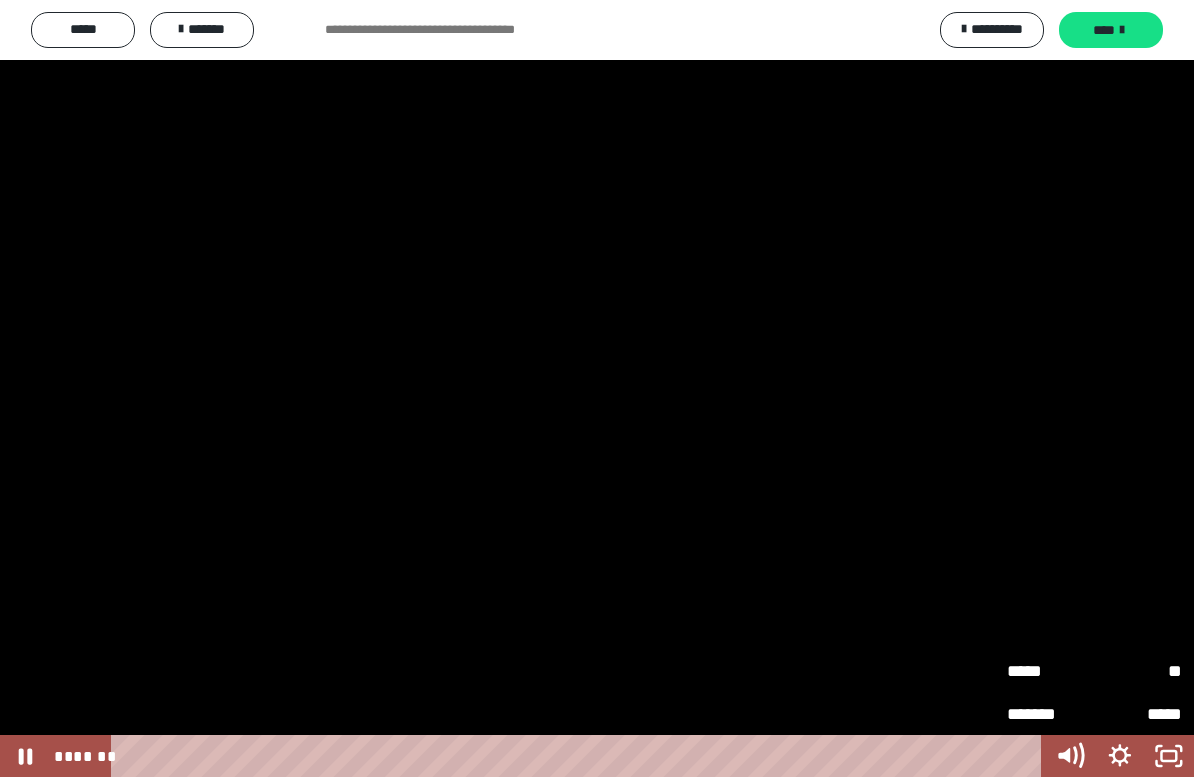 click on "**" at bounding box center (1138, 671) 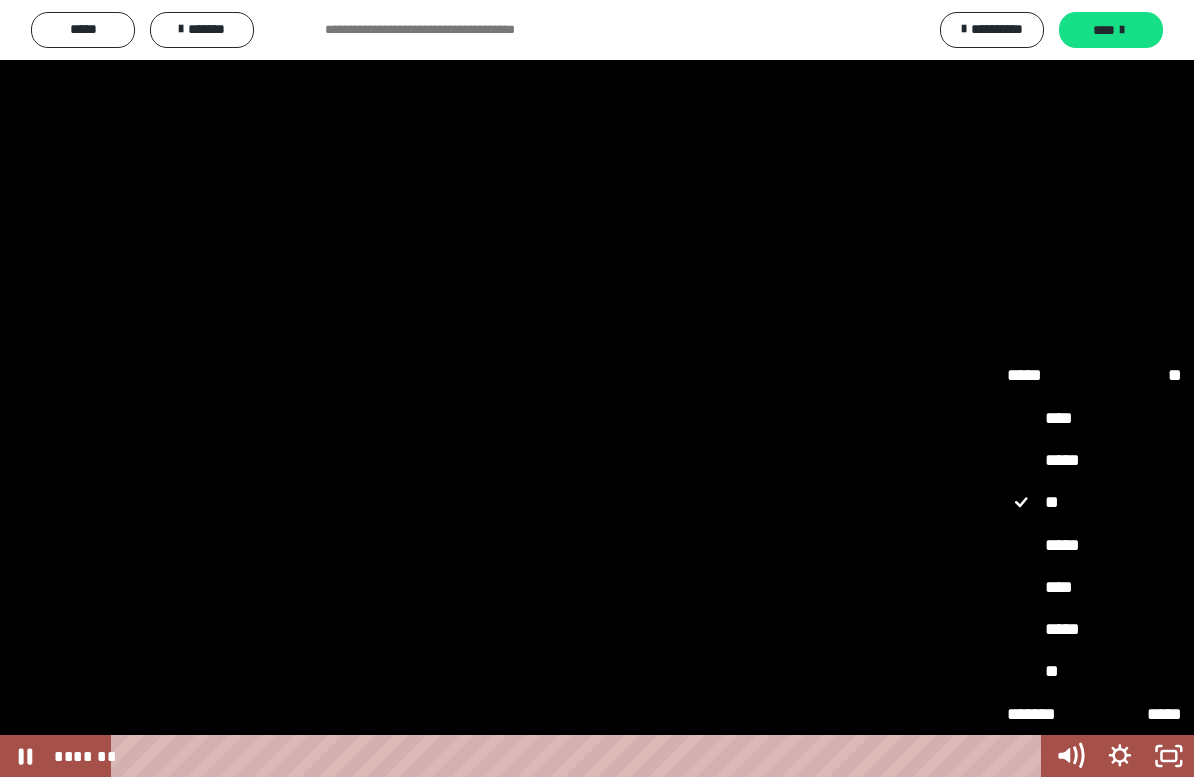 click on "****" at bounding box center (1094, 587) 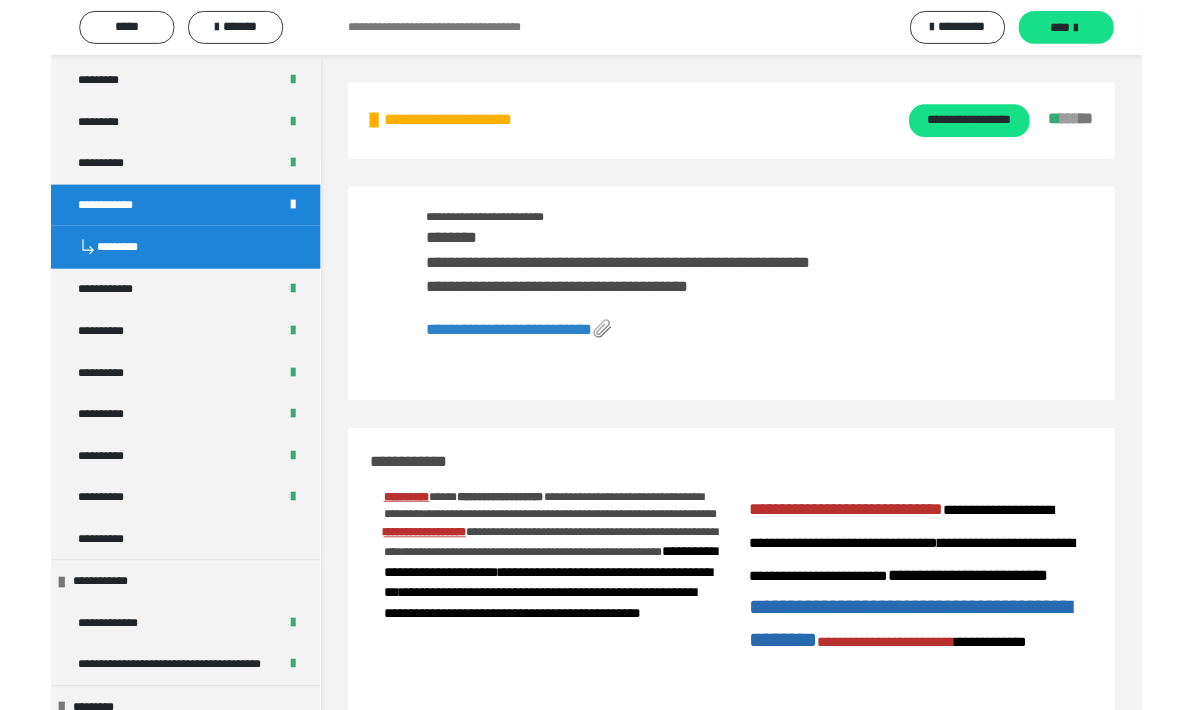 scroll, scrollTop: 3745, scrollLeft: 0, axis: vertical 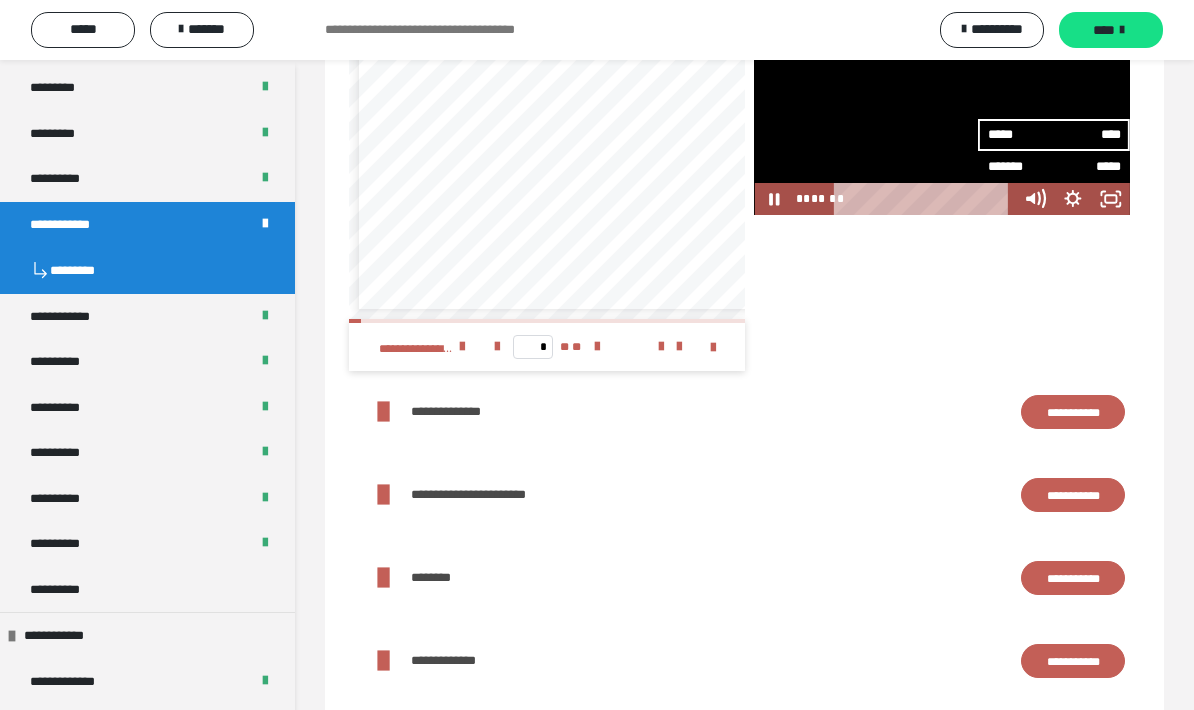click 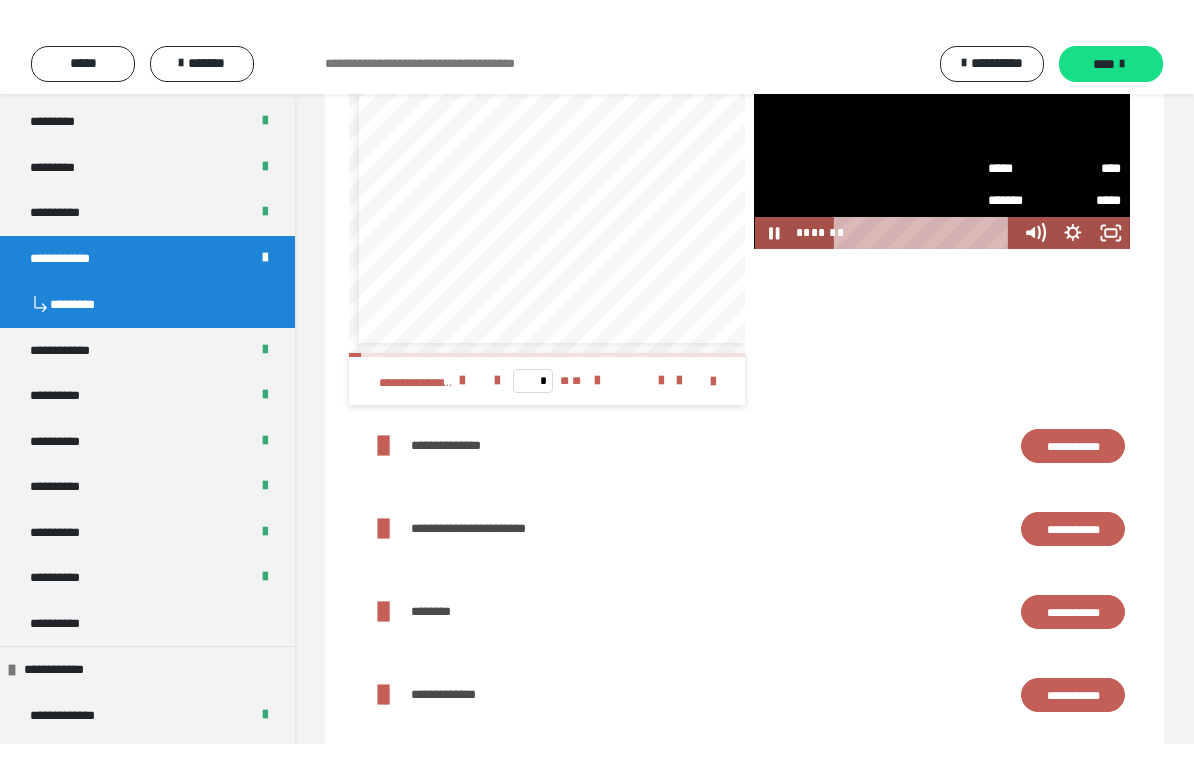 scroll, scrollTop: 24, scrollLeft: 0, axis: vertical 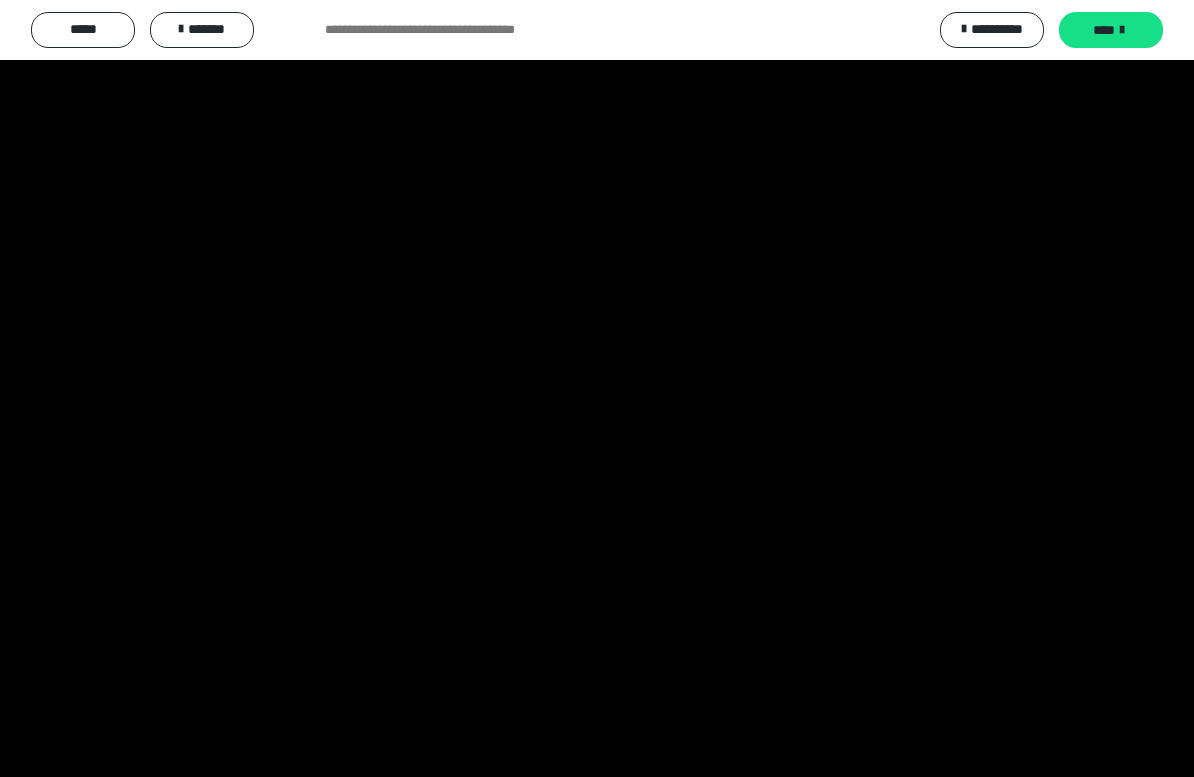click at bounding box center [597, 388] 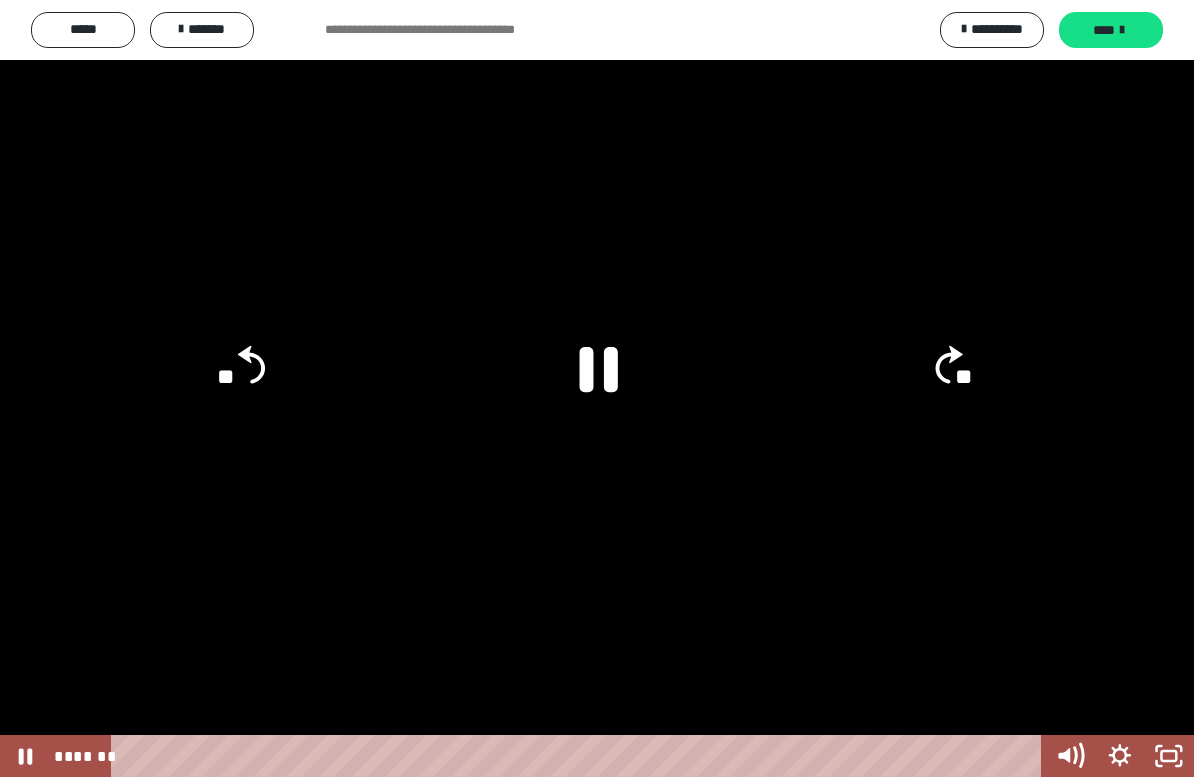 click 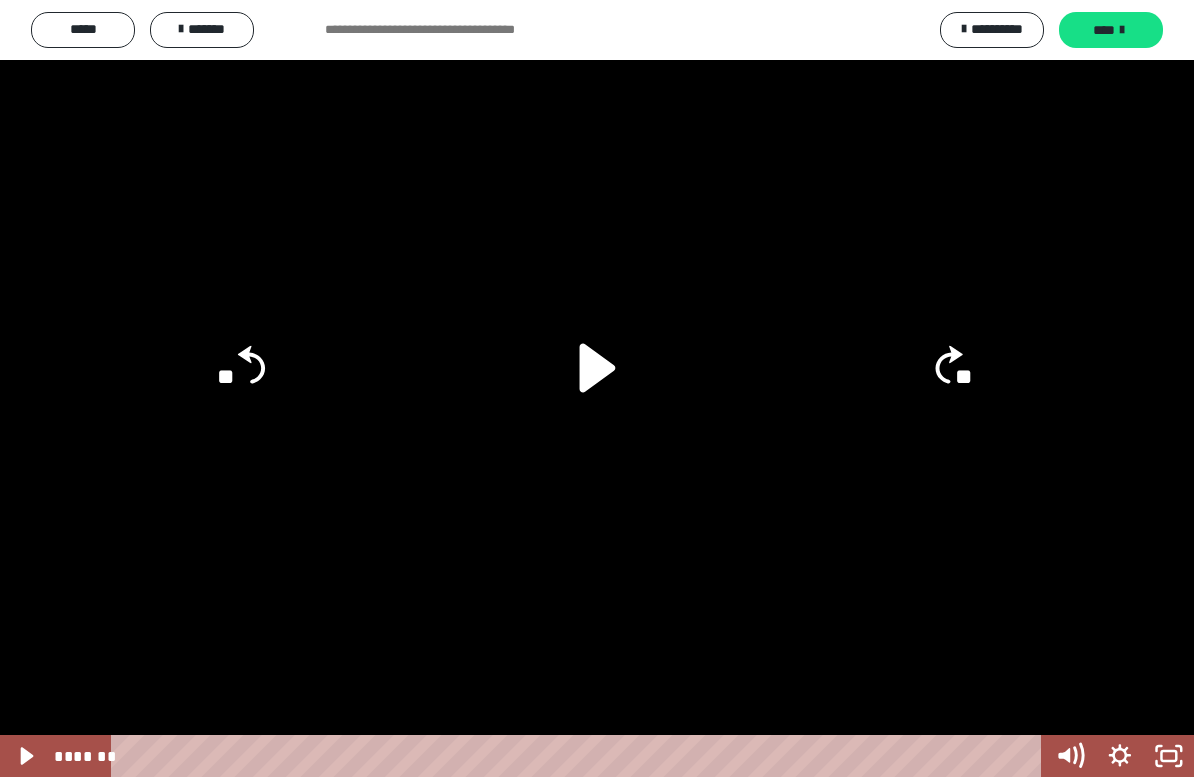click 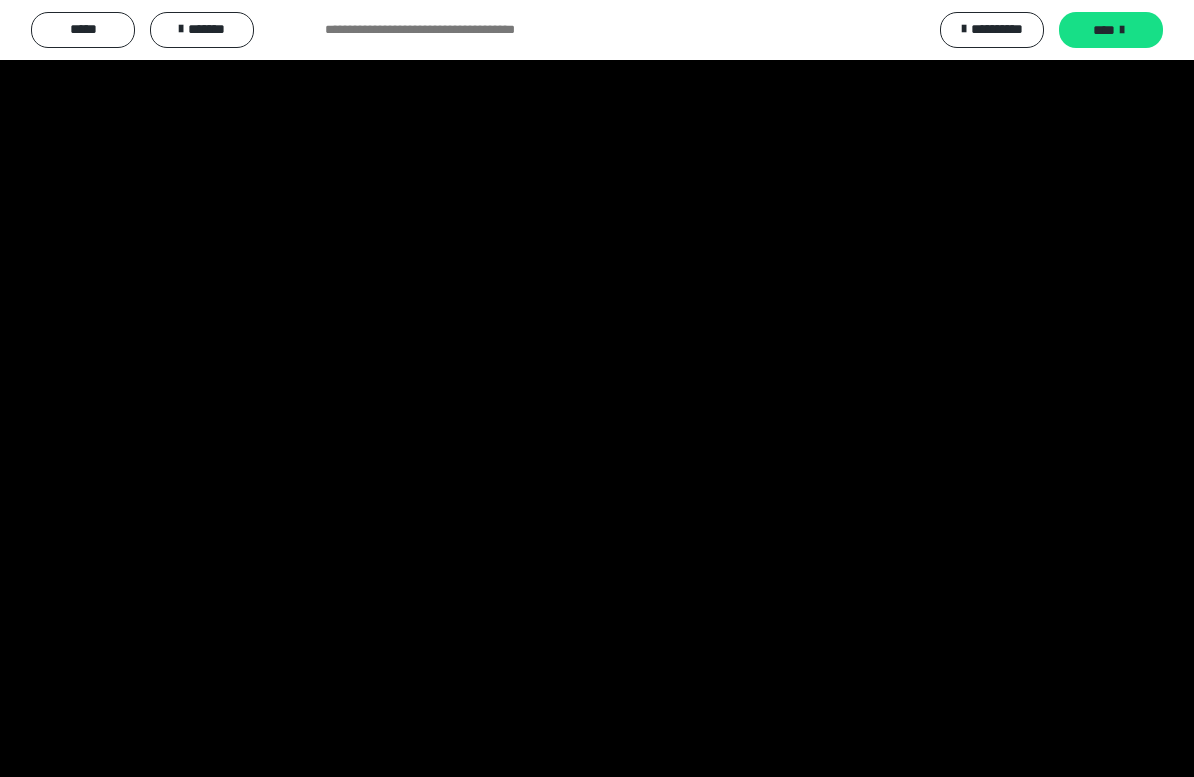 click at bounding box center (597, 388) 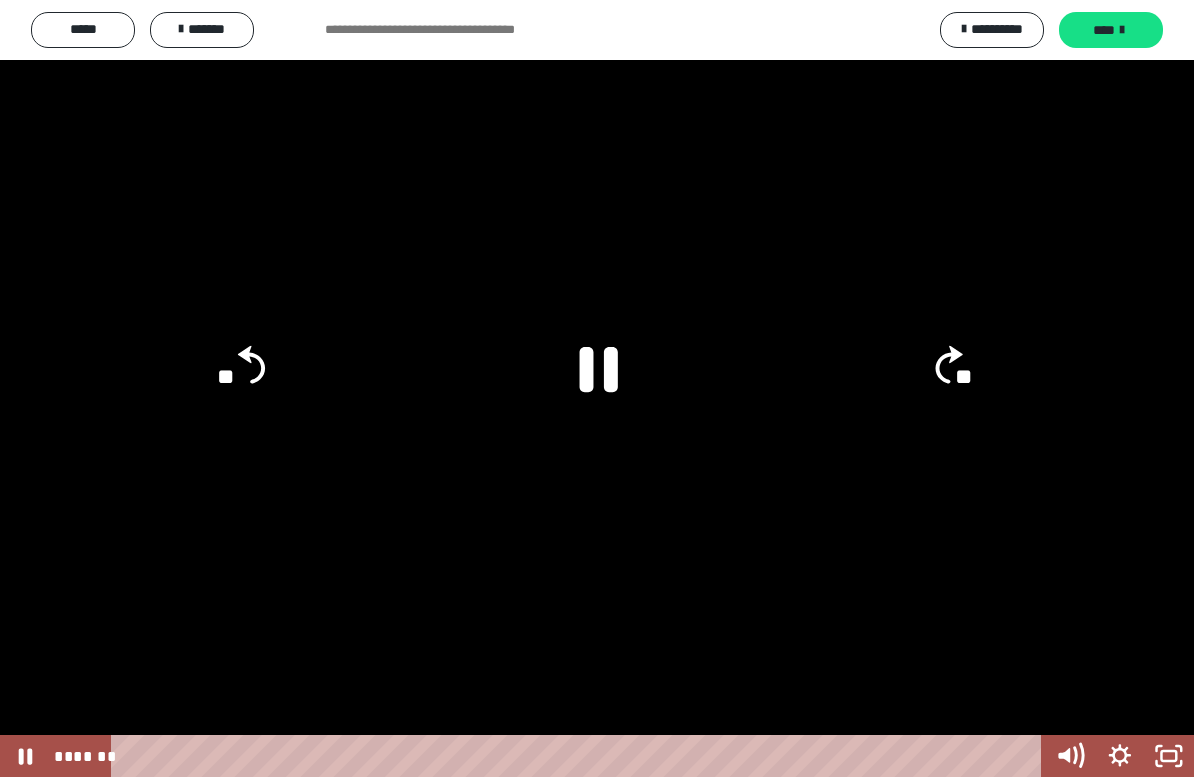 click 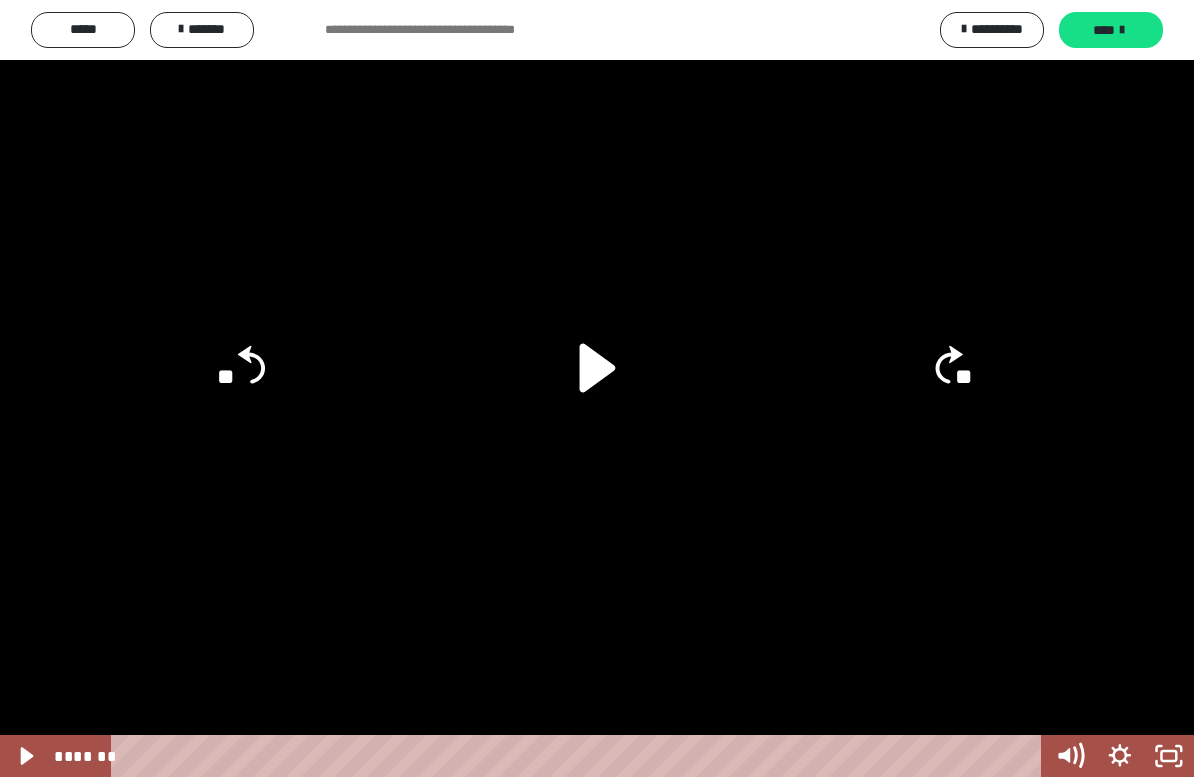 click 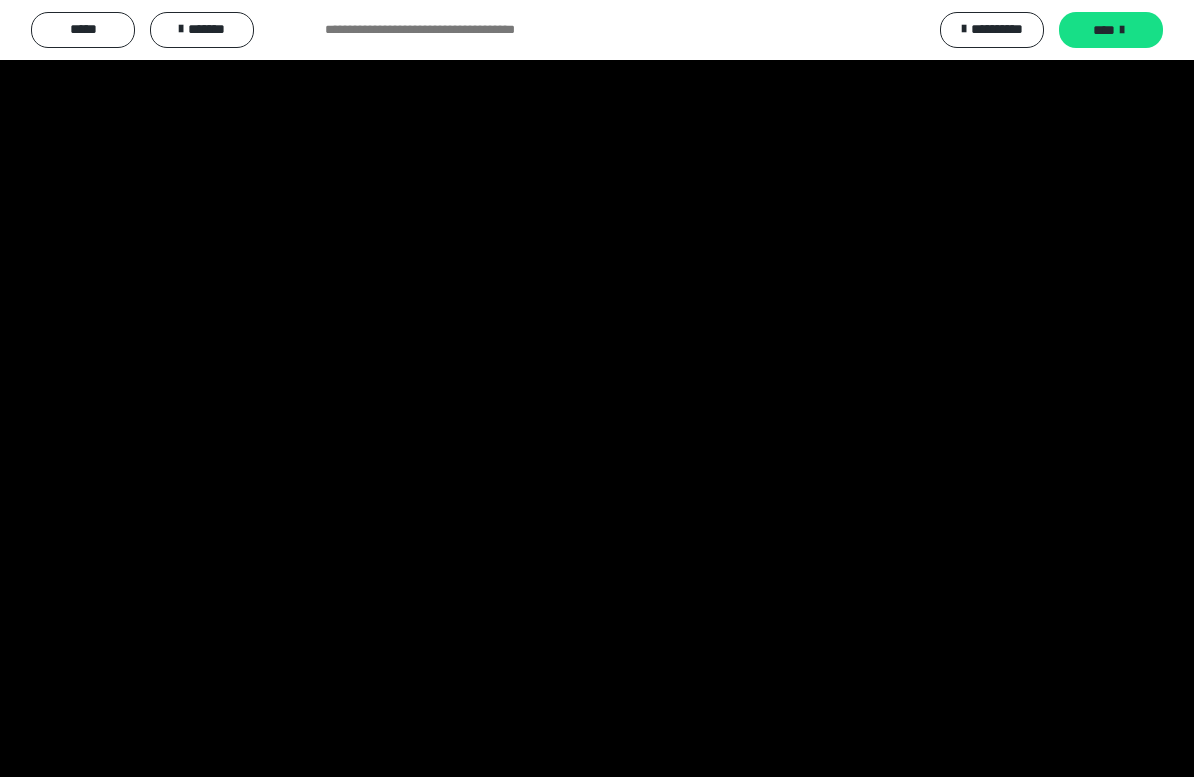 click at bounding box center [597, 388] 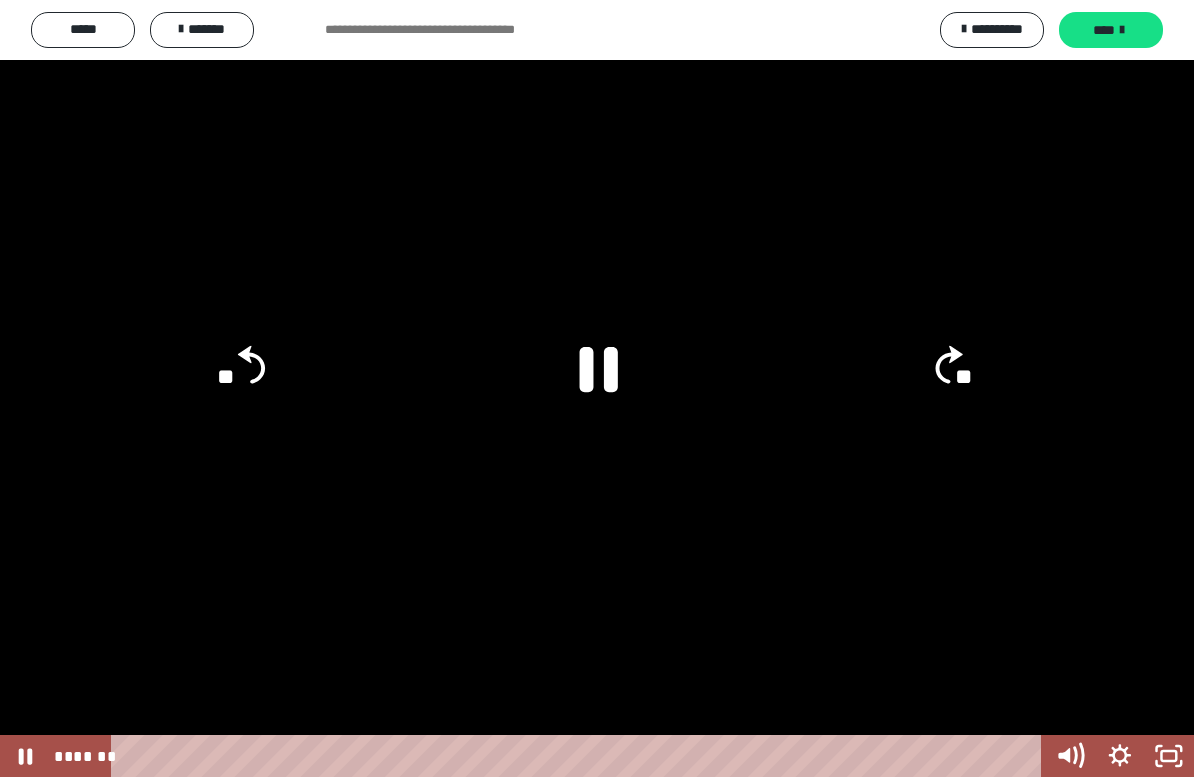 click 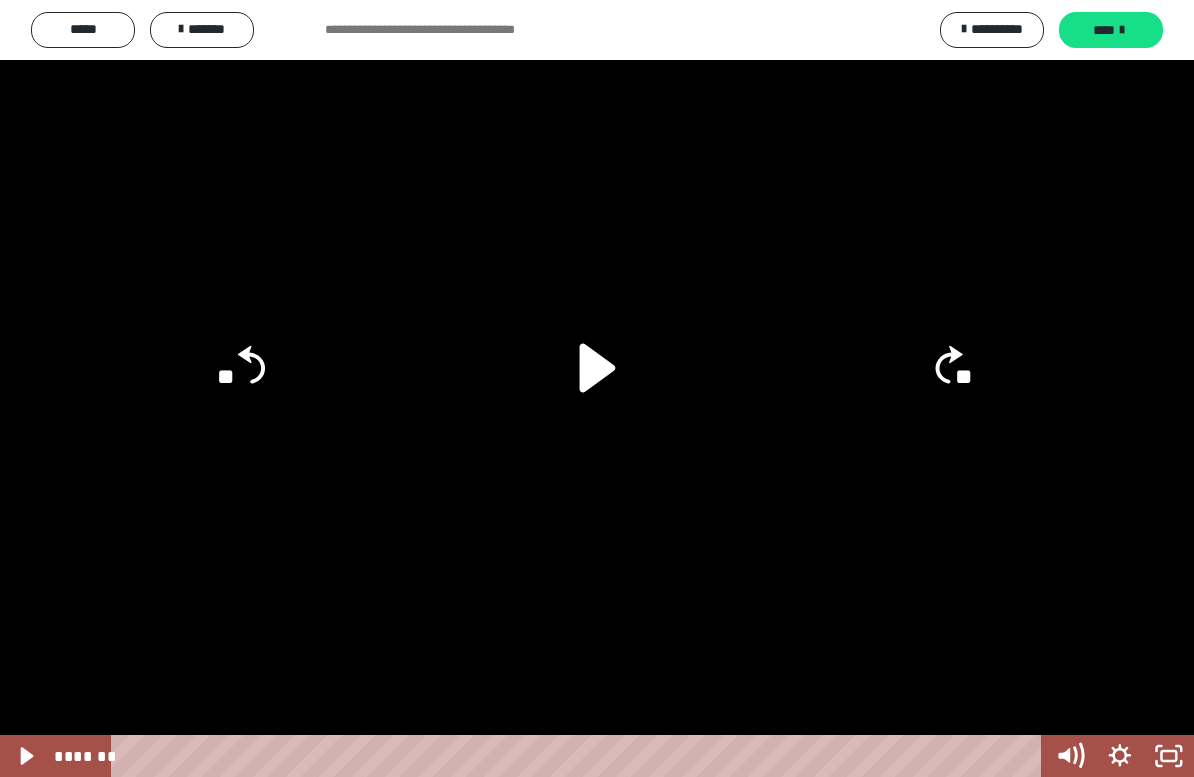 click 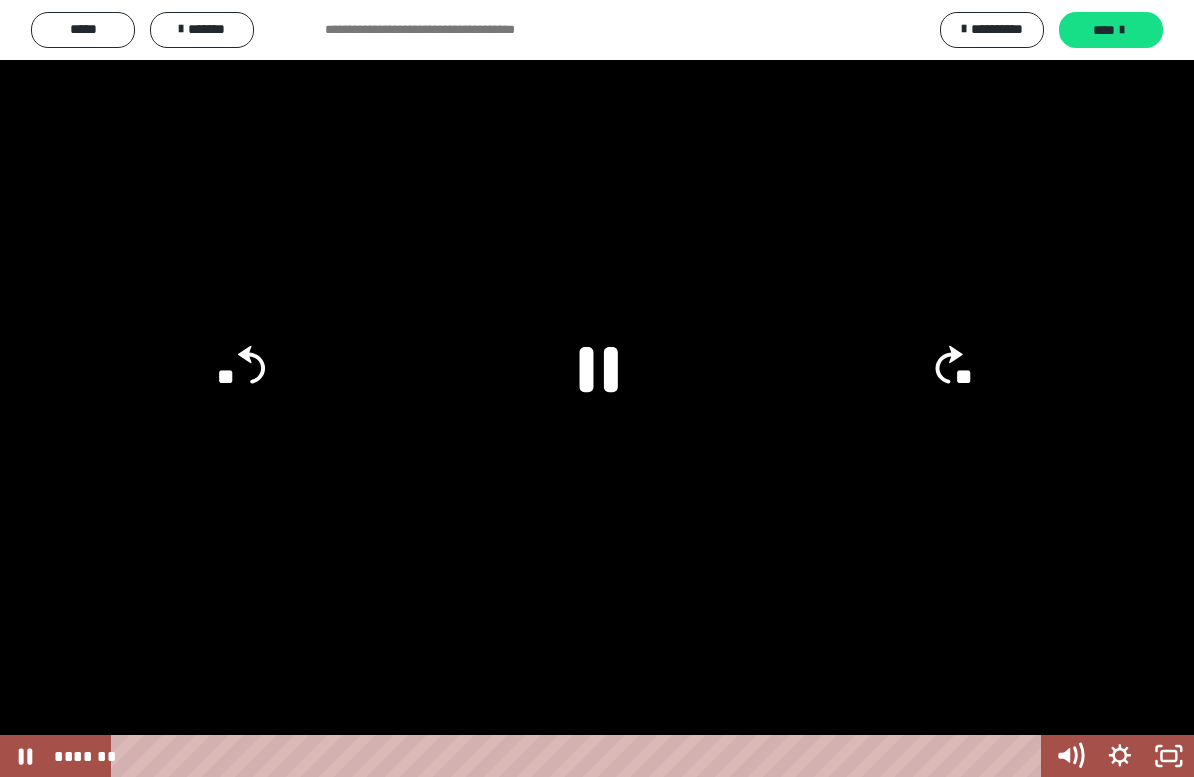 scroll, scrollTop: 0, scrollLeft: 0, axis: both 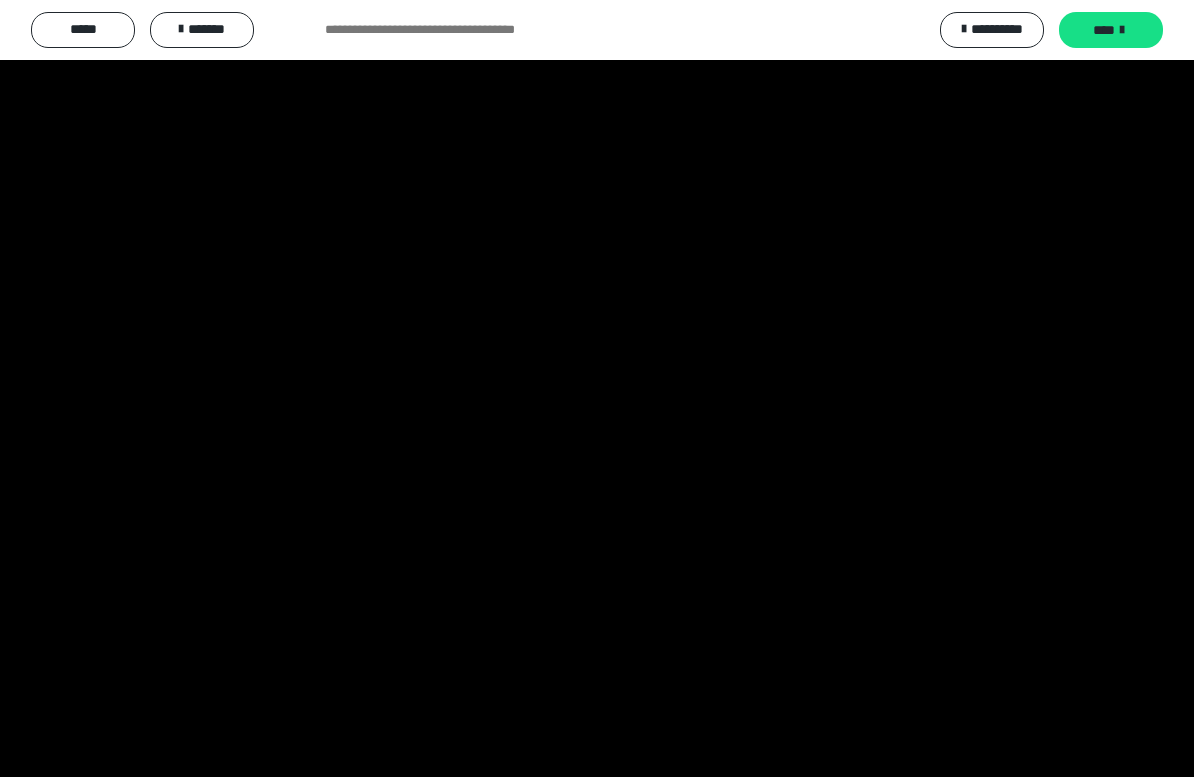 click at bounding box center [597, 388] 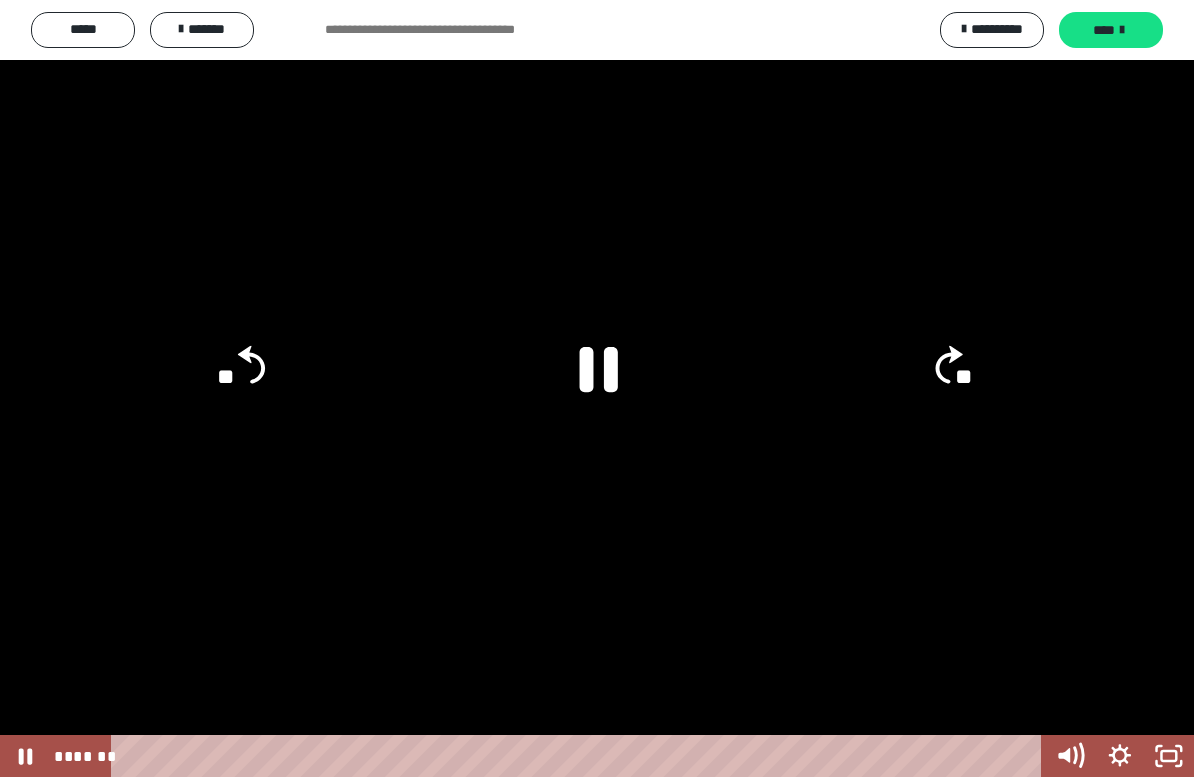 click 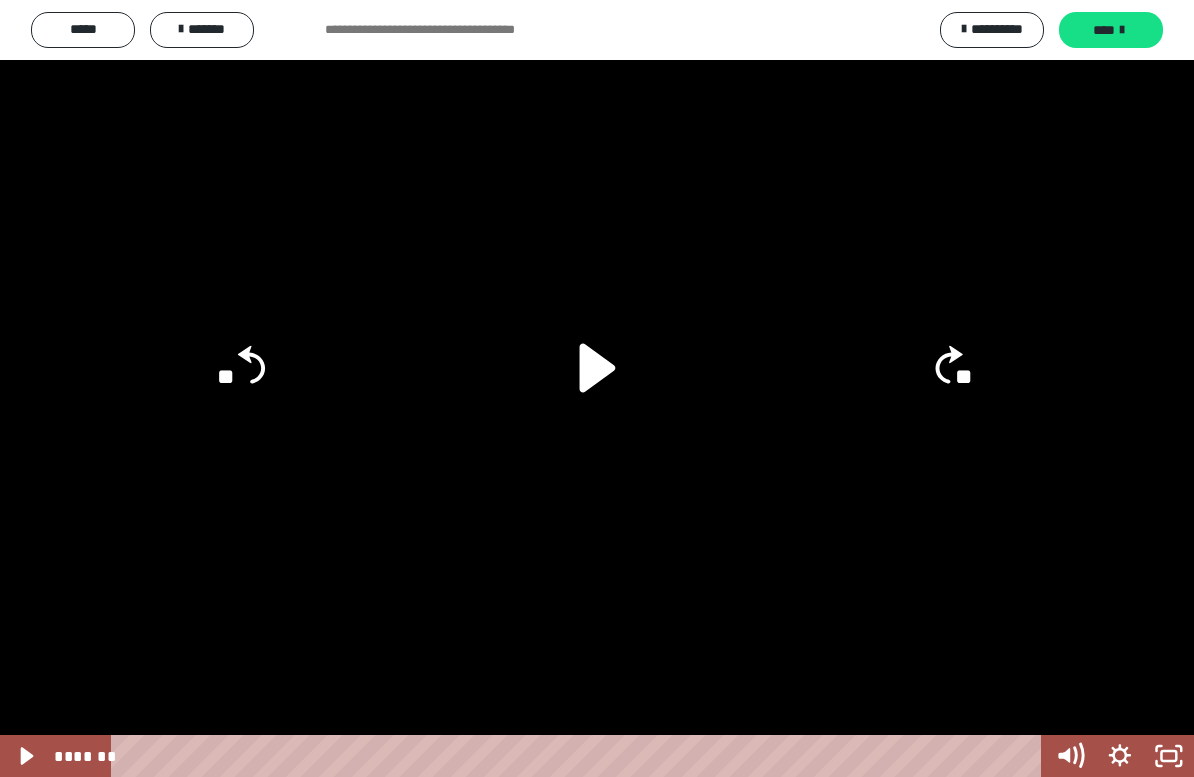 click 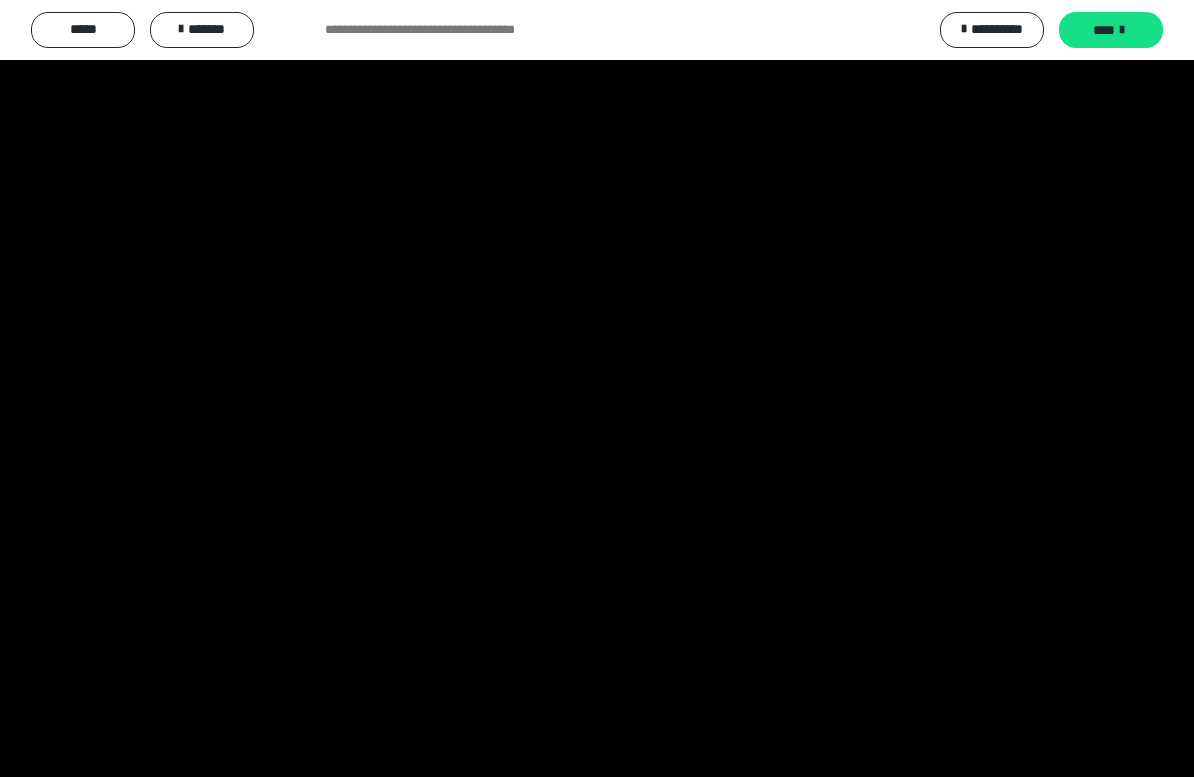 click at bounding box center [597, 388] 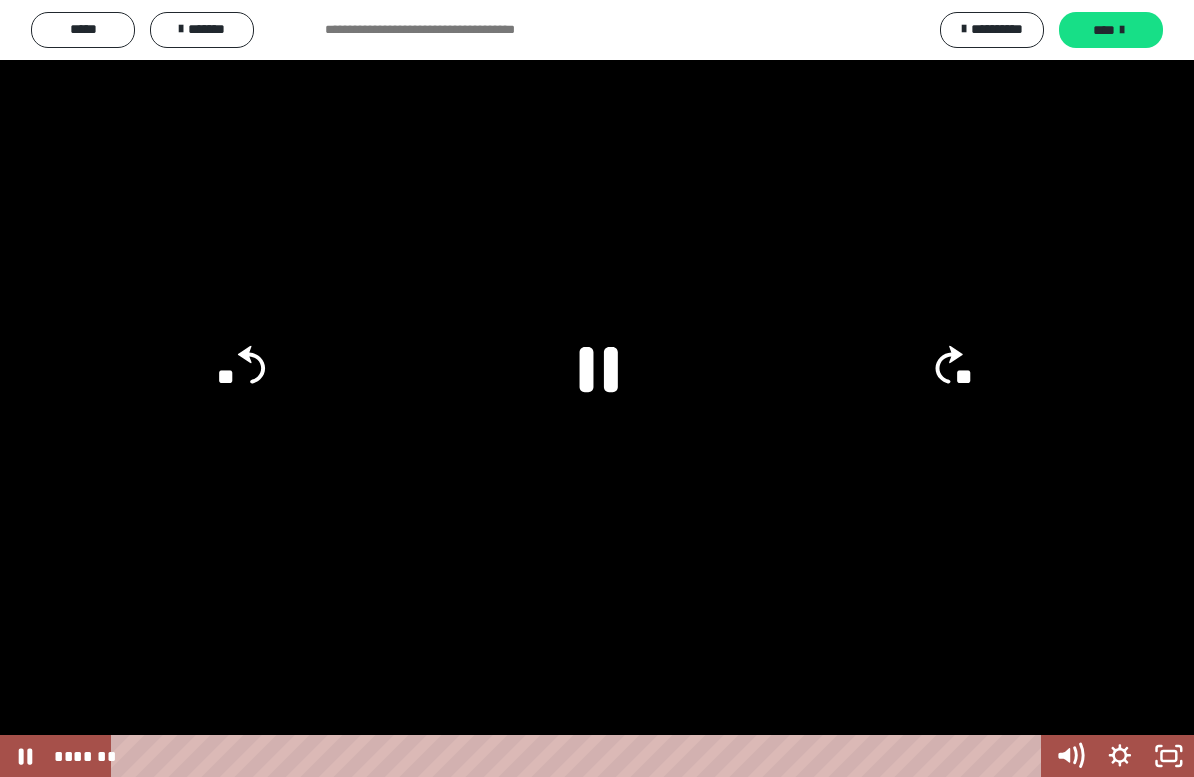 click 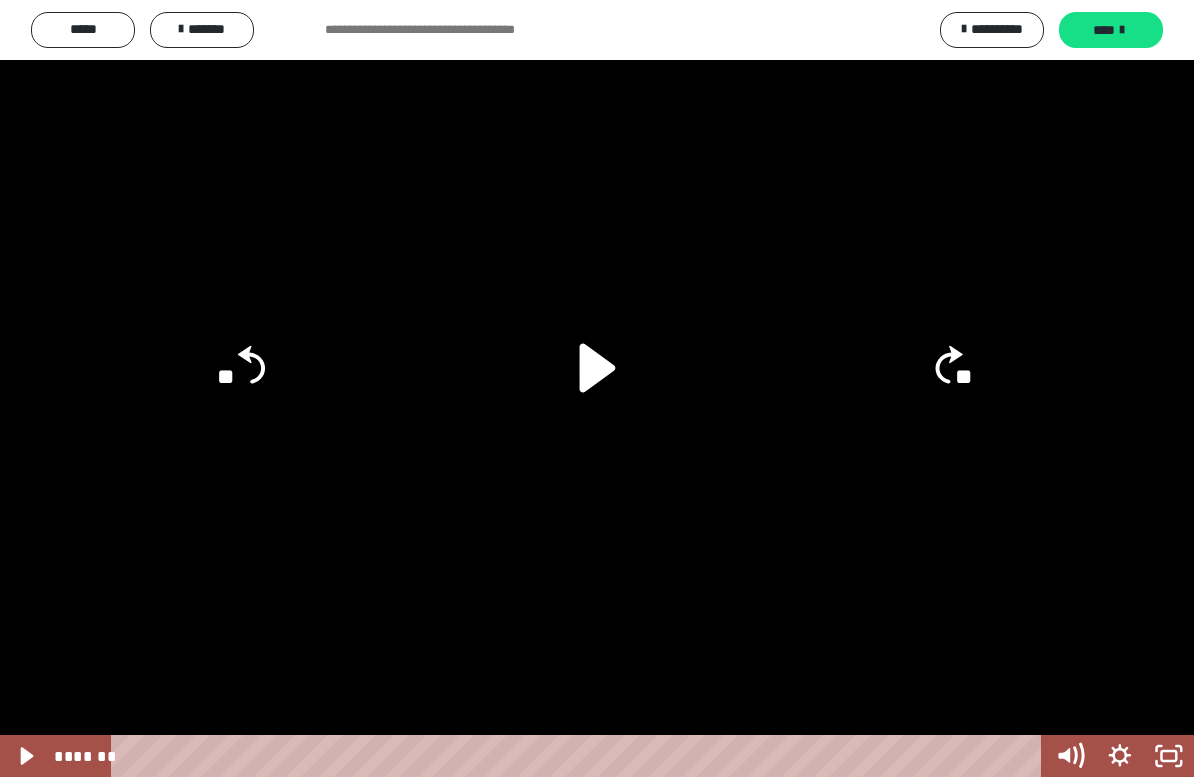 click 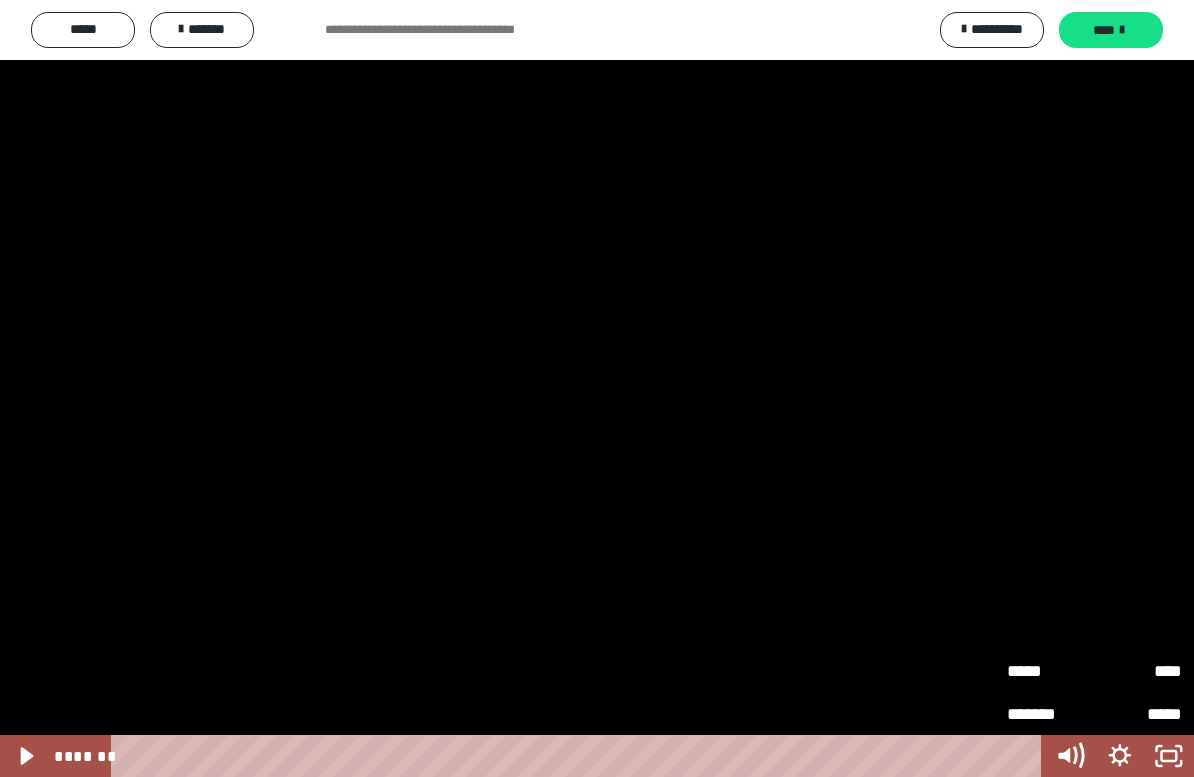 click on "****" at bounding box center [1138, 663] 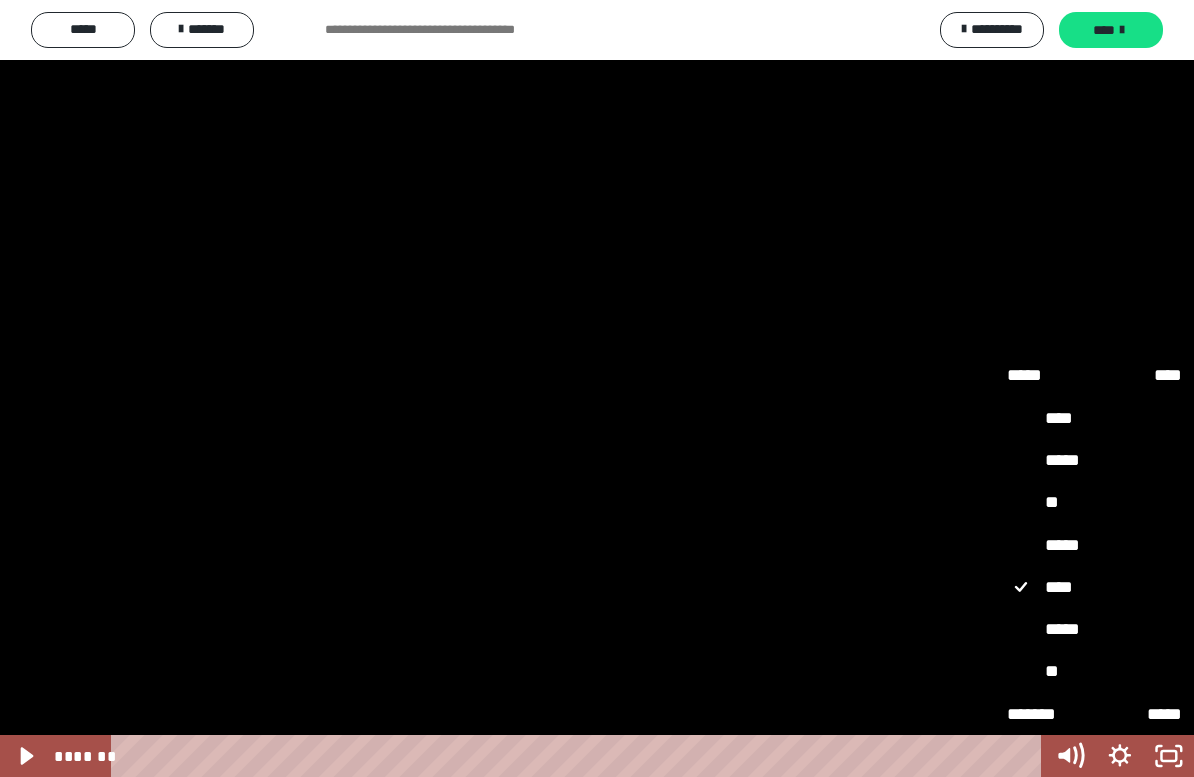 click on "*****" at bounding box center [1094, 545] 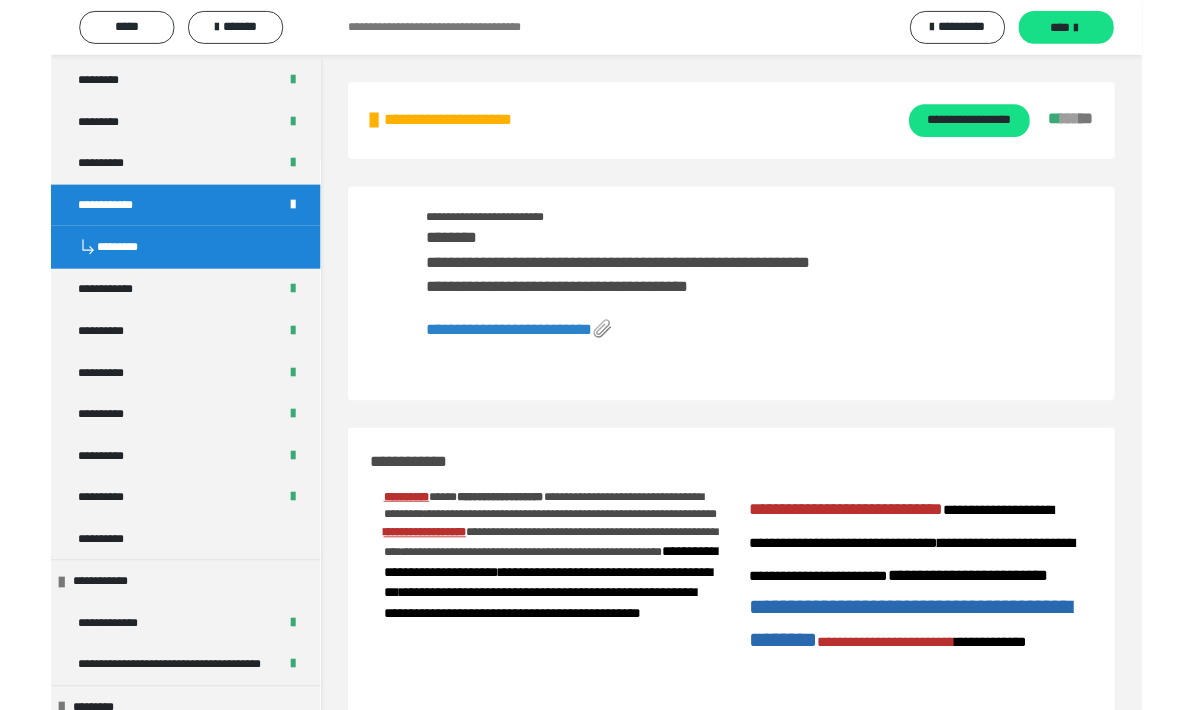 scroll, scrollTop: 3745, scrollLeft: 0, axis: vertical 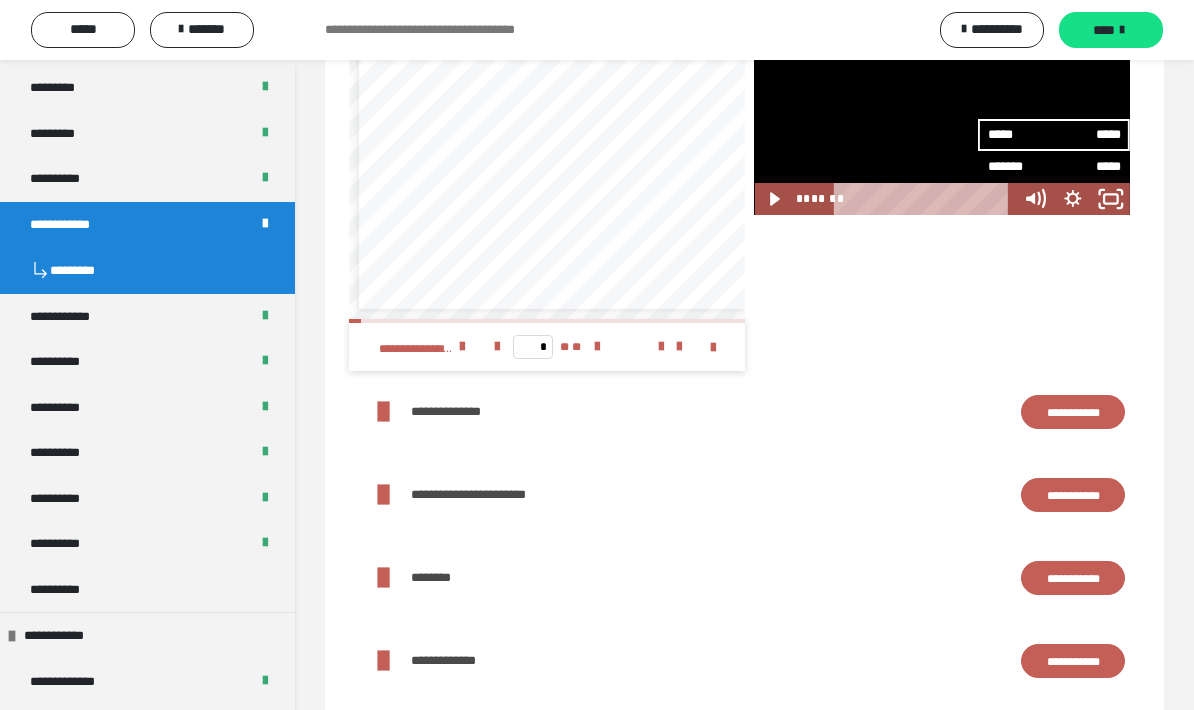 click 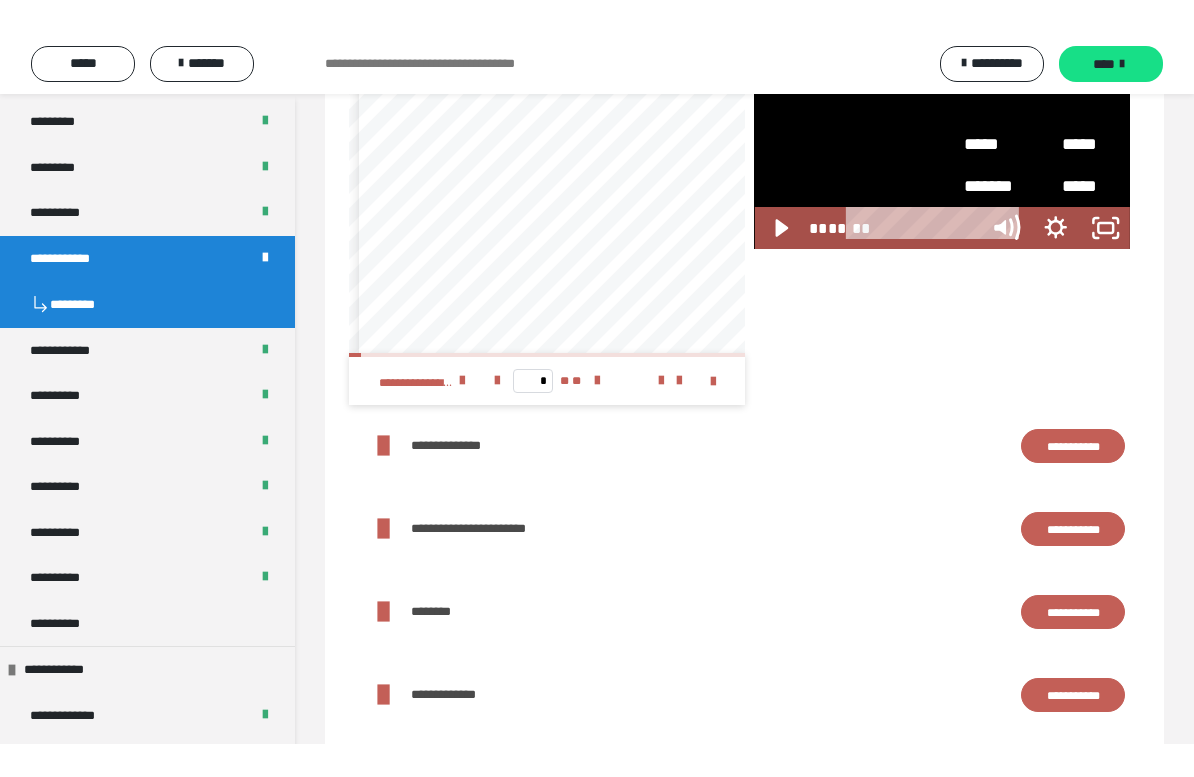 scroll, scrollTop: 24, scrollLeft: 0, axis: vertical 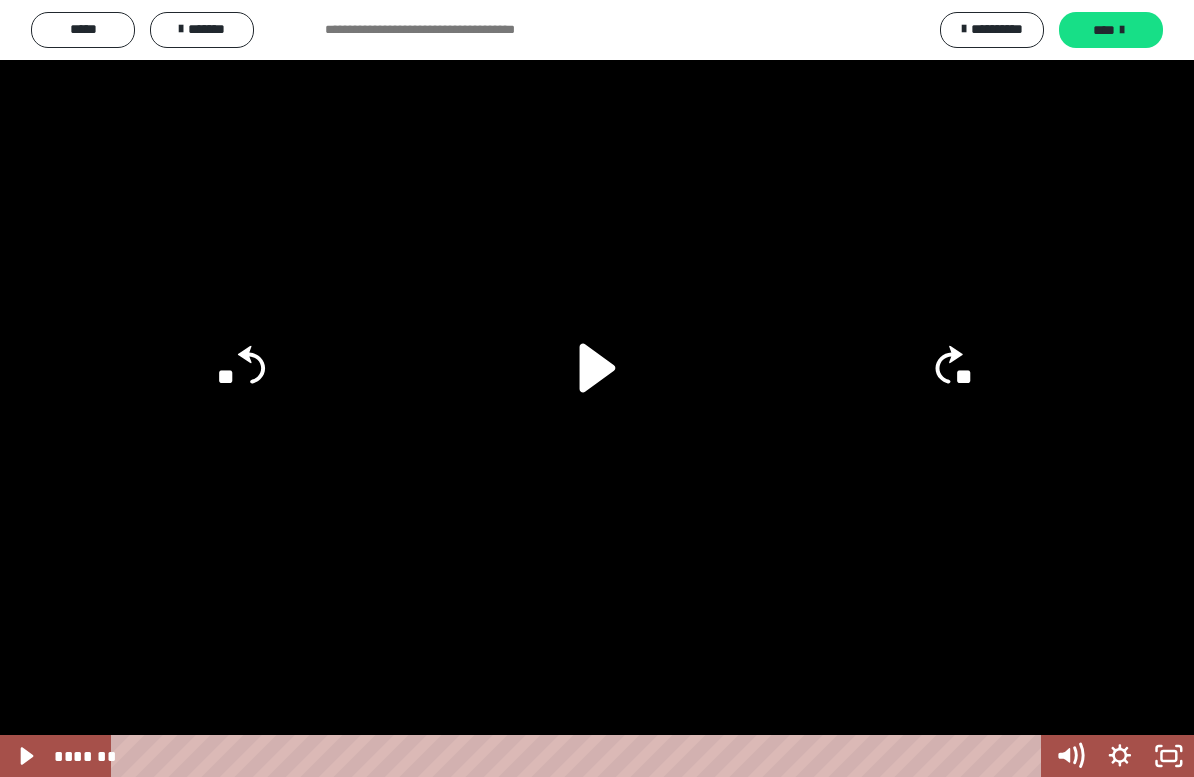 click 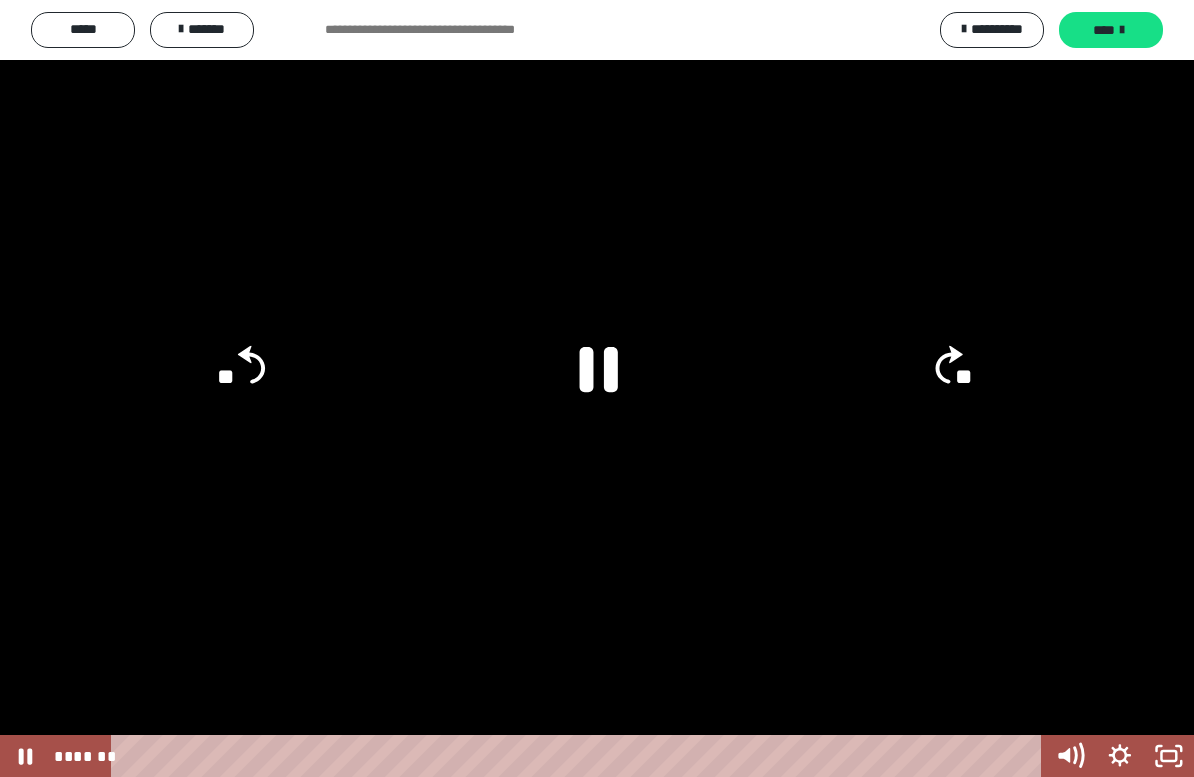 scroll, scrollTop: 0, scrollLeft: 0, axis: both 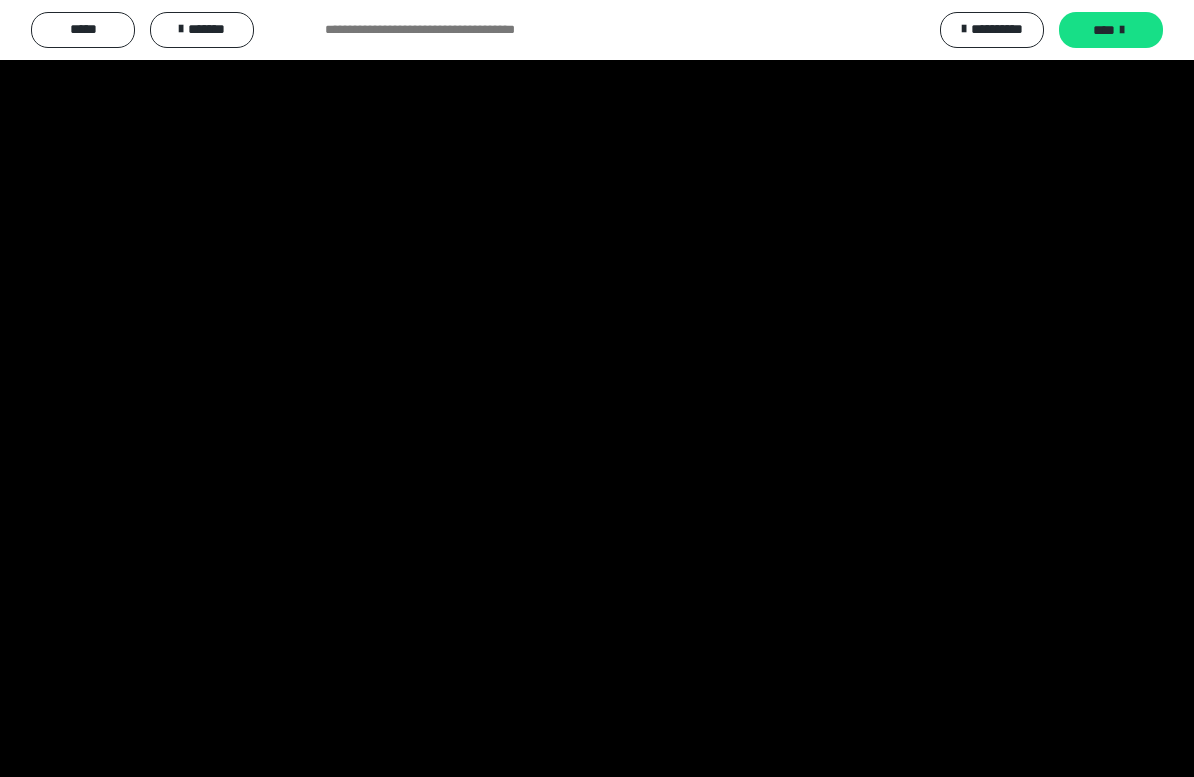 click at bounding box center [597, 388] 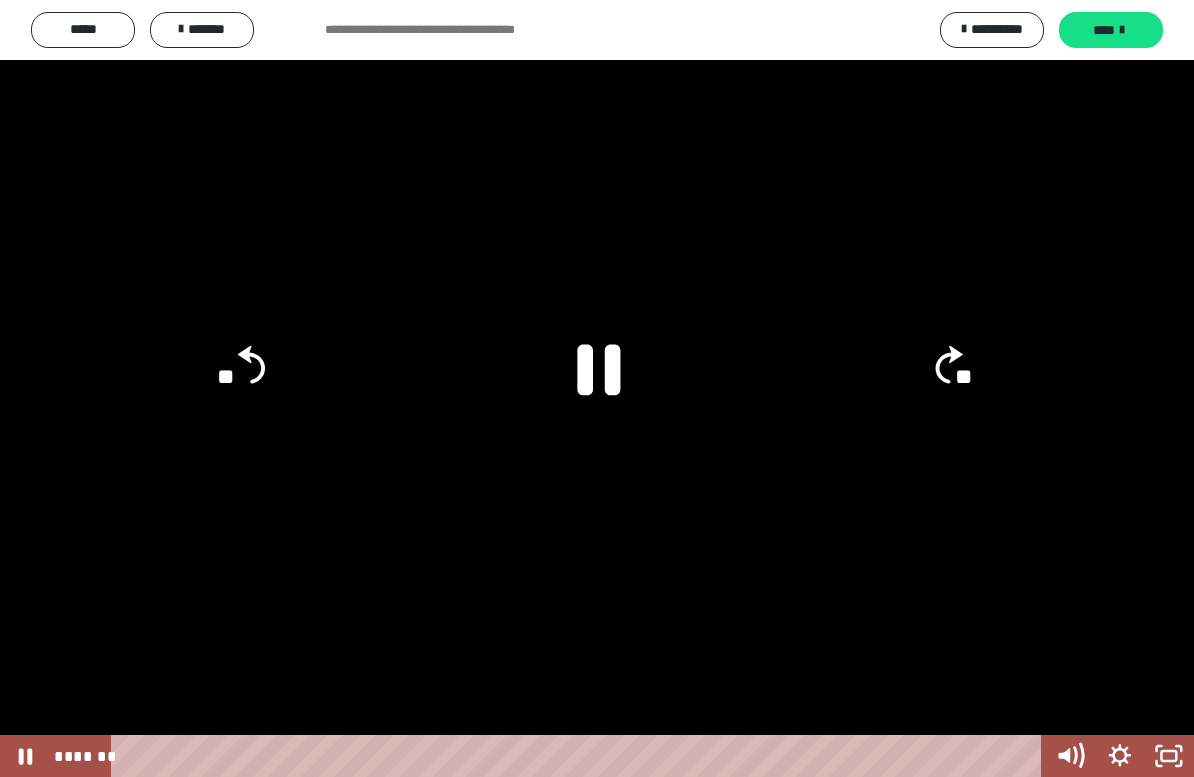 click 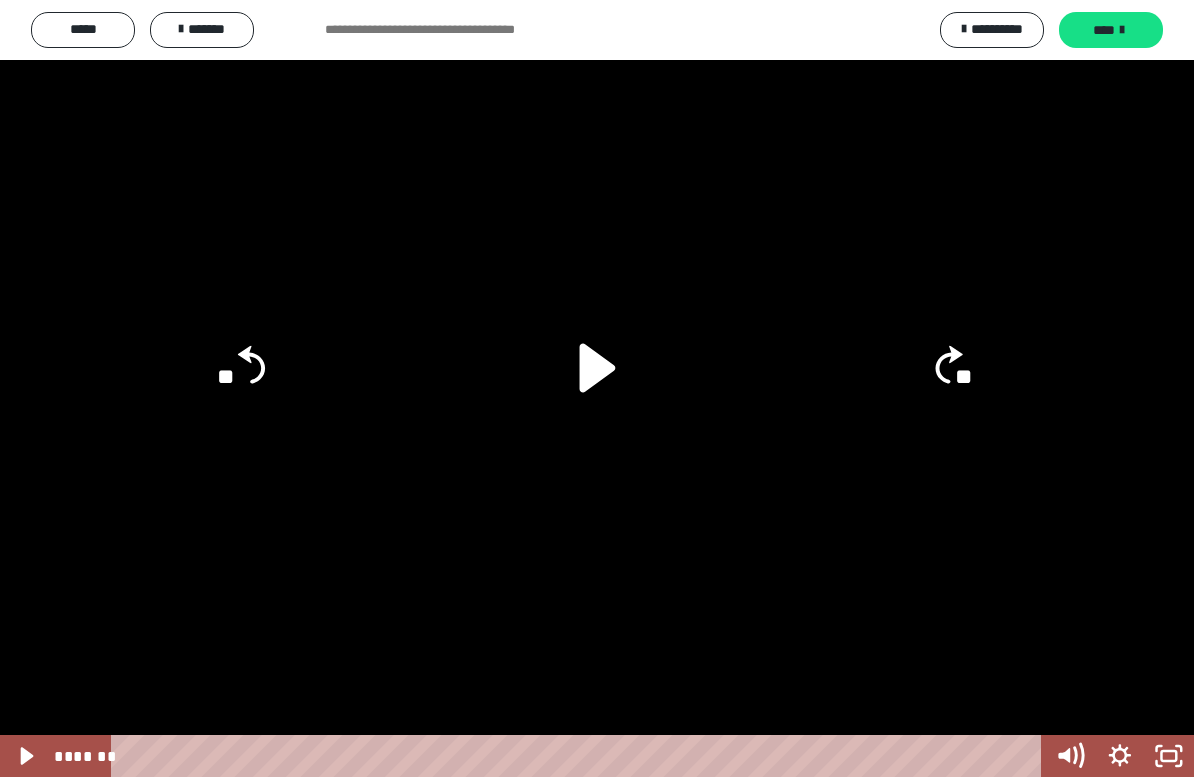 click 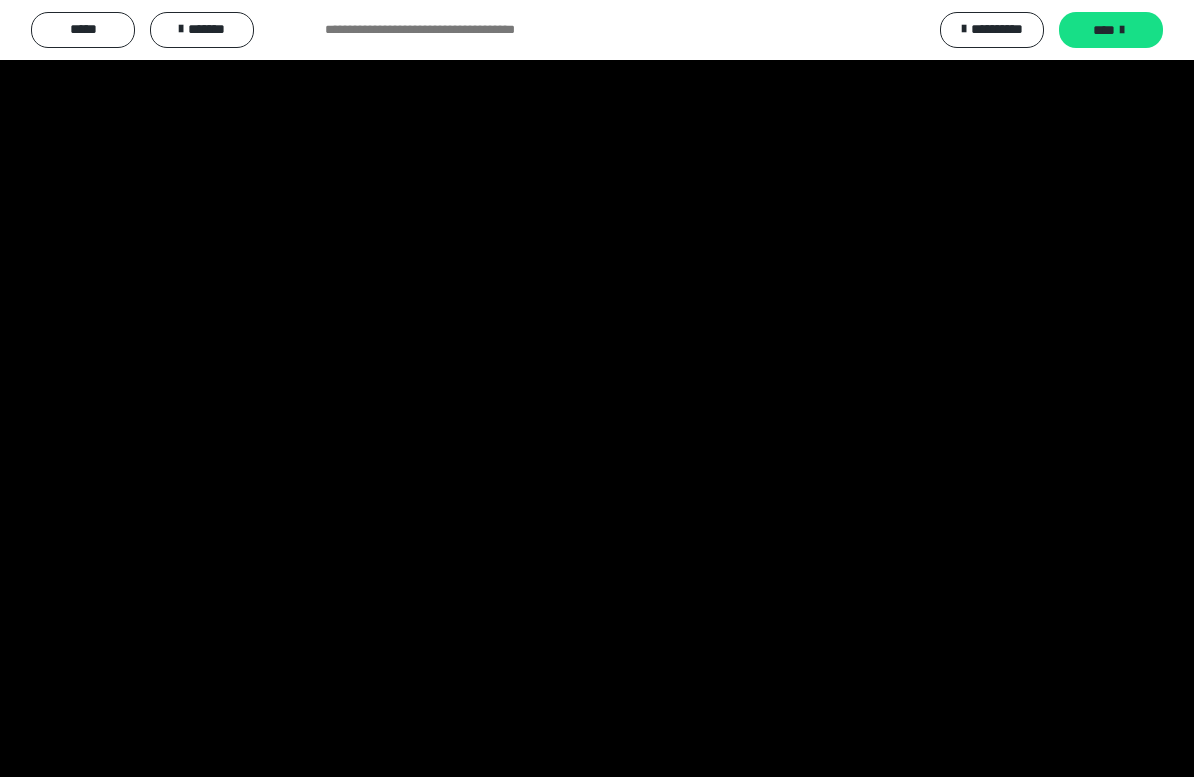 click at bounding box center [597, 388] 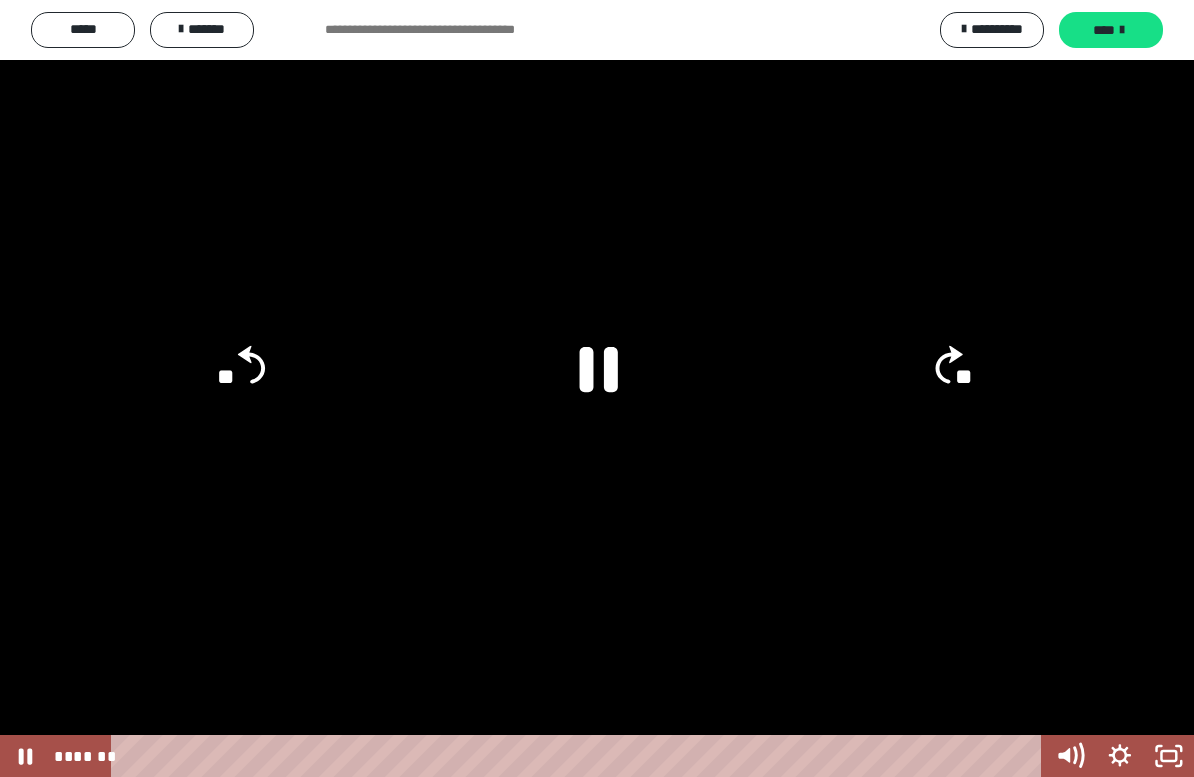 click 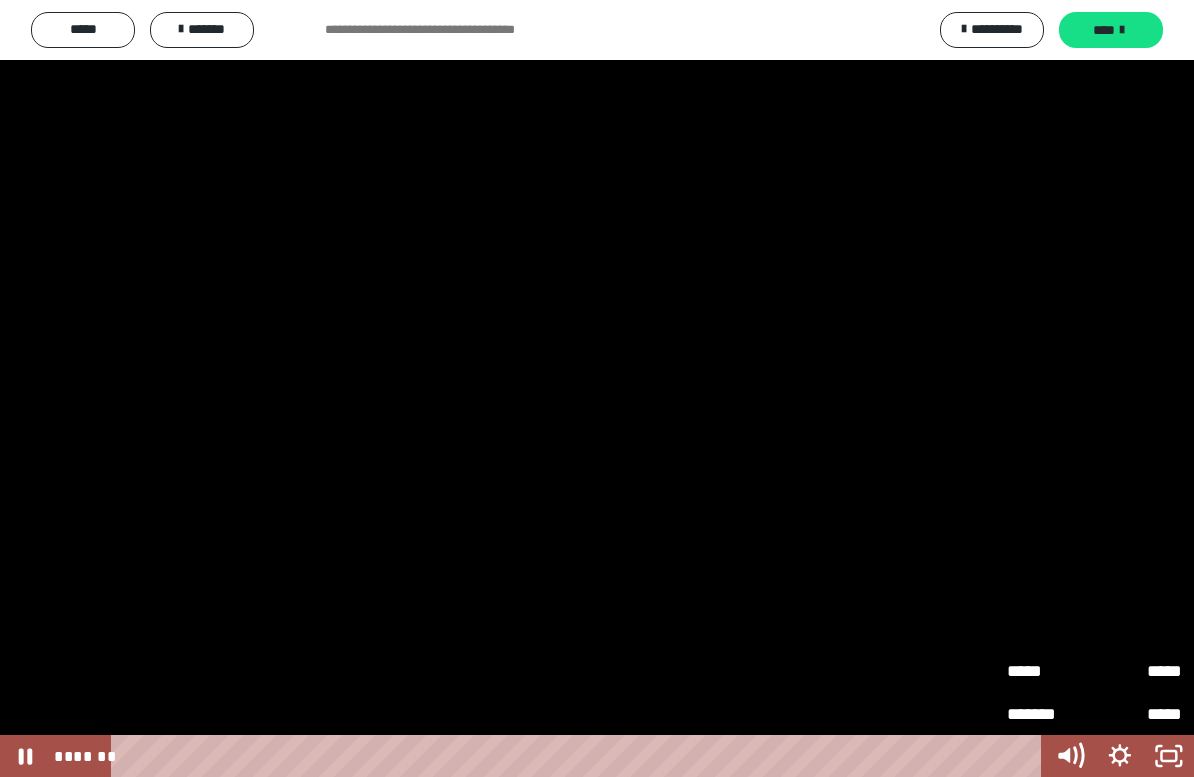 click on "*****" at bounding box center (1138, 664) 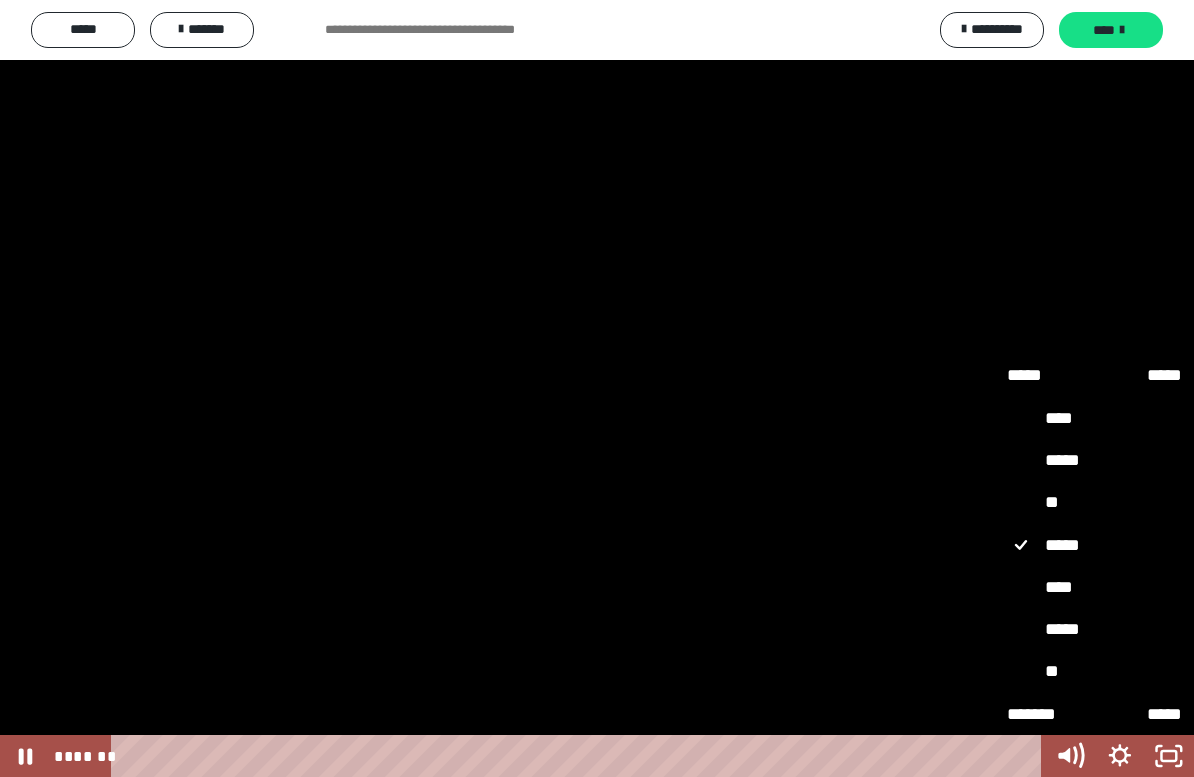 click on "****" at bounding box center [1094, 587] 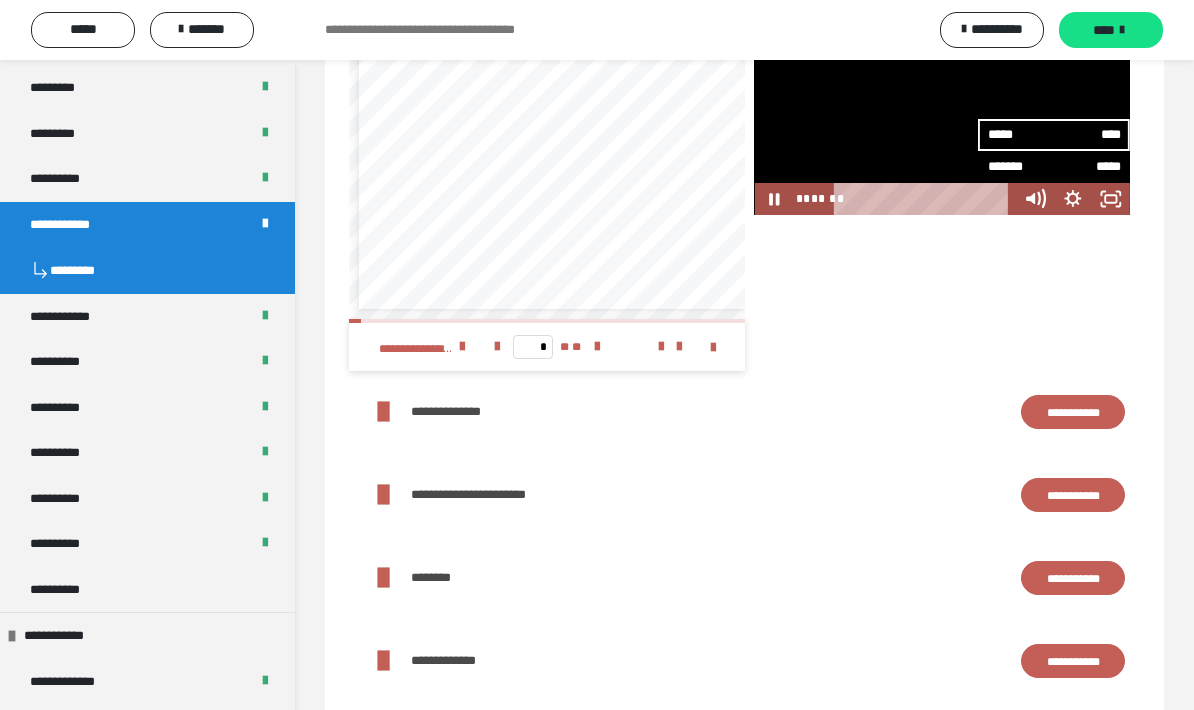 click 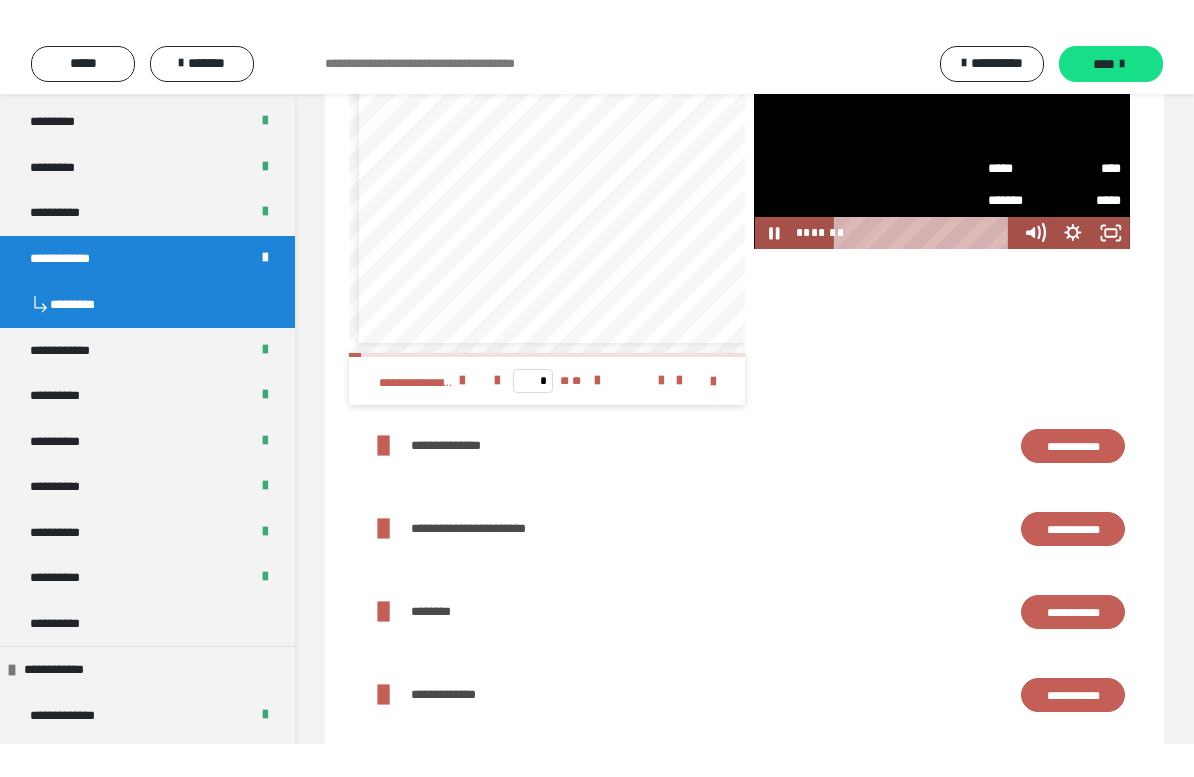 scroll, scrollTop: 24, scrollLeft: 0, axis: vertical 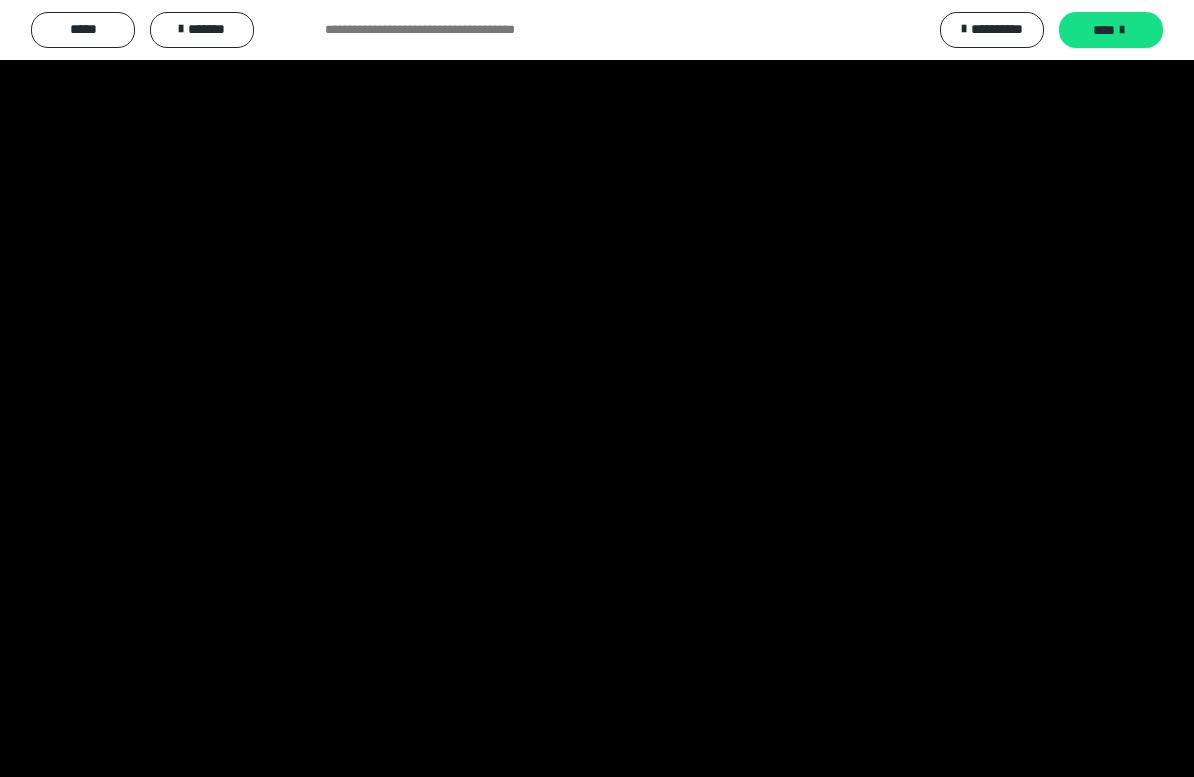 click at bounding box center (597, 388) 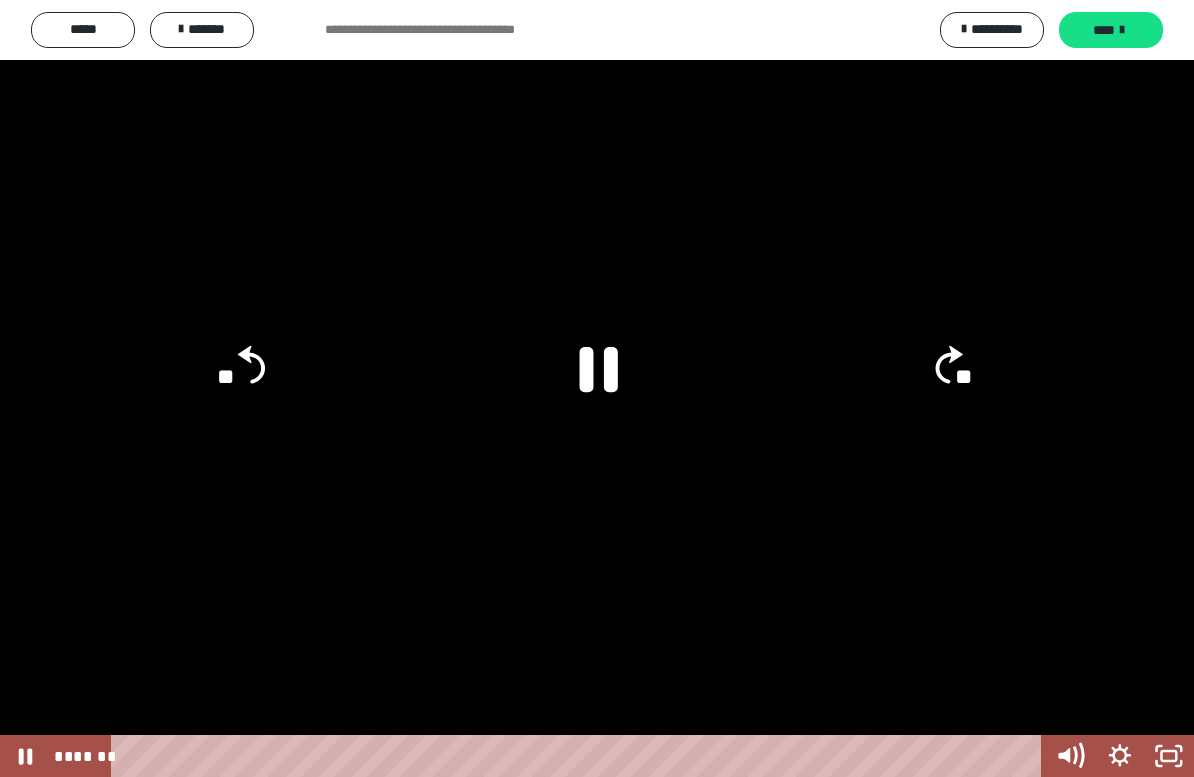click 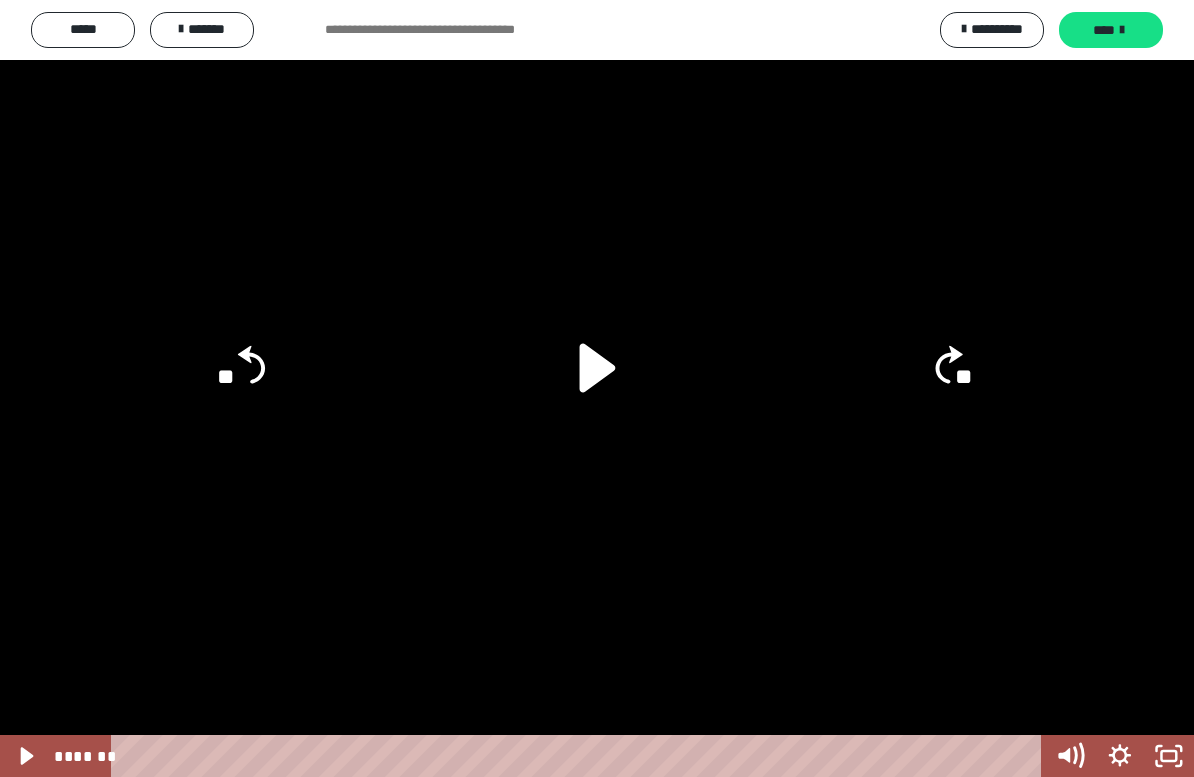 click 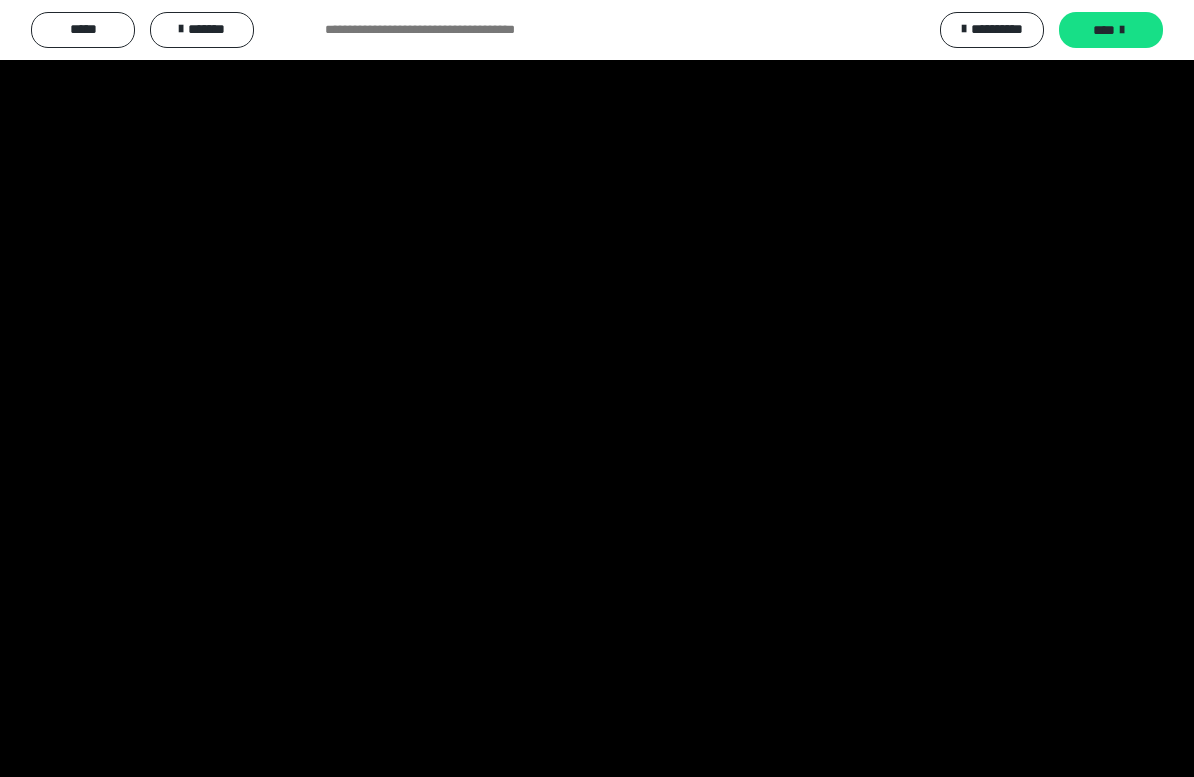 click at bounding box center [597, 388] 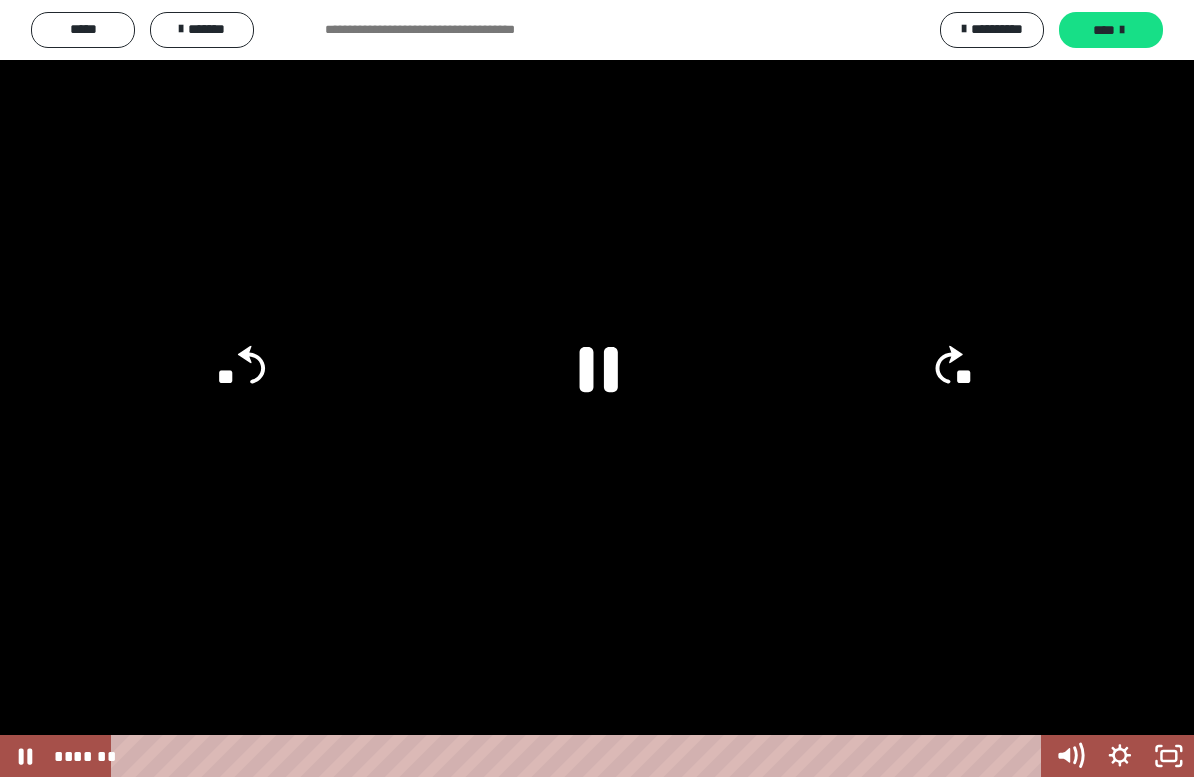 click 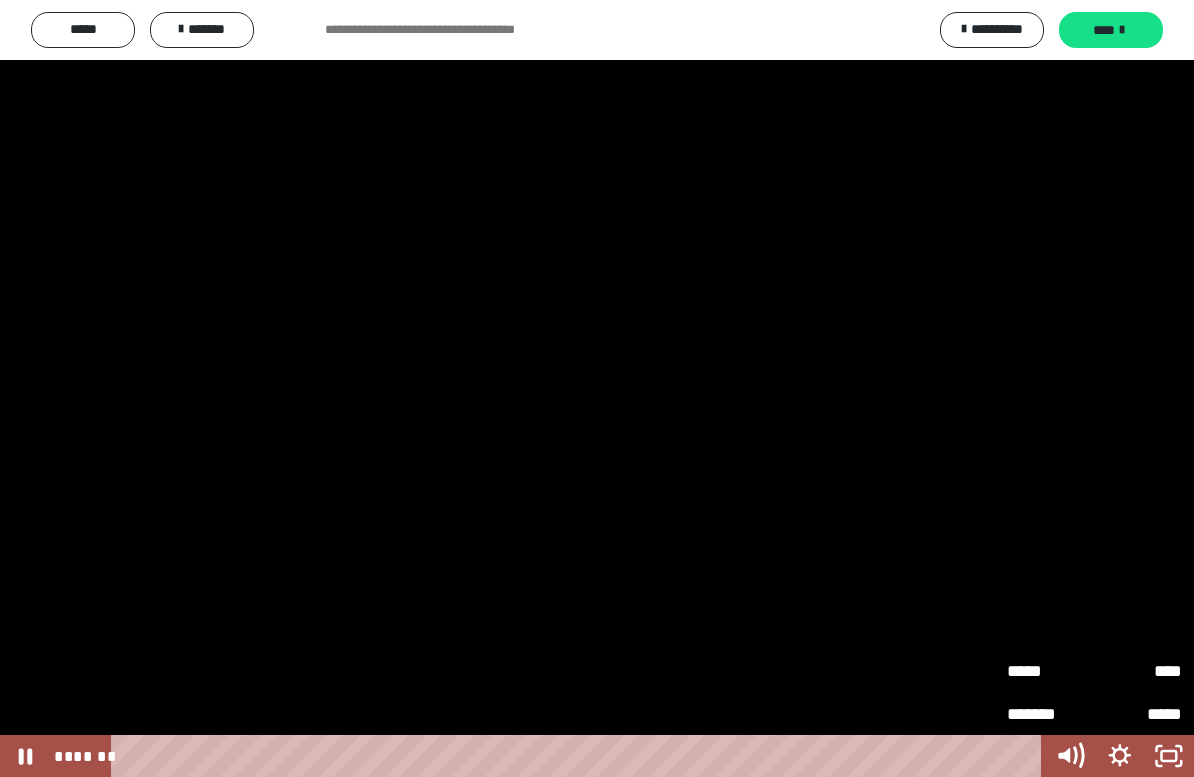 click on "****" at bounding box center (1138, 671) 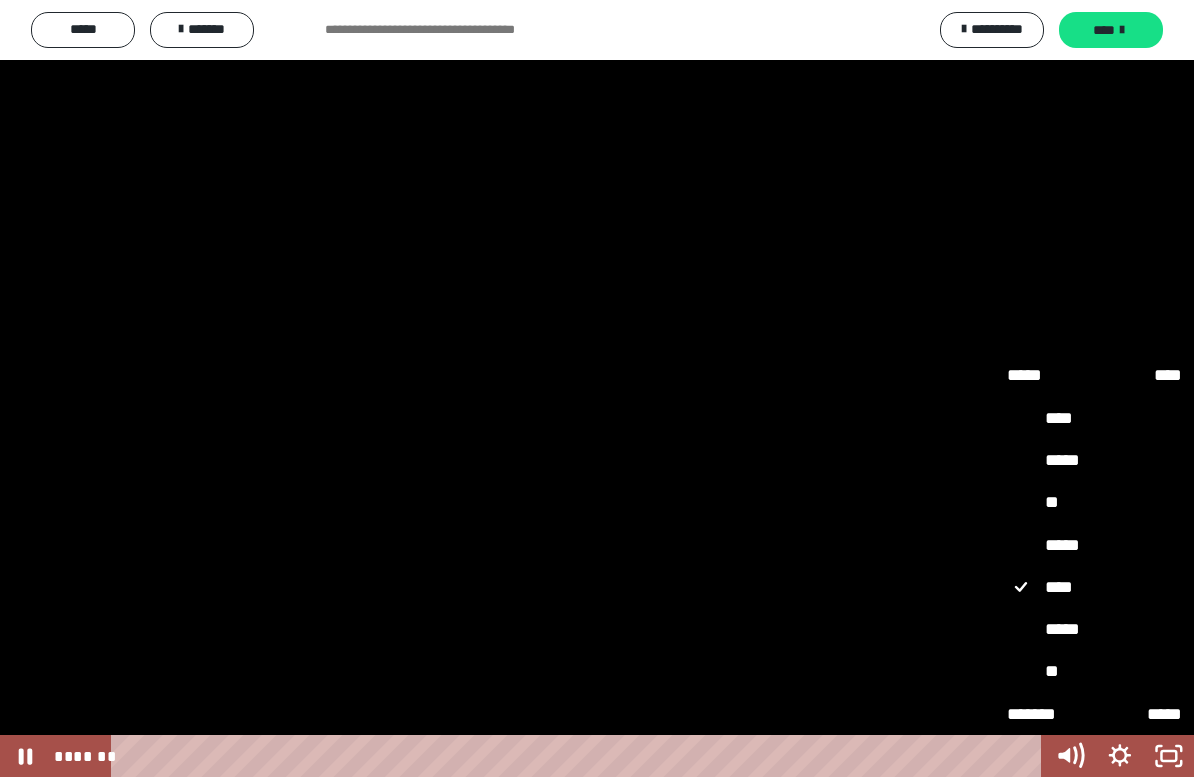 click on "**" at bounding box center [1094, 502] 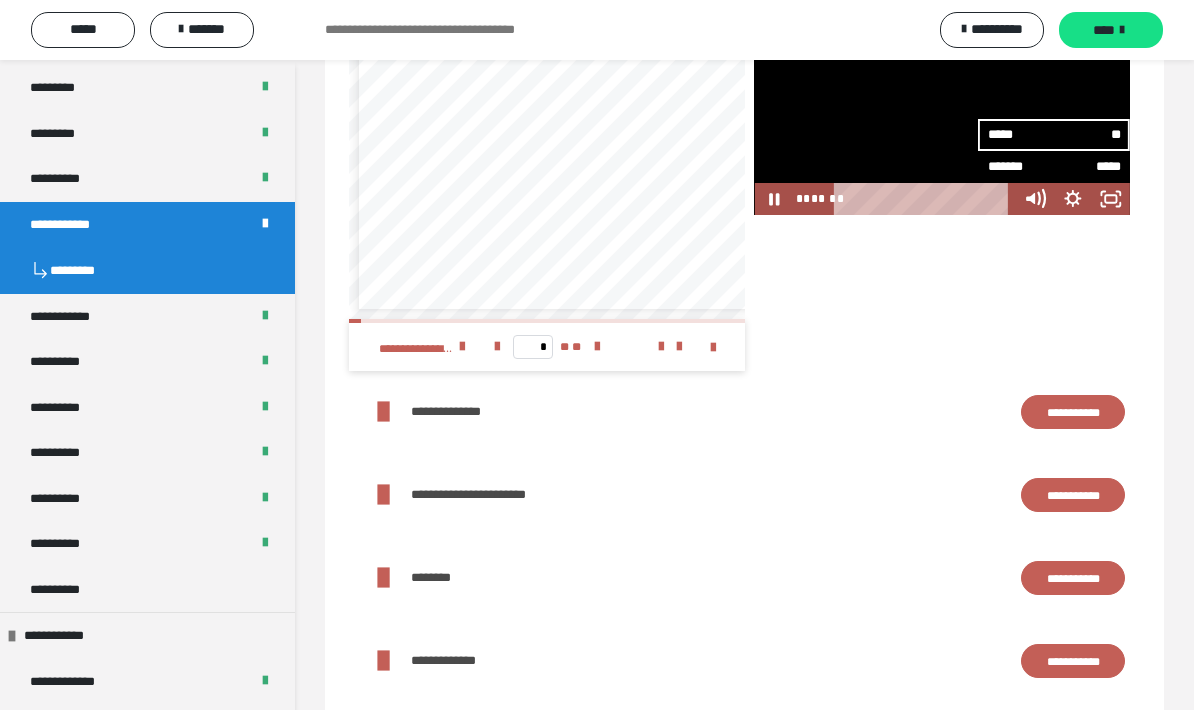 click 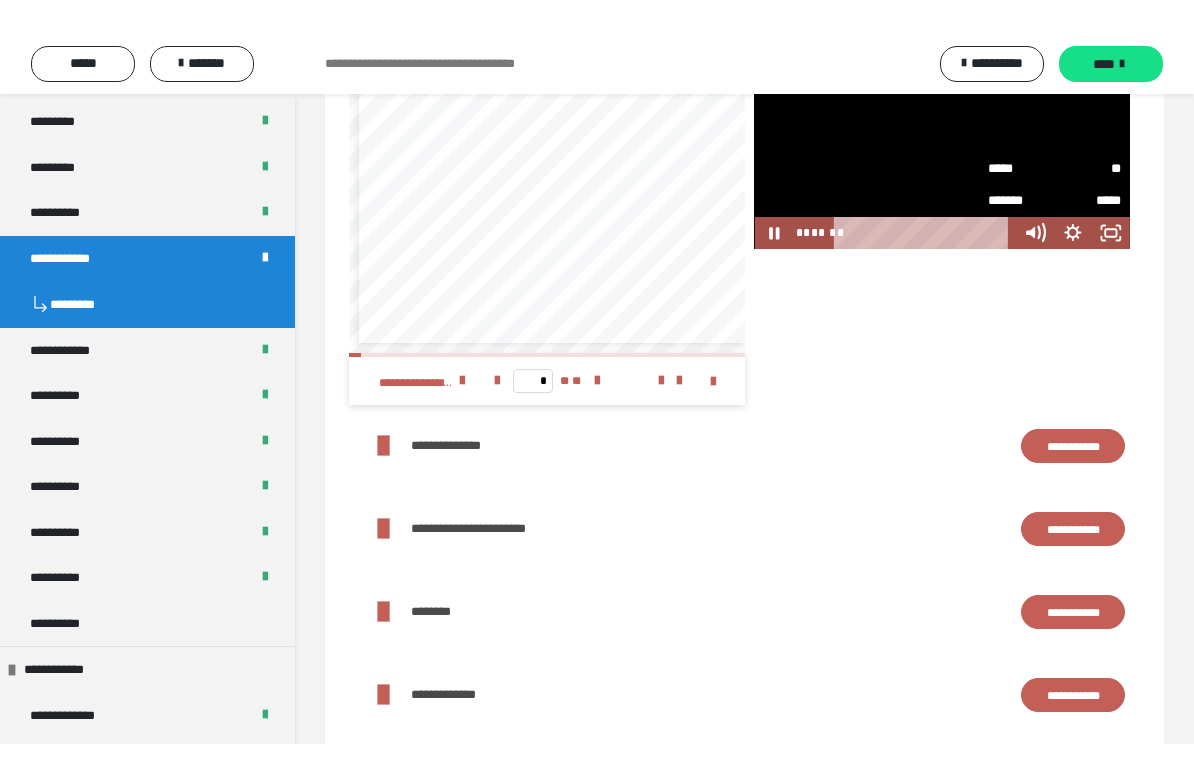 scroll, scrollTop: 24, scrollLeft: 0, axis: vertical 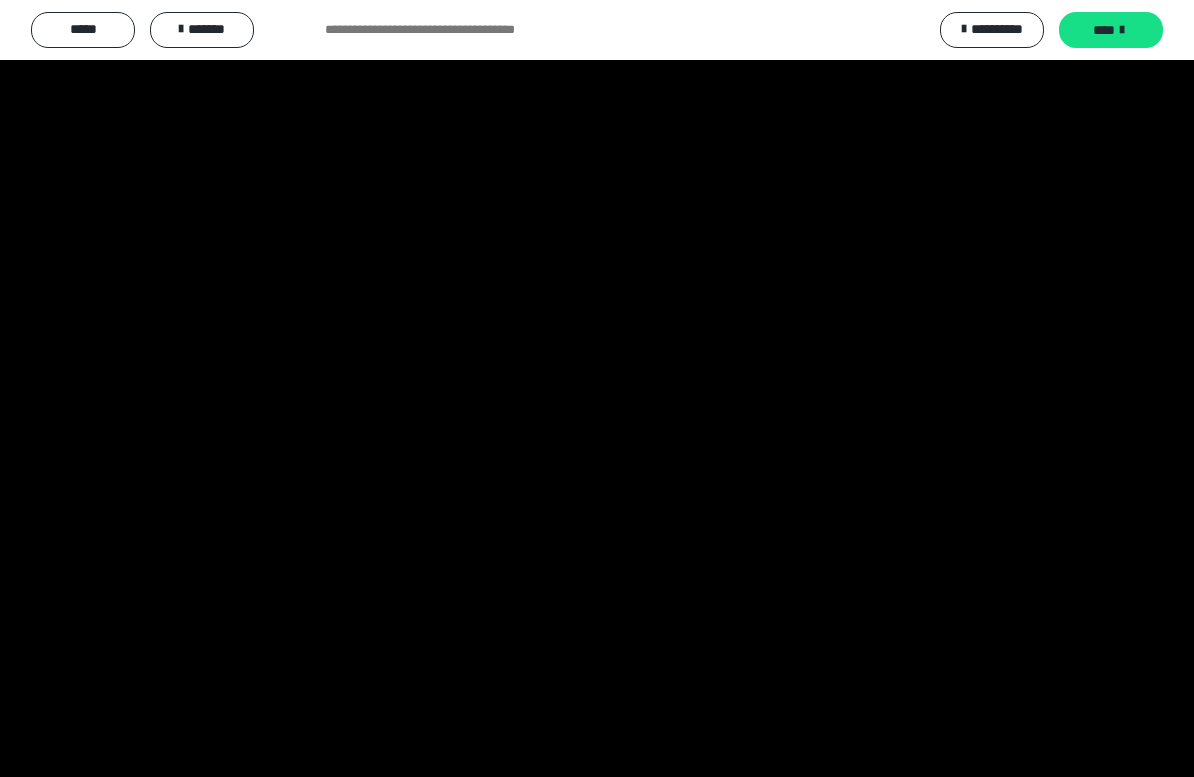 click at bounding box center [597, 388] 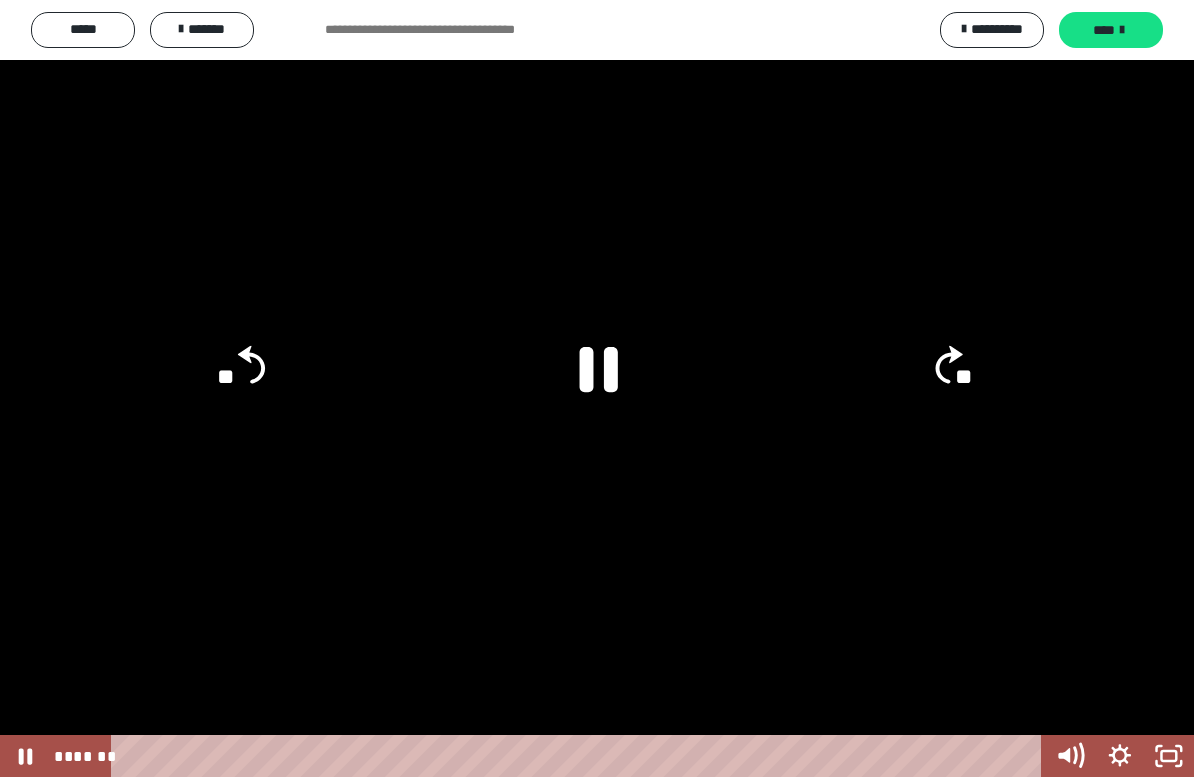 click 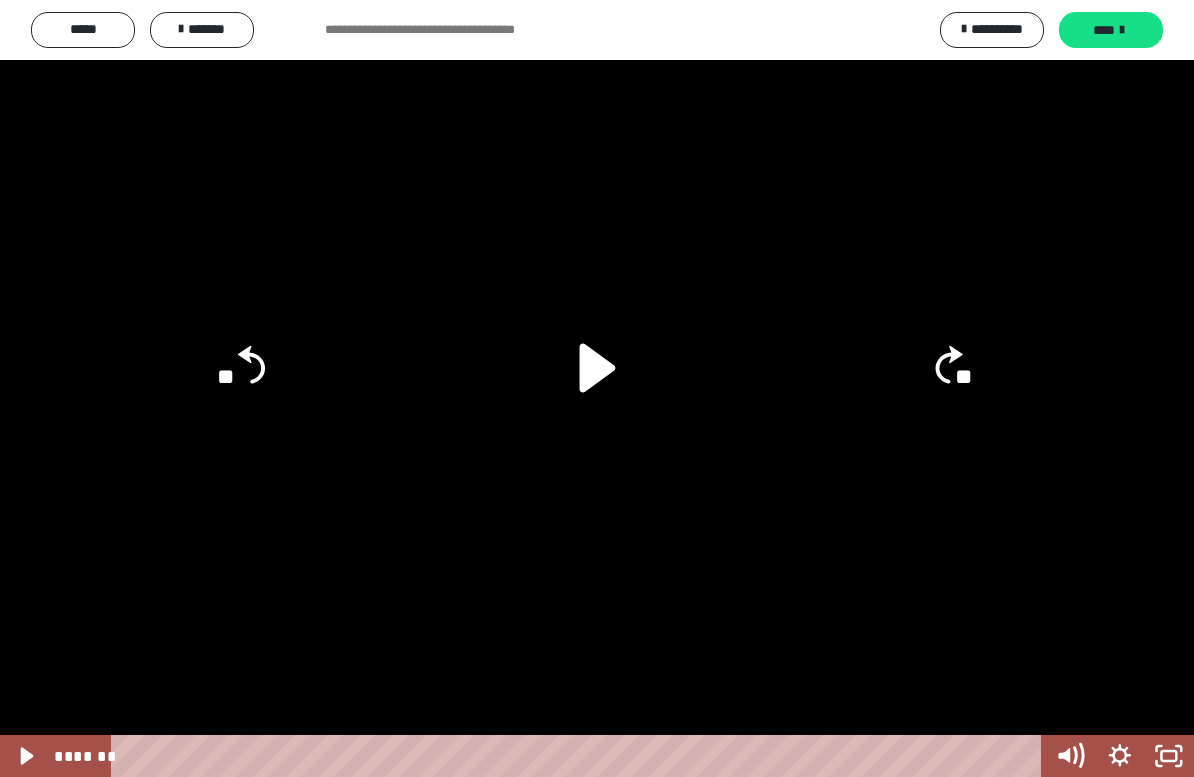 click 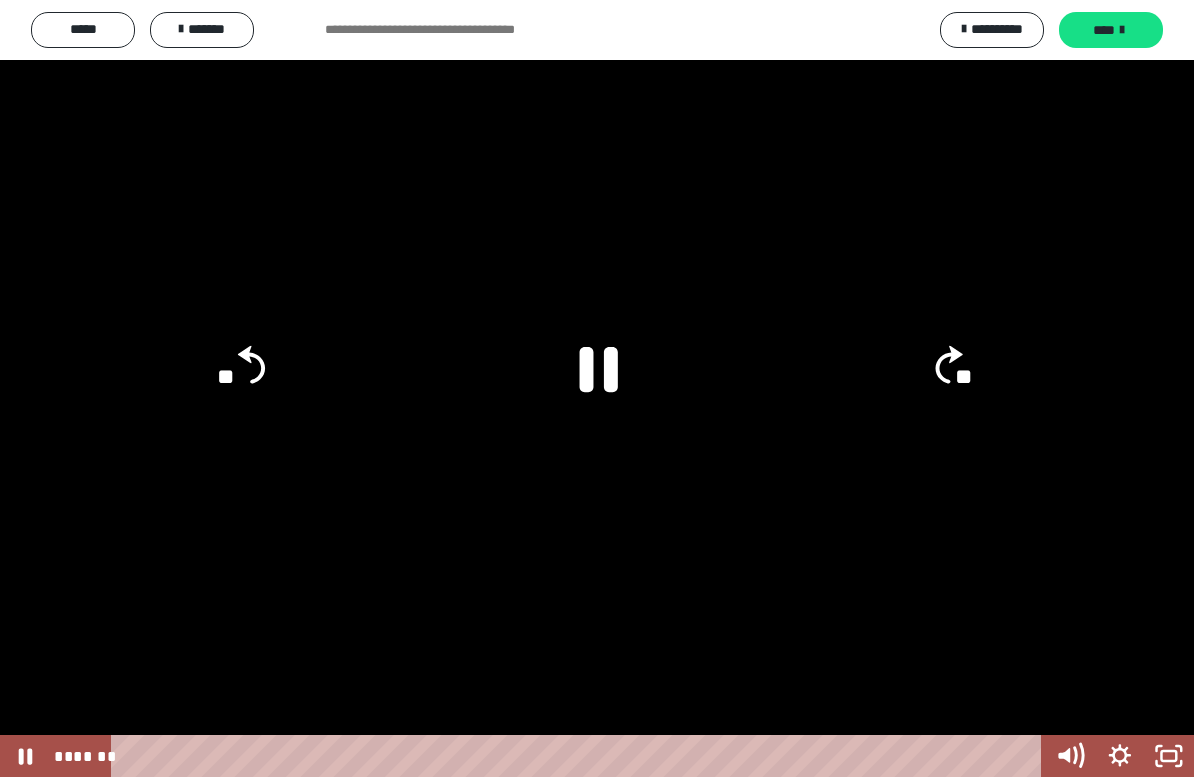click at bounding box center [597, 388] 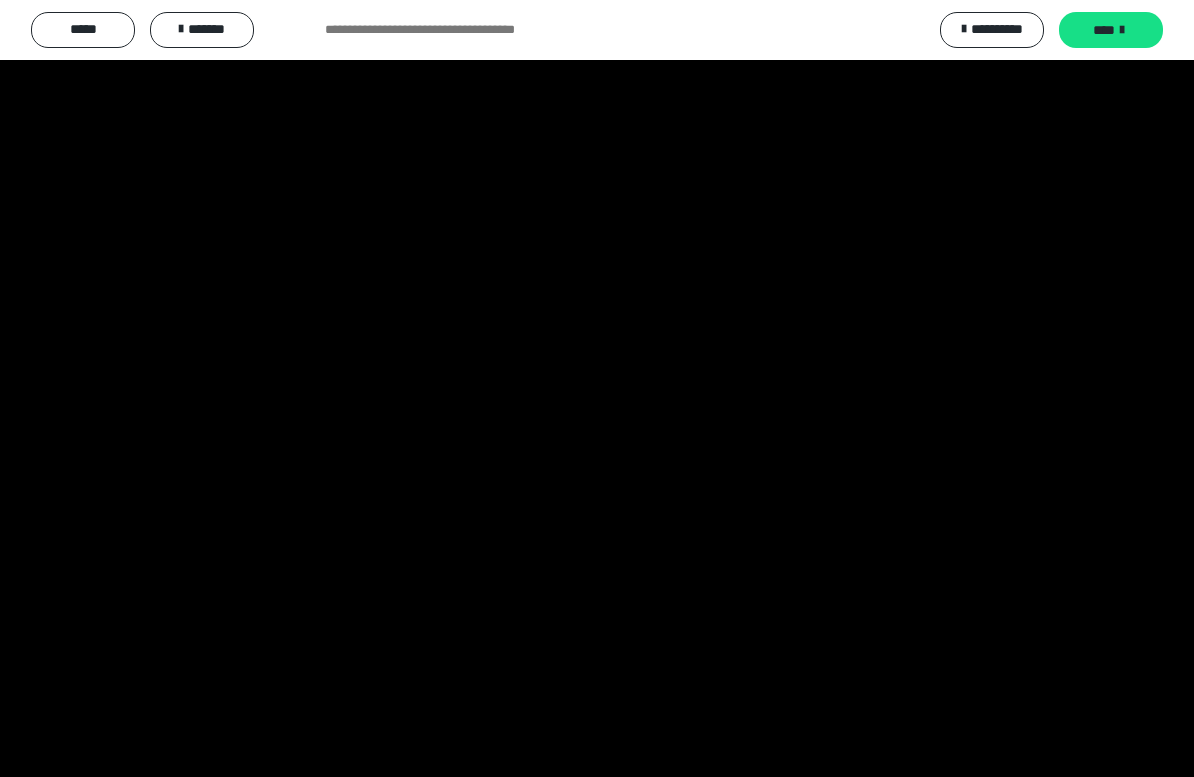 click at bounding box center (597, 388) 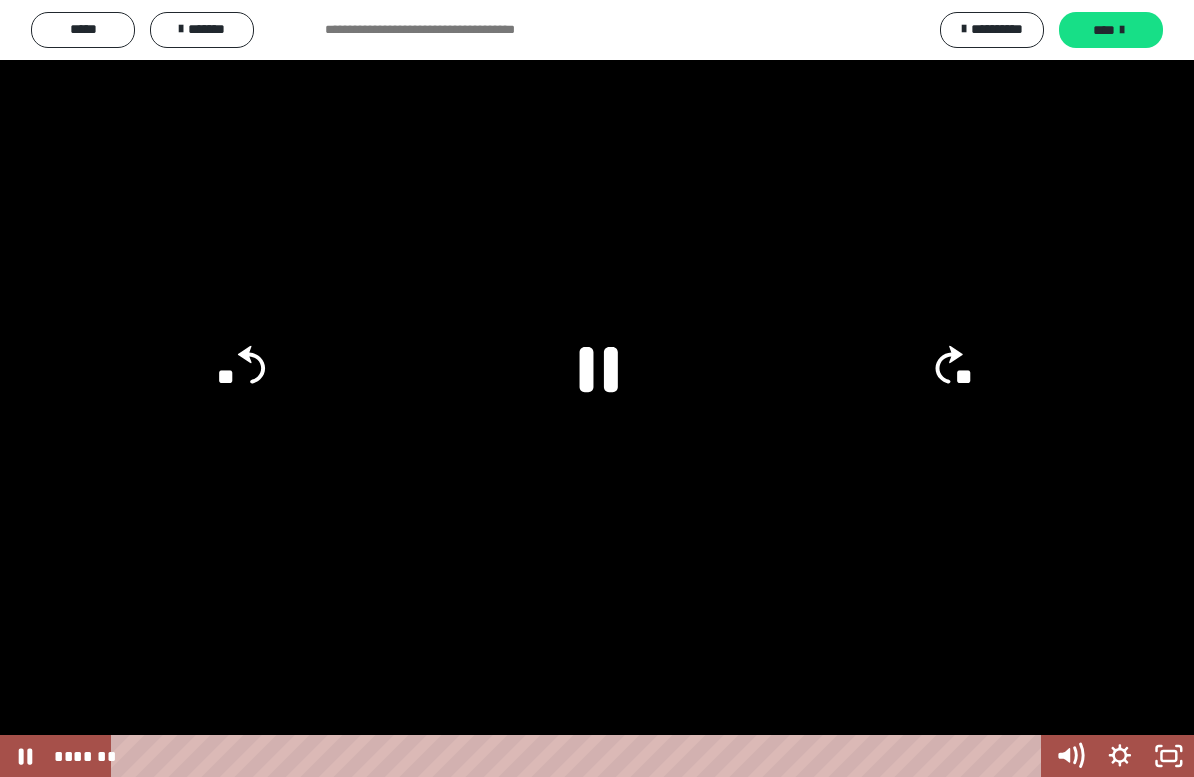 click 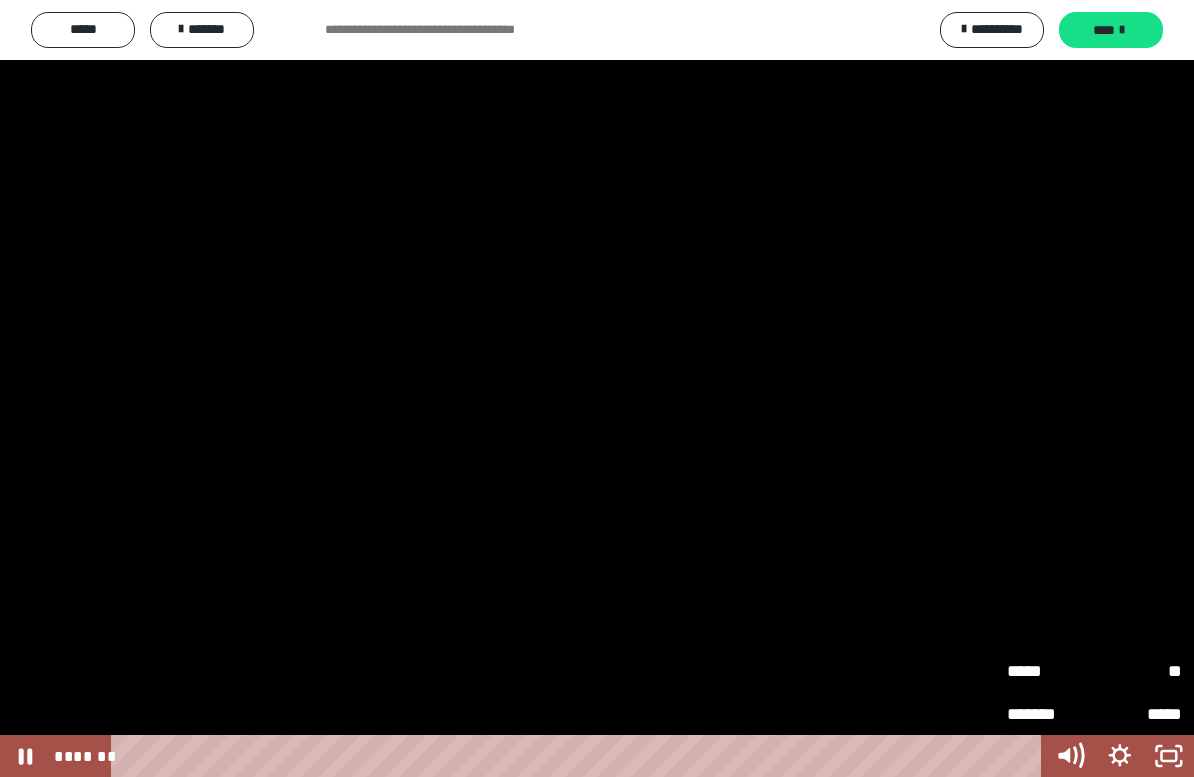 click on "**" at bounding box center (1138, 671) 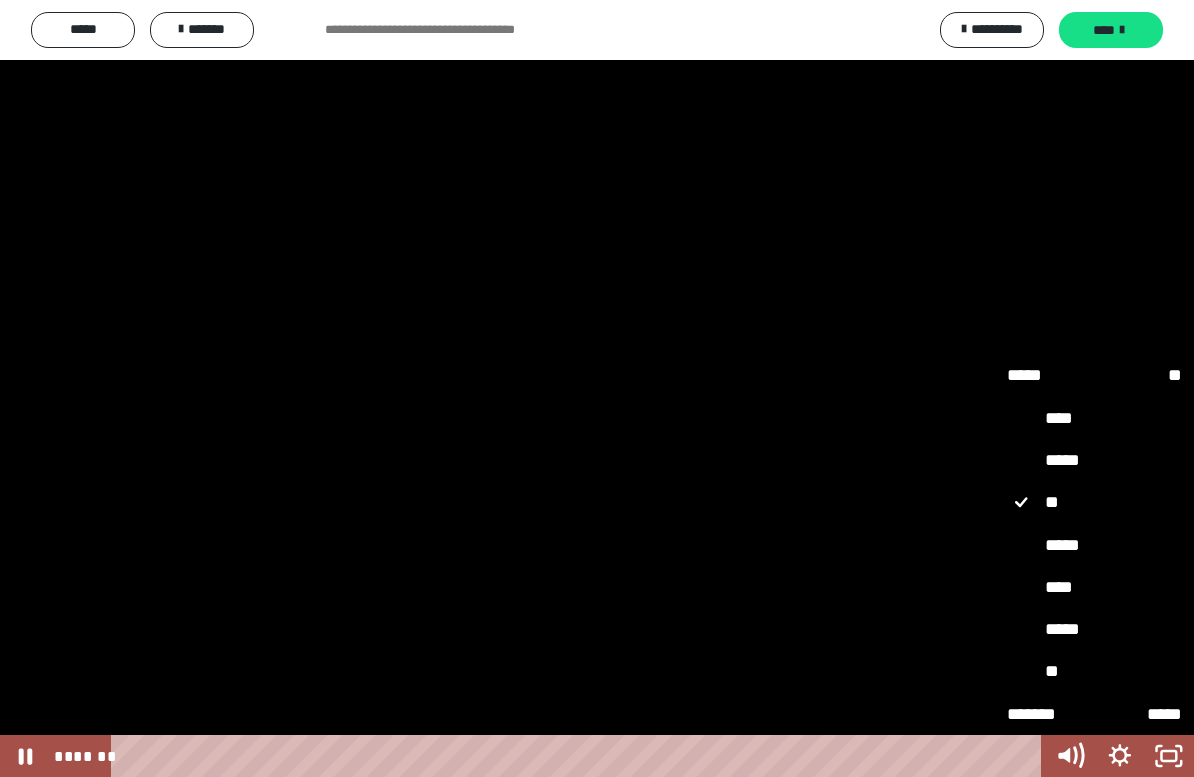 click on "****" at bounding box center [1094, 587] 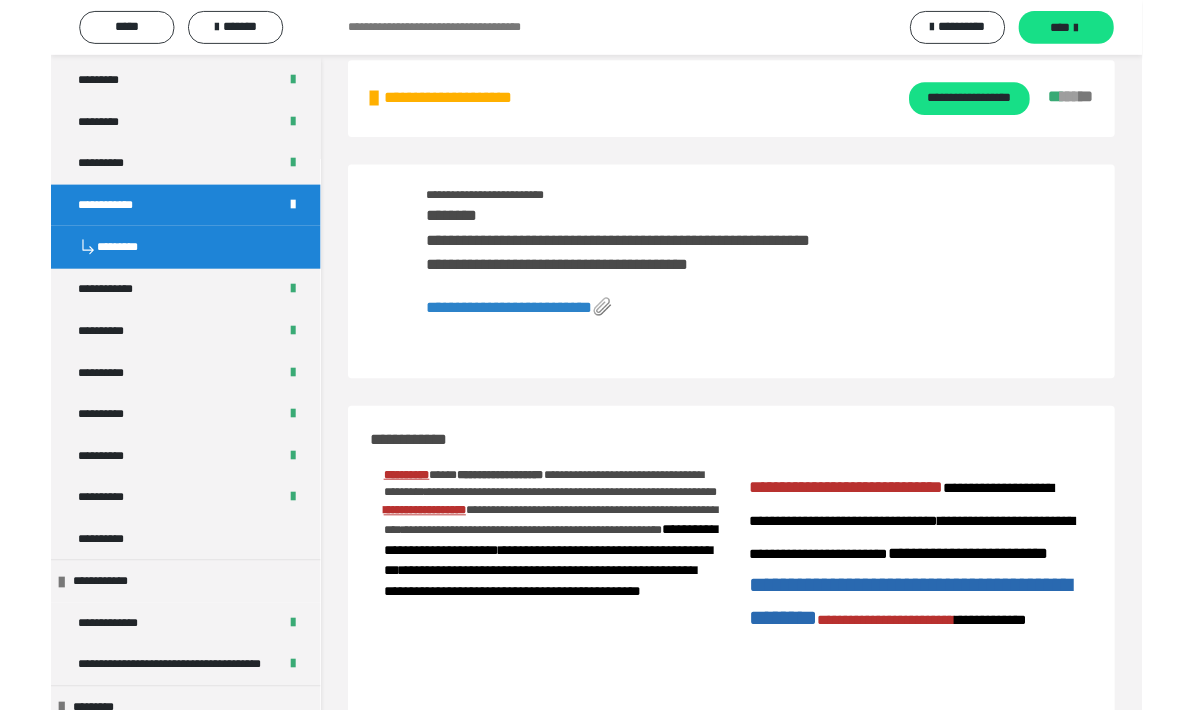 scroll, scrollTop: 3745, scrollLeft: 0, axis: vertical 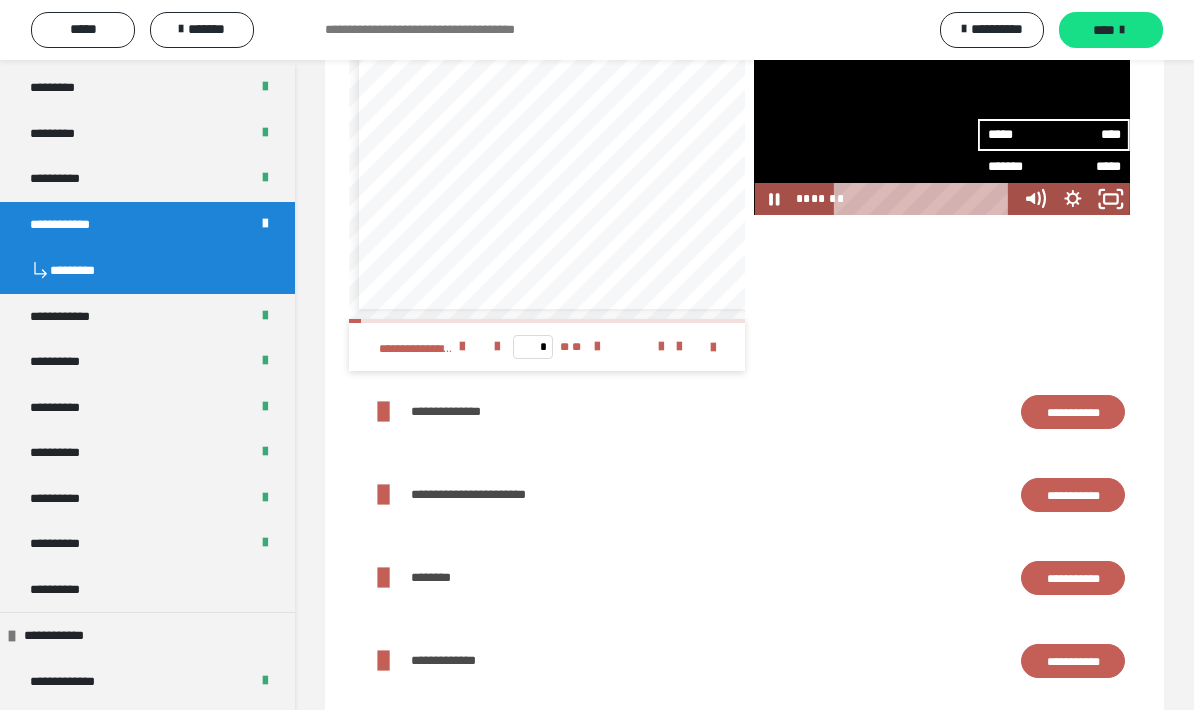 click 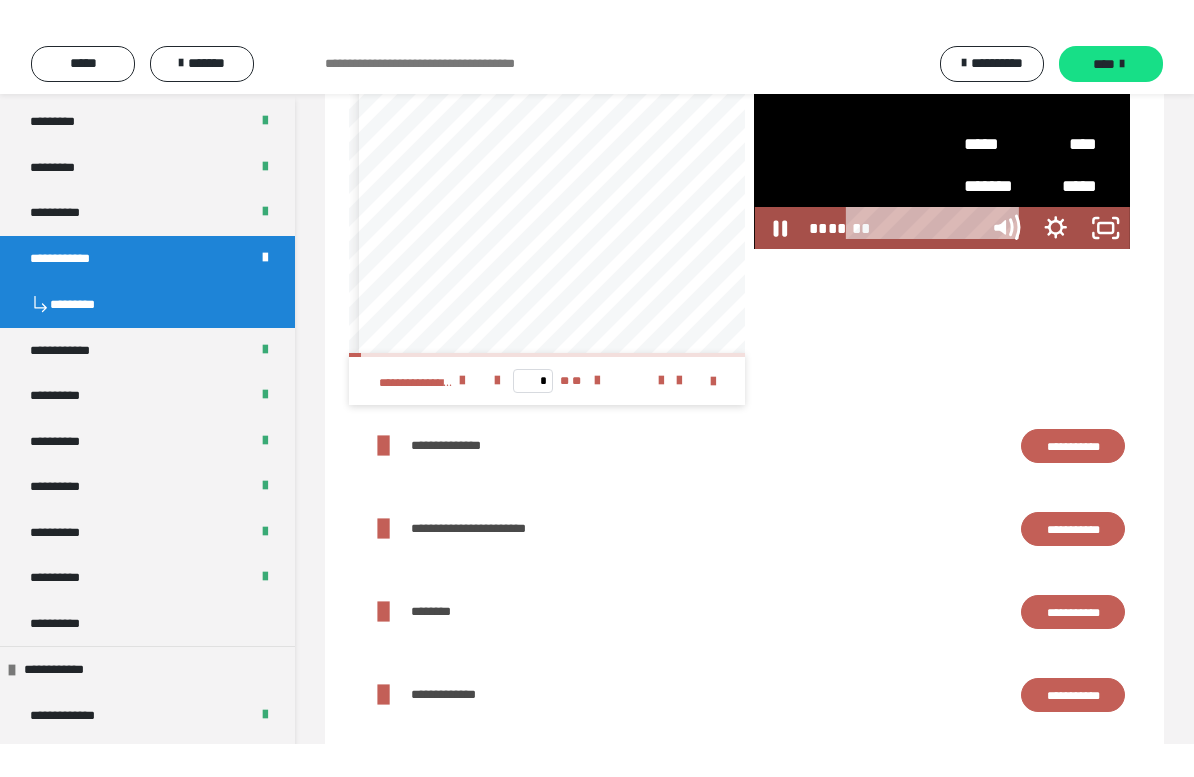 scroll, scrollTop: 24, scrollLeft: 0, axis: vertical 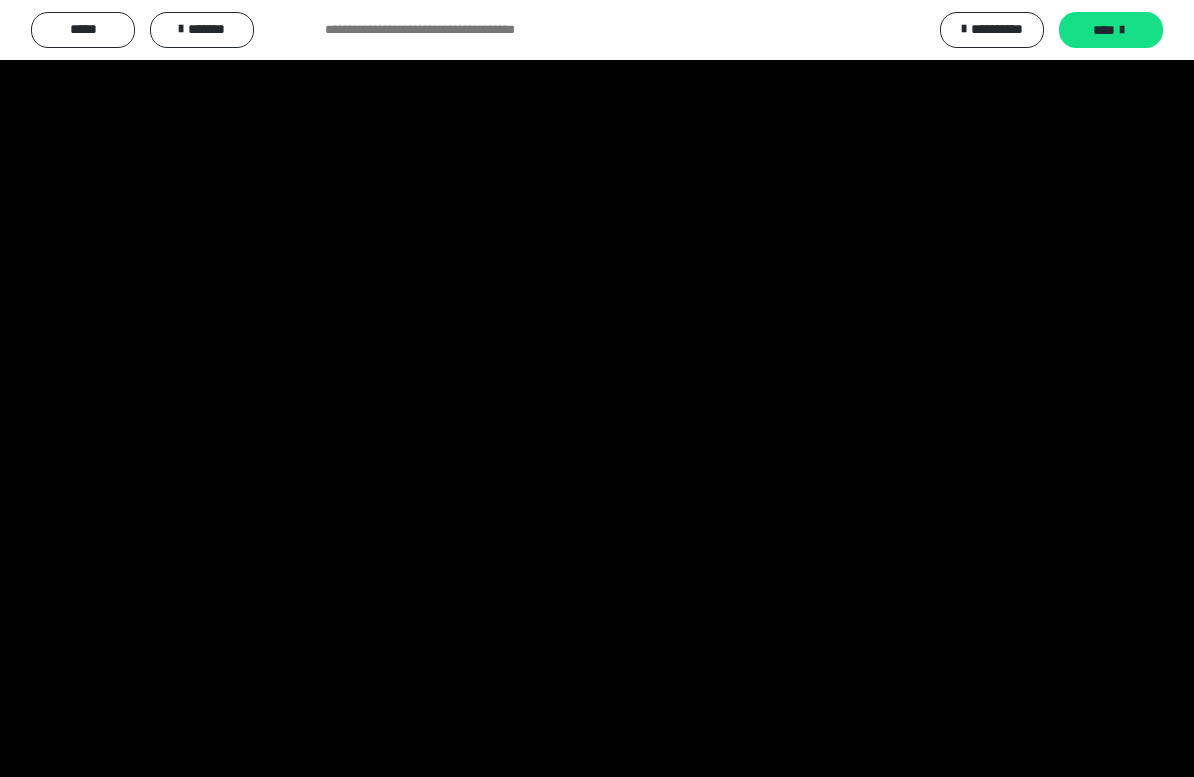 click at bounding box center (597, 388) 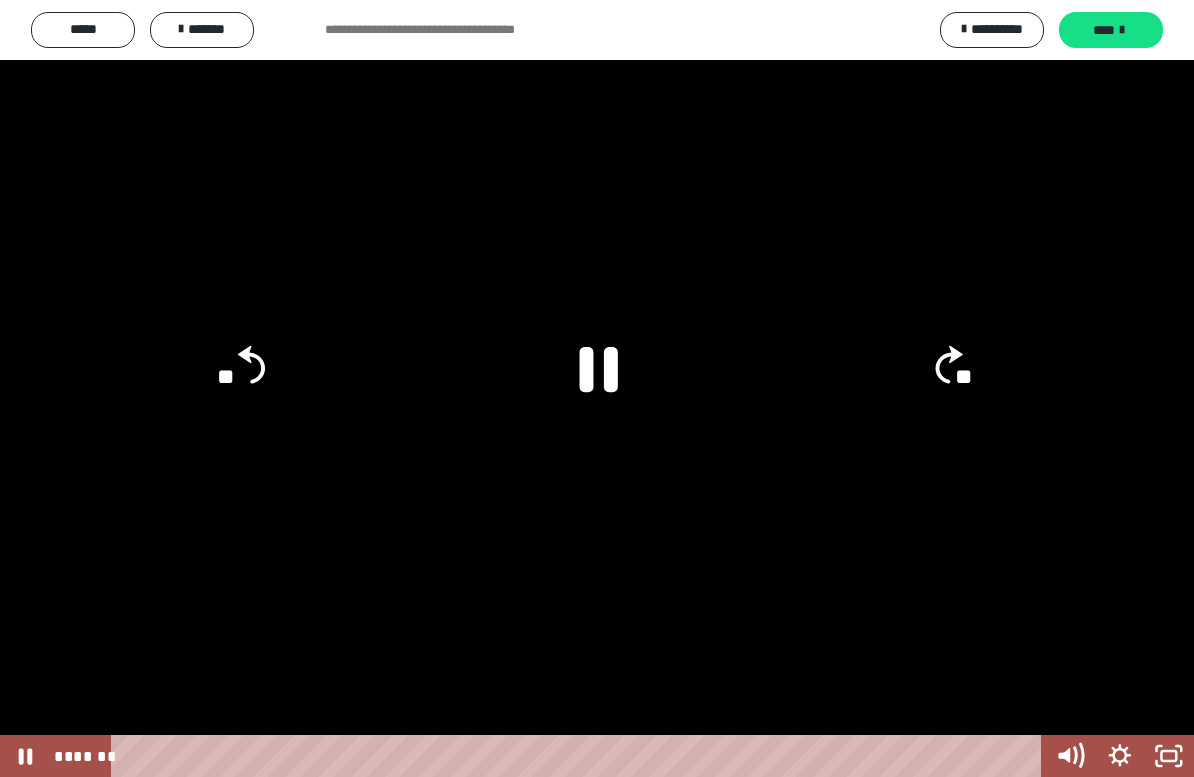 click 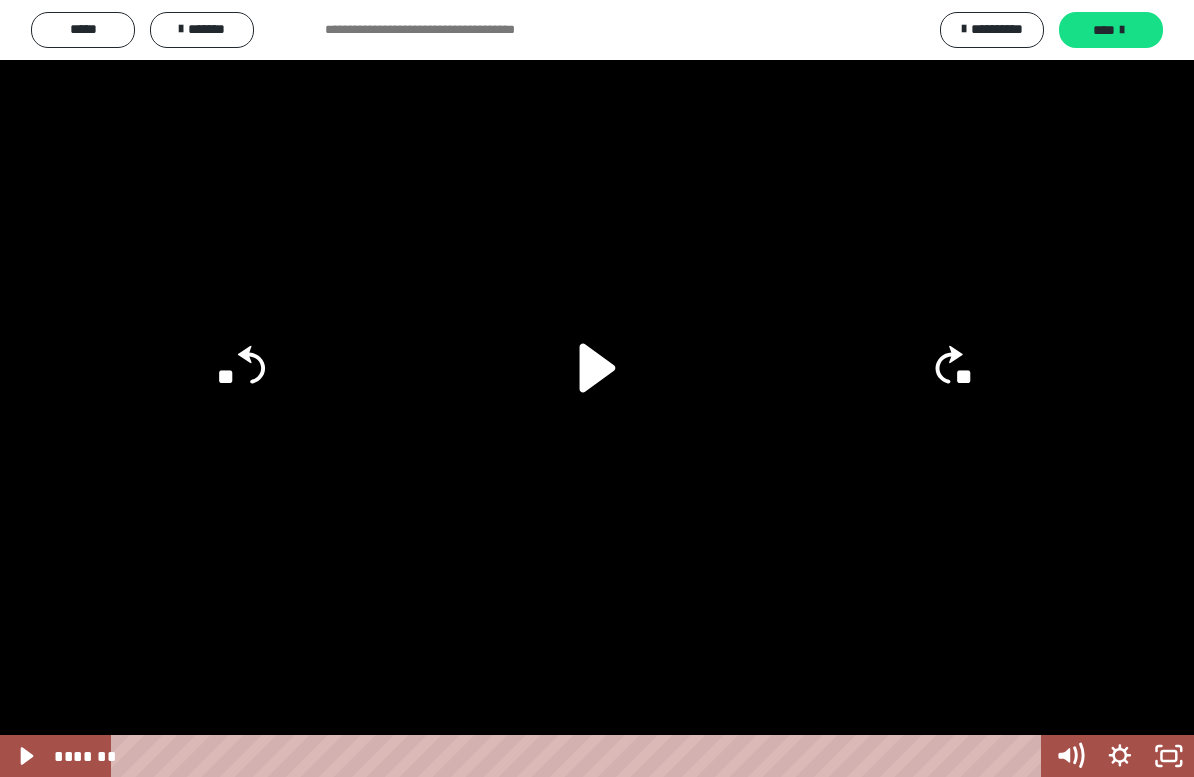 click at bounding box center [597, 388] 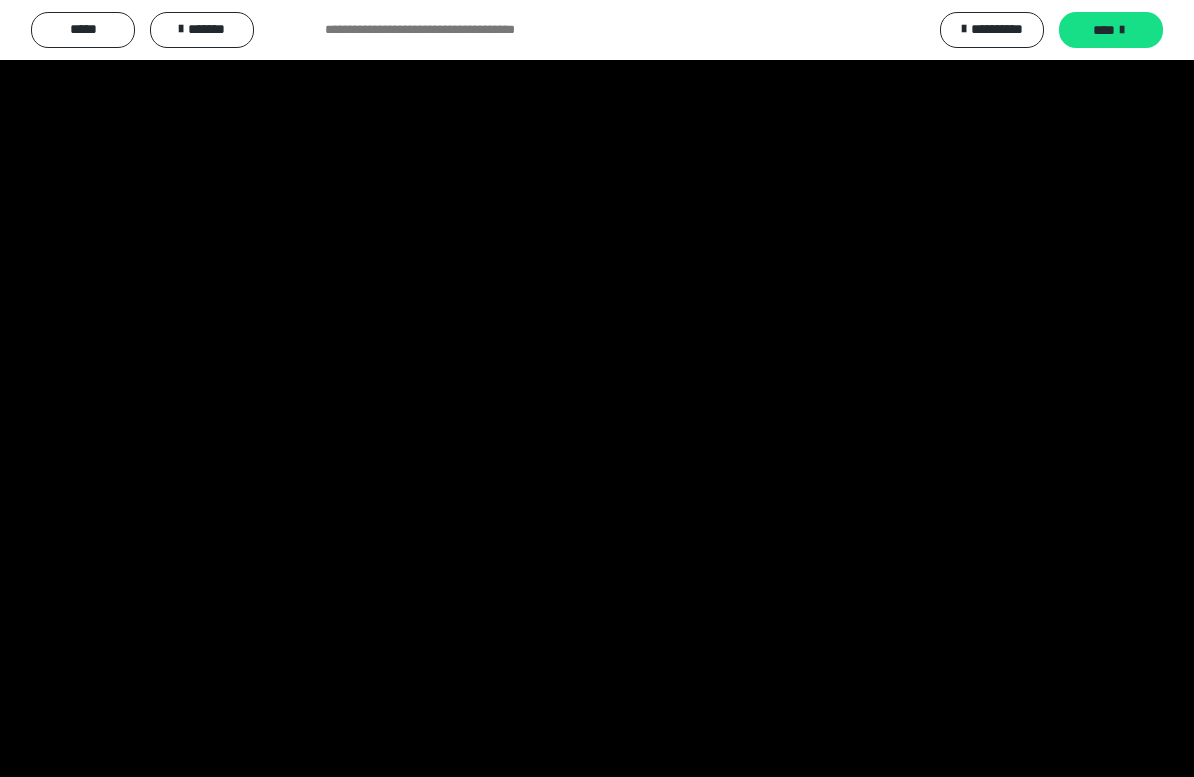 click at bounding box center (597, 388) 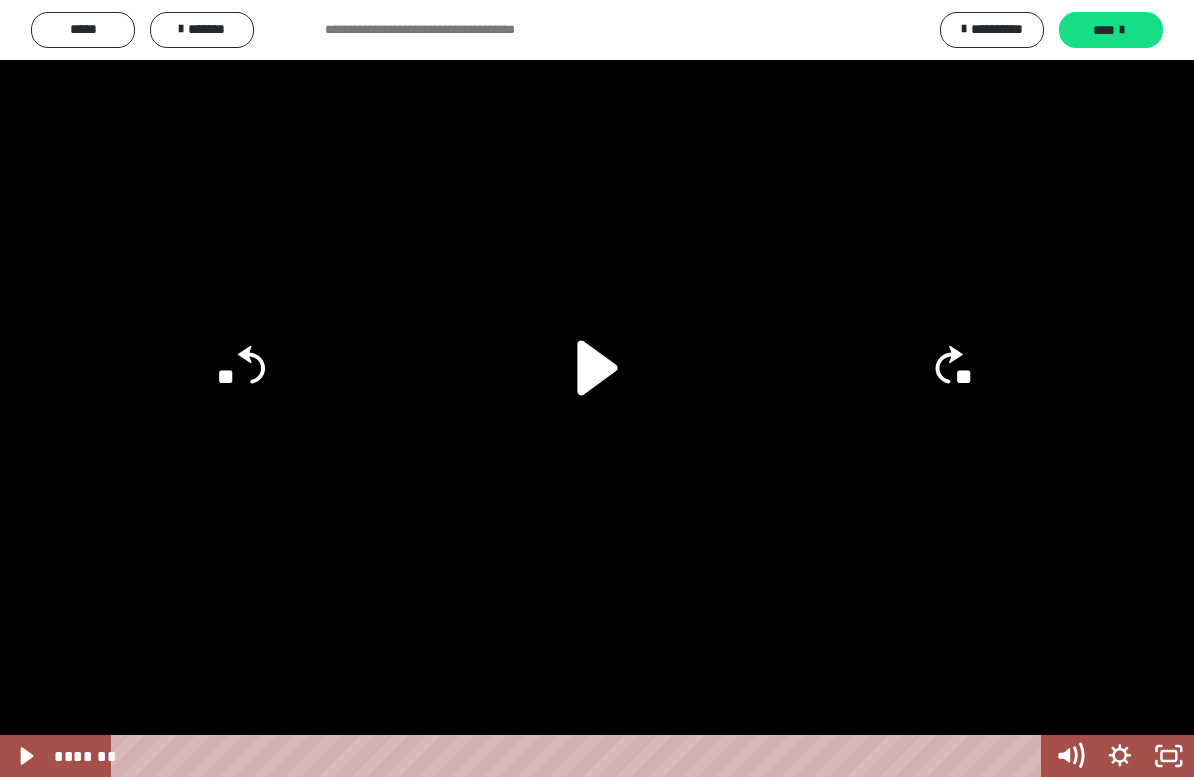click 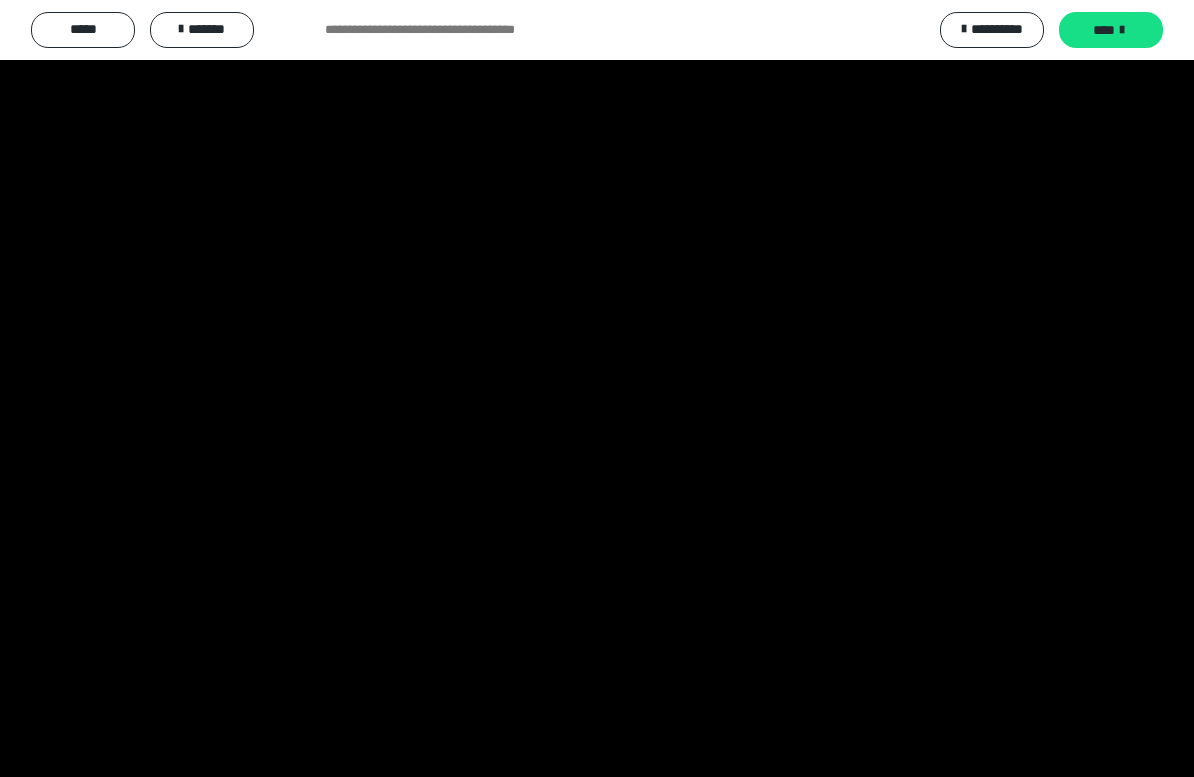 click on "**********" at bounding box center [597, 2271] 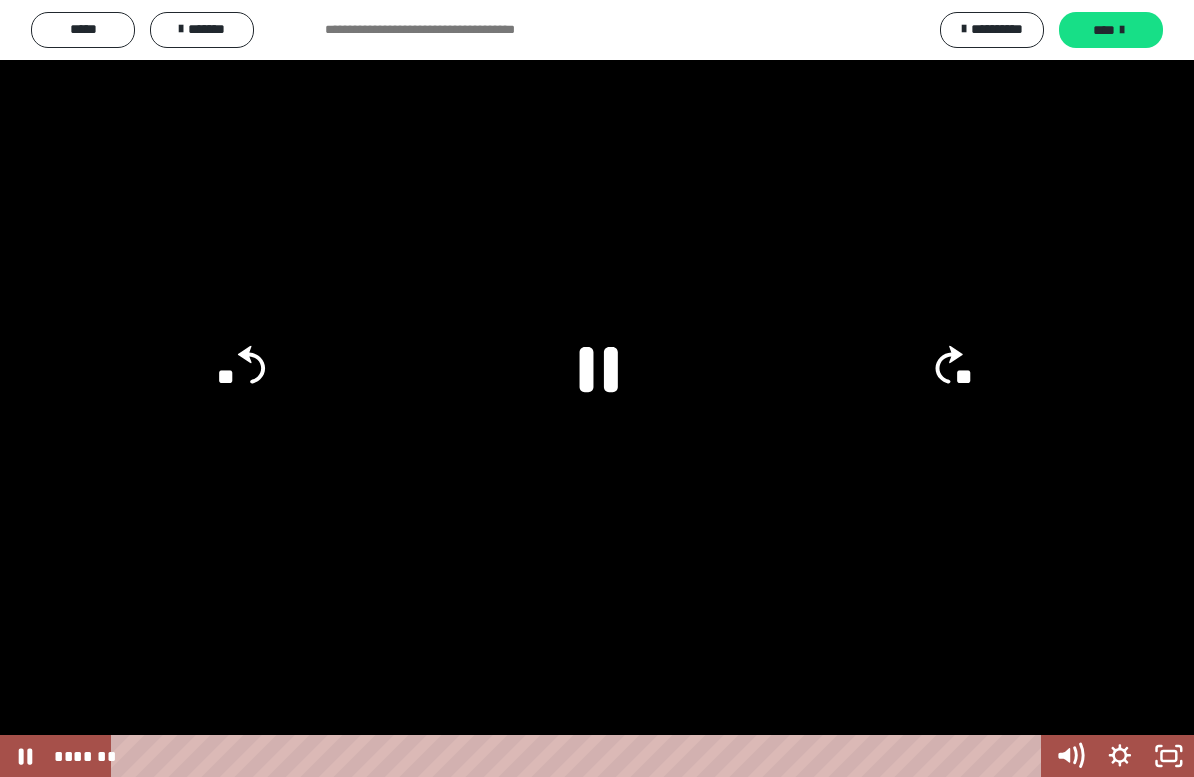 click 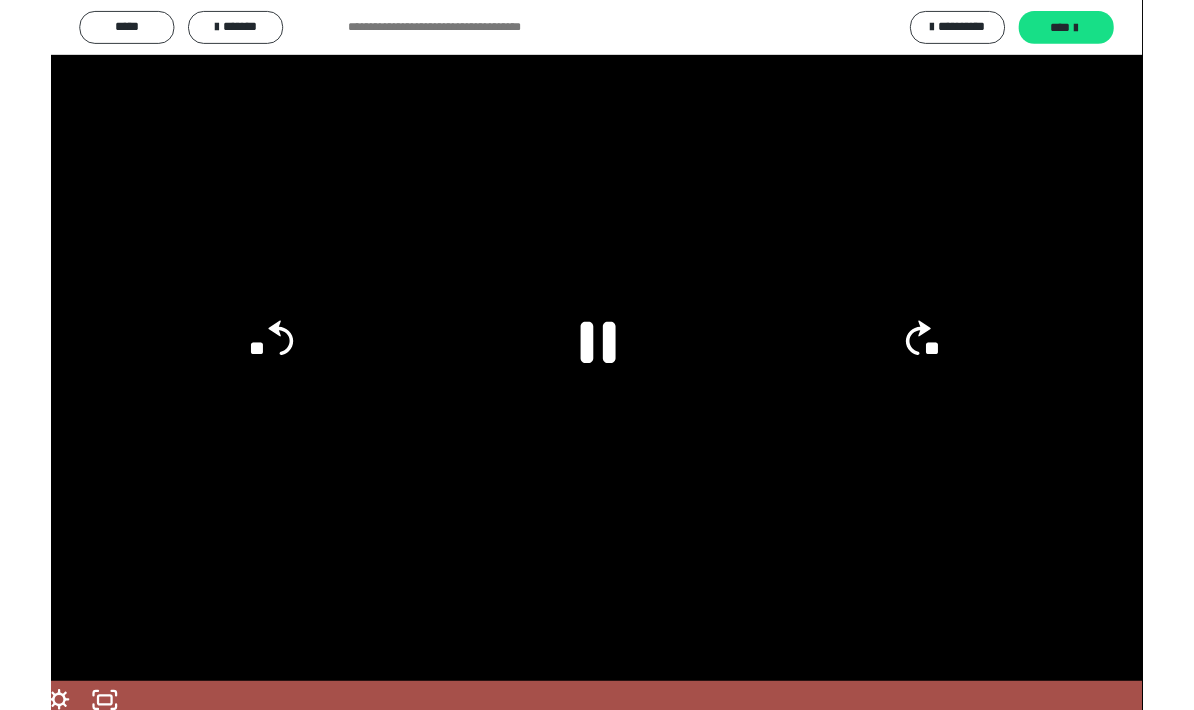 scroll, scrollTop: 3745, scrollLeft: 0, axis: vertical 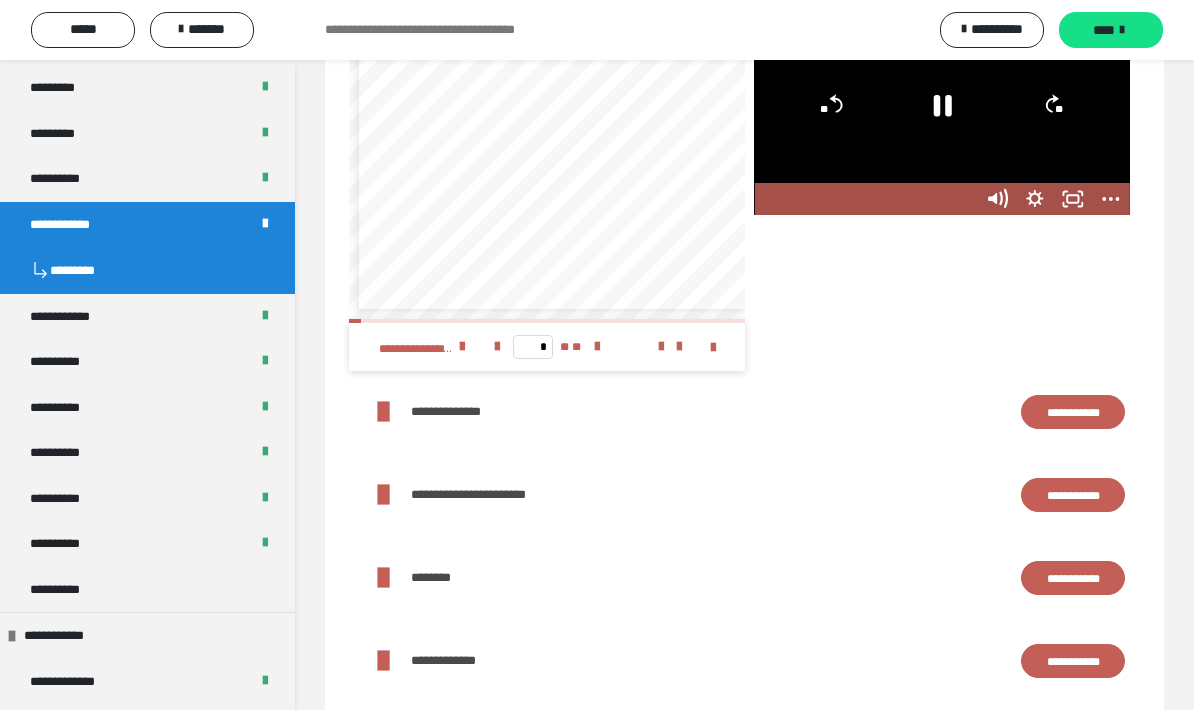 click 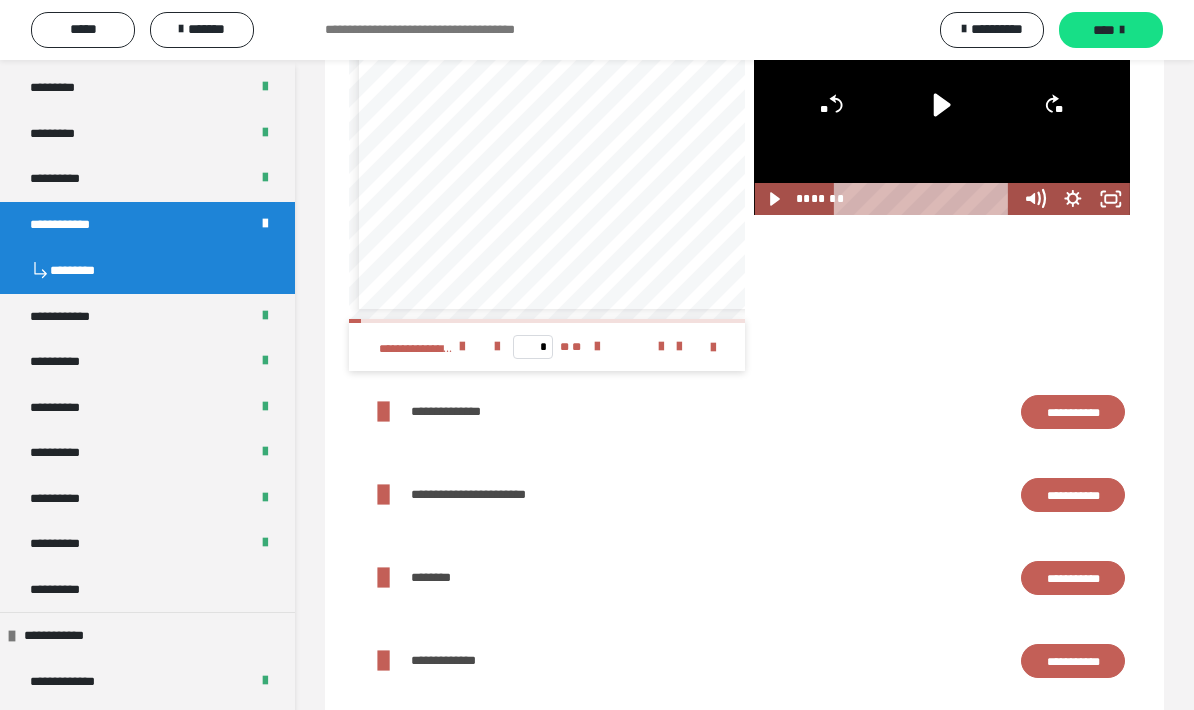 click on "**********" at bounding box center (147, 317) 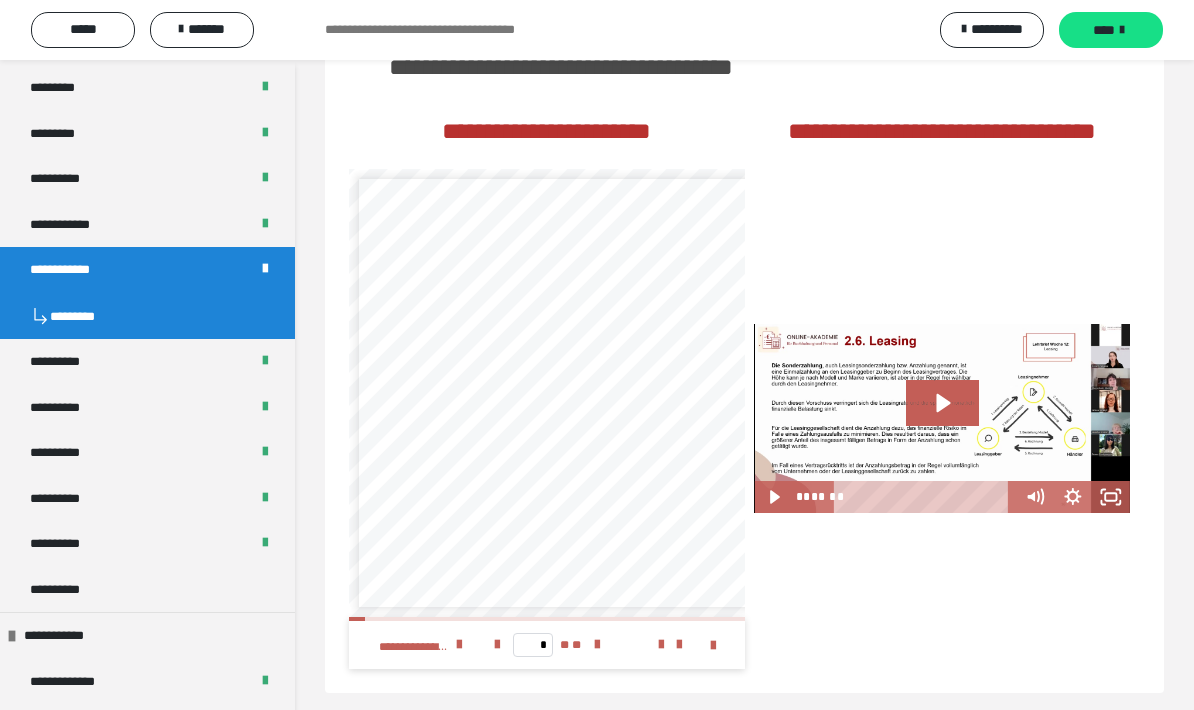 scroll, scrollTop: 2616, scrollLeft: 0, axis: vertical 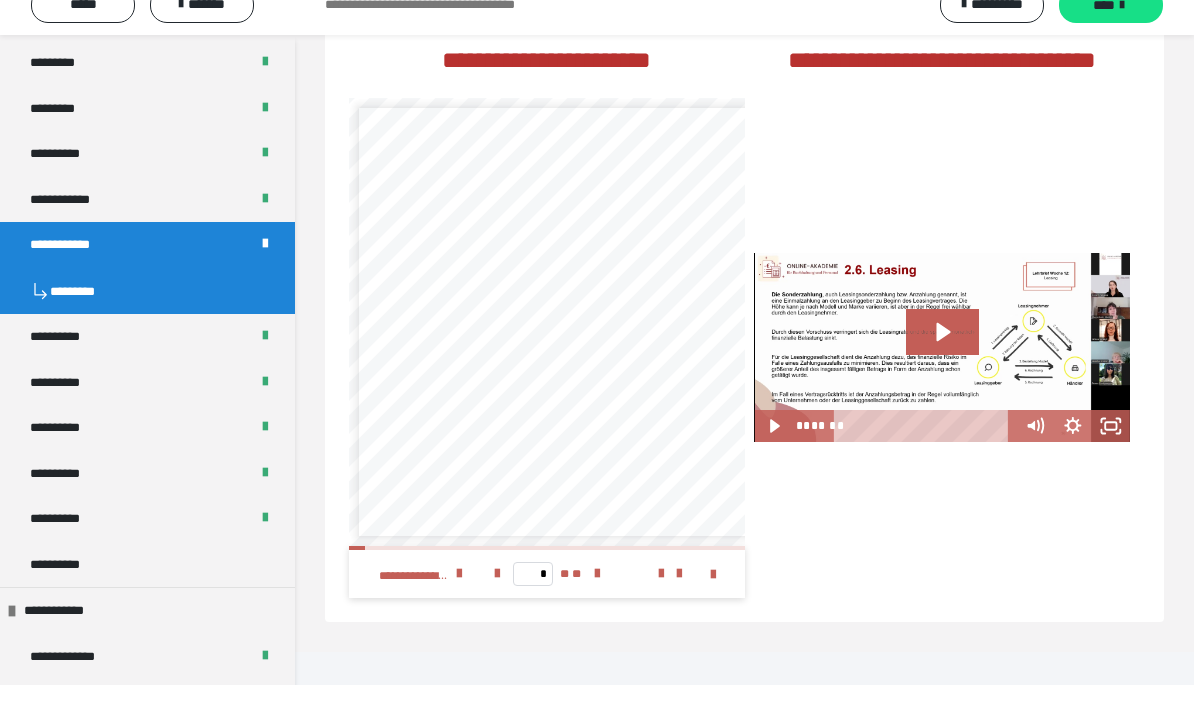 click 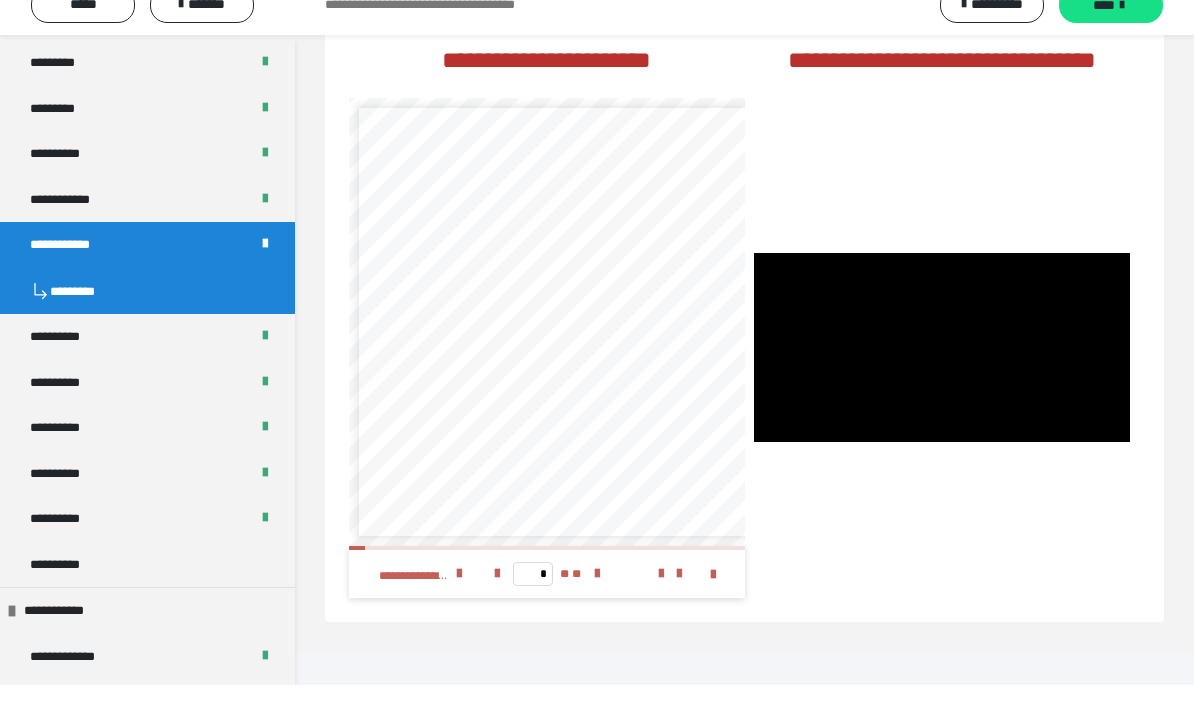 click at bounding box center (942, 372) 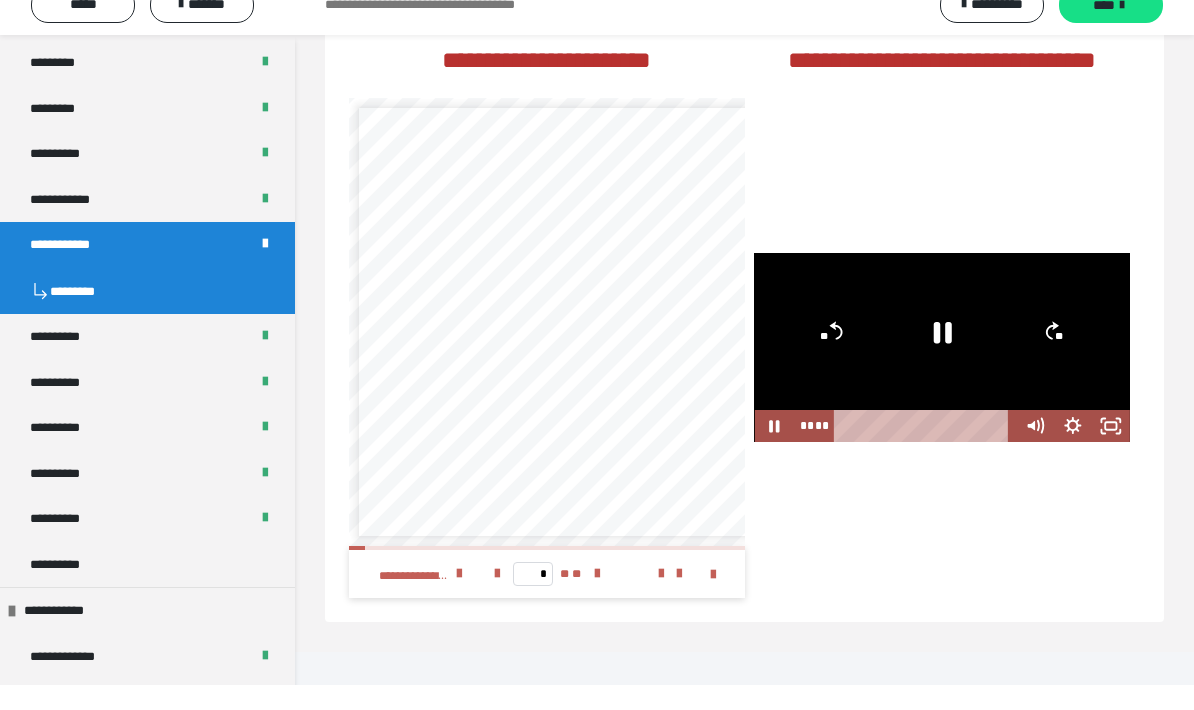 click 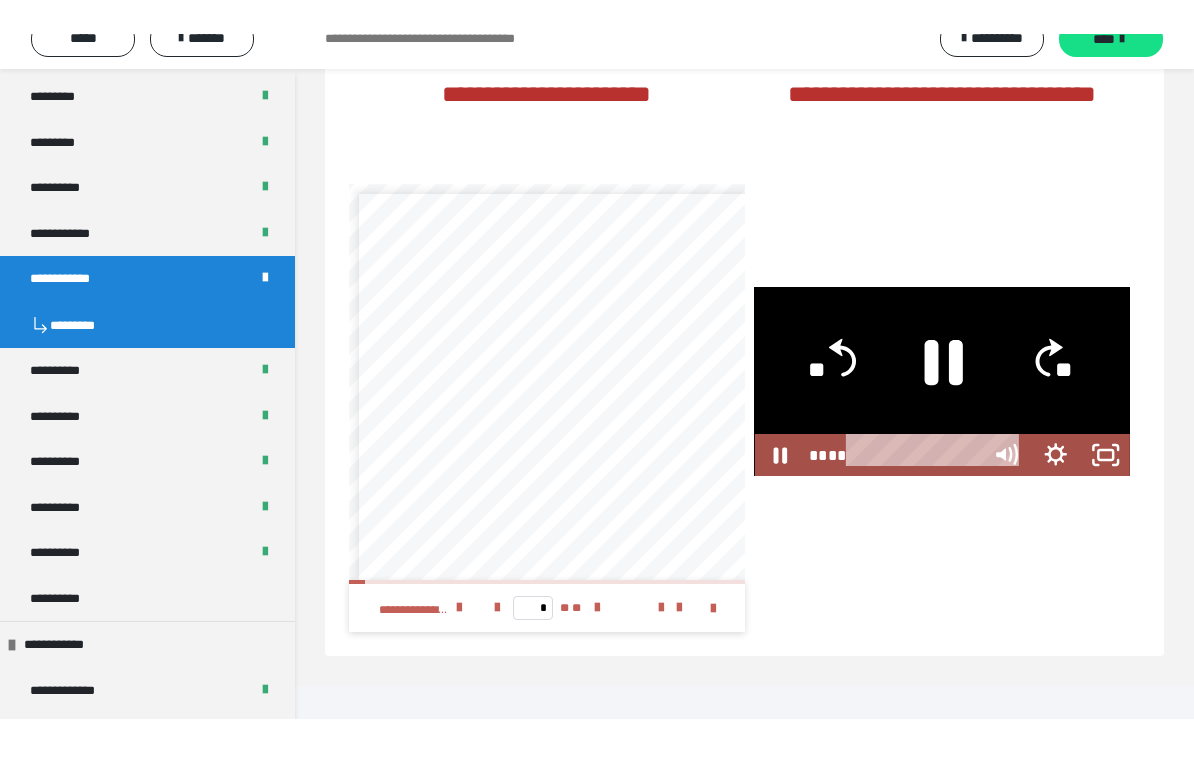 scroll, scrollTop: 24, scrollLeft: 0, axis: vertical 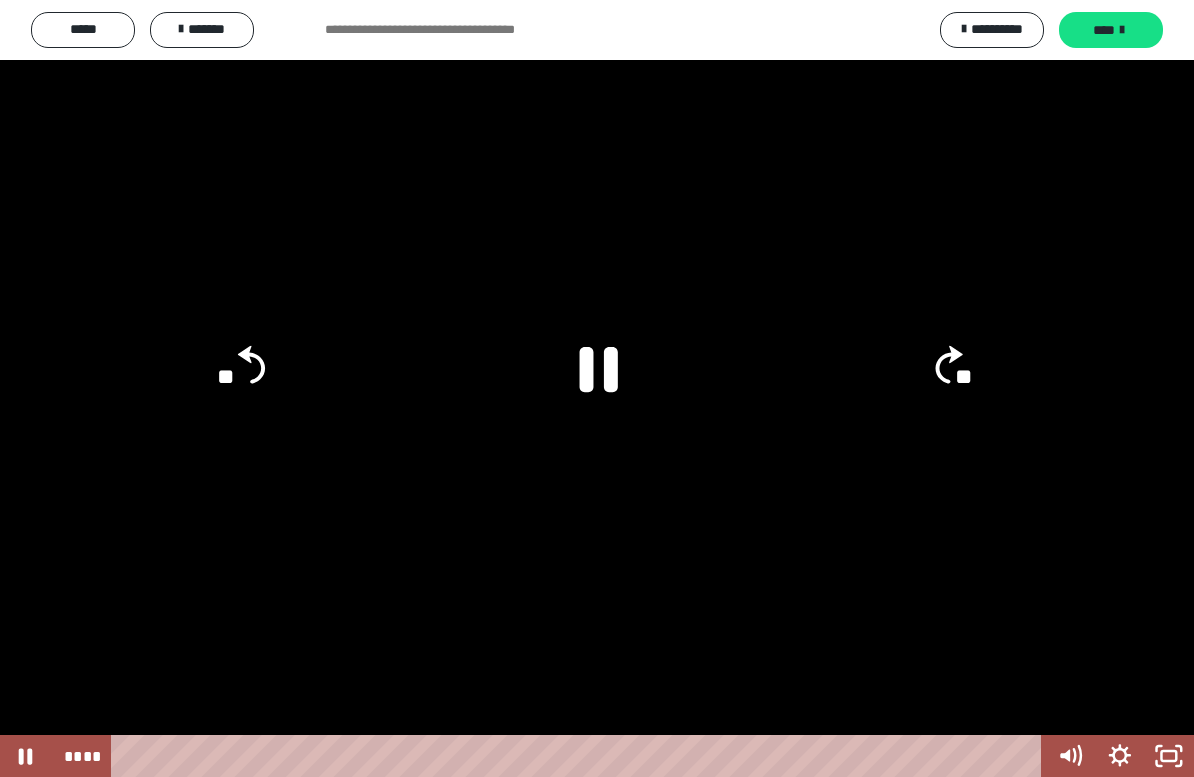 click 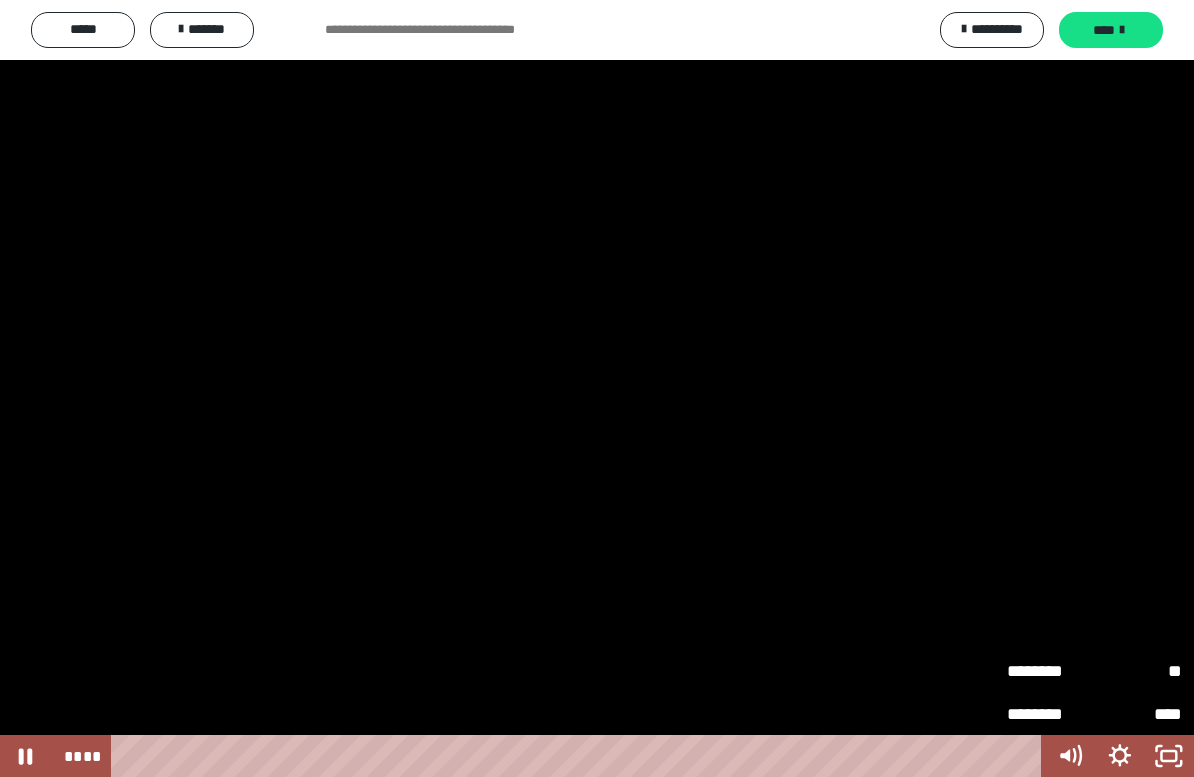 click on "**" at bounding box center (1138, 670) 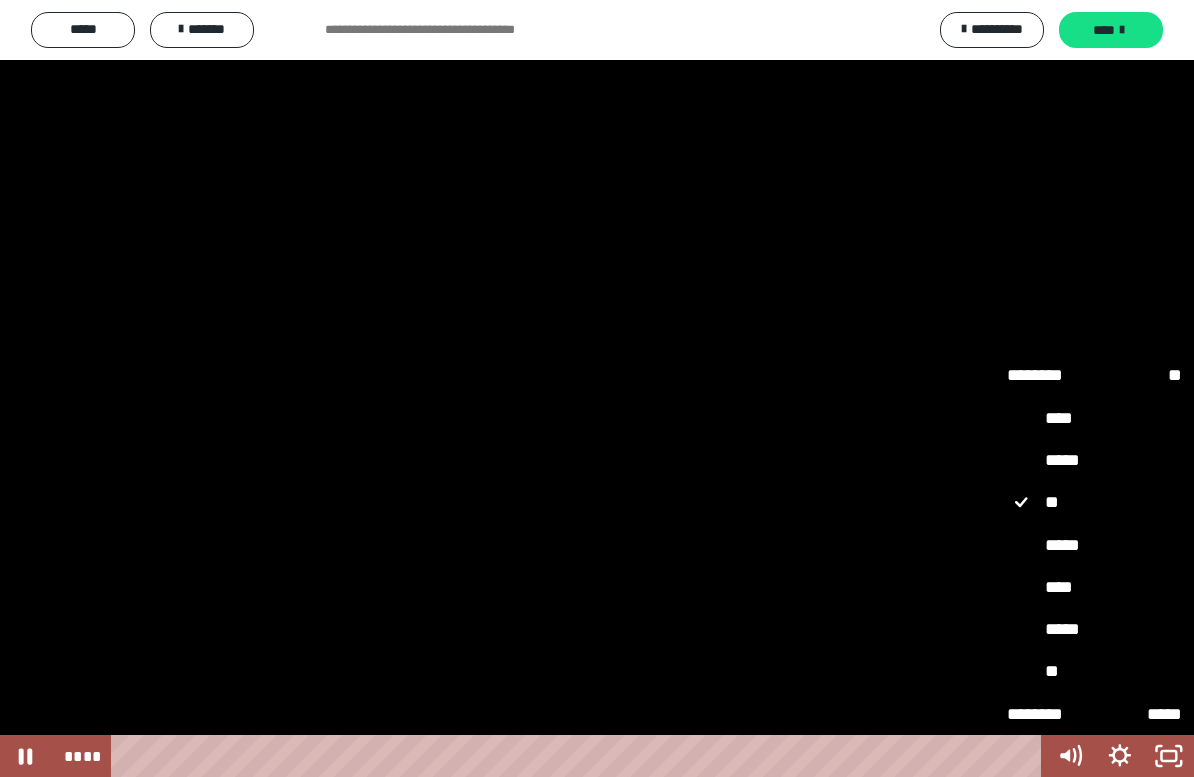 click on "*****" at bounding box center (1094, 545) 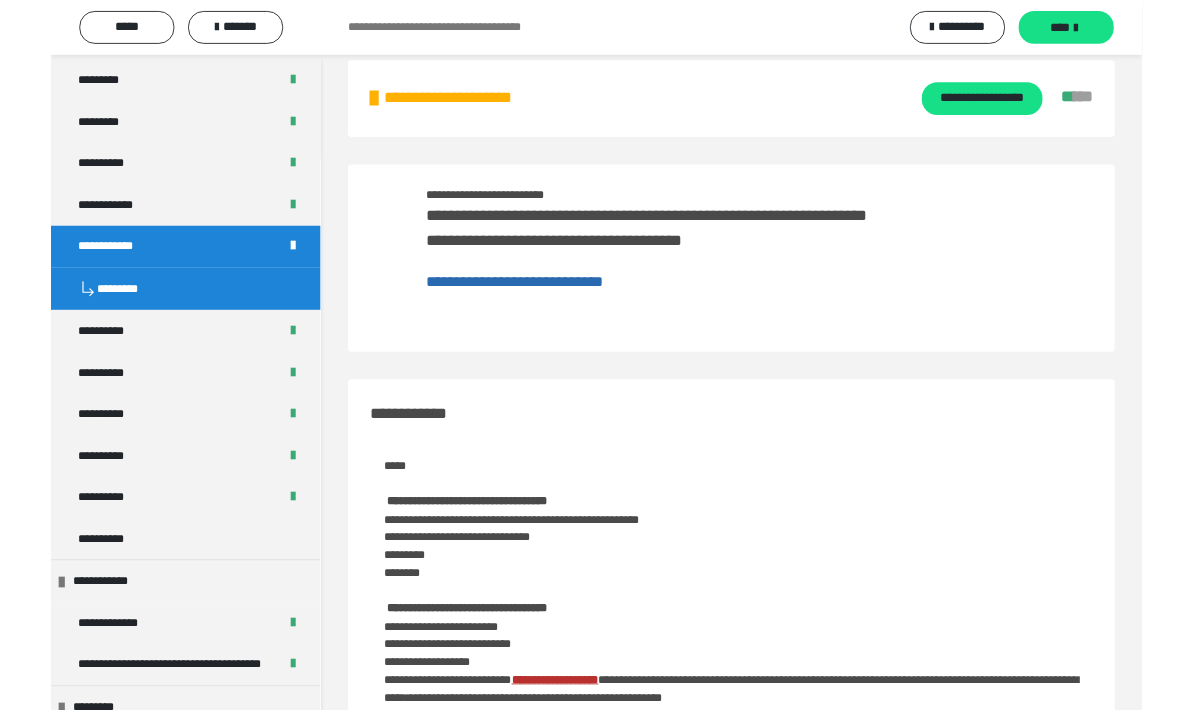 scroll, scrollTop: 2549, scrollLeft: 0, axis: vertical 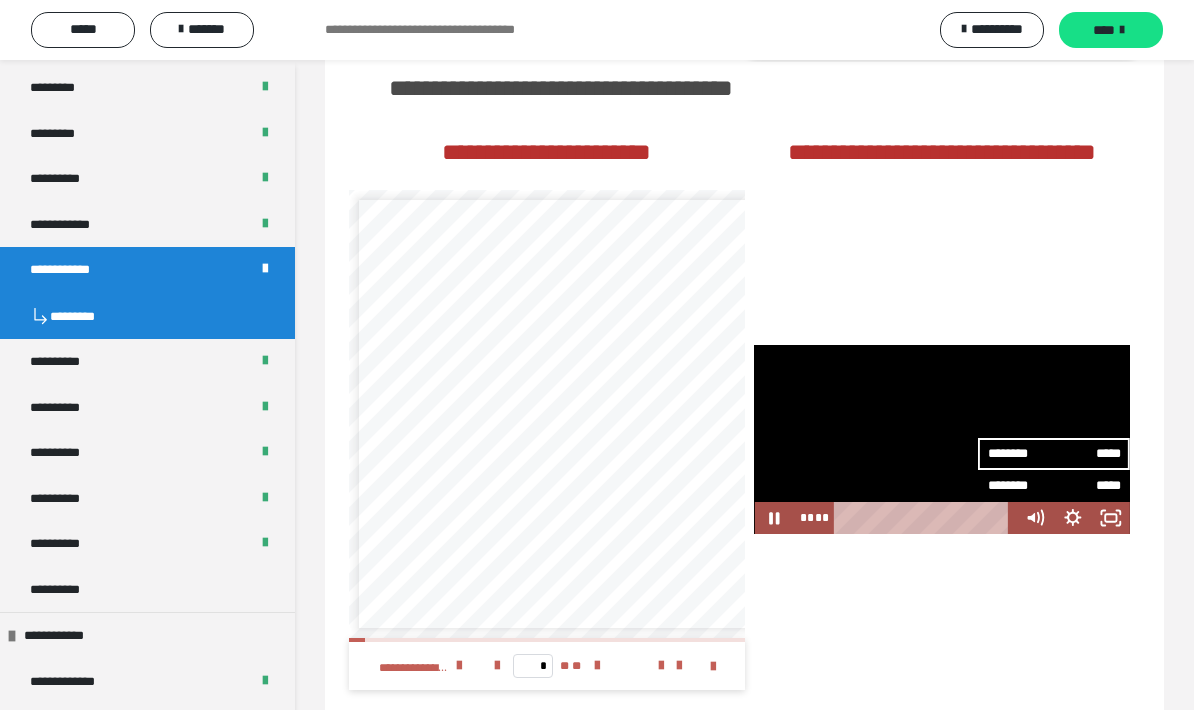 click 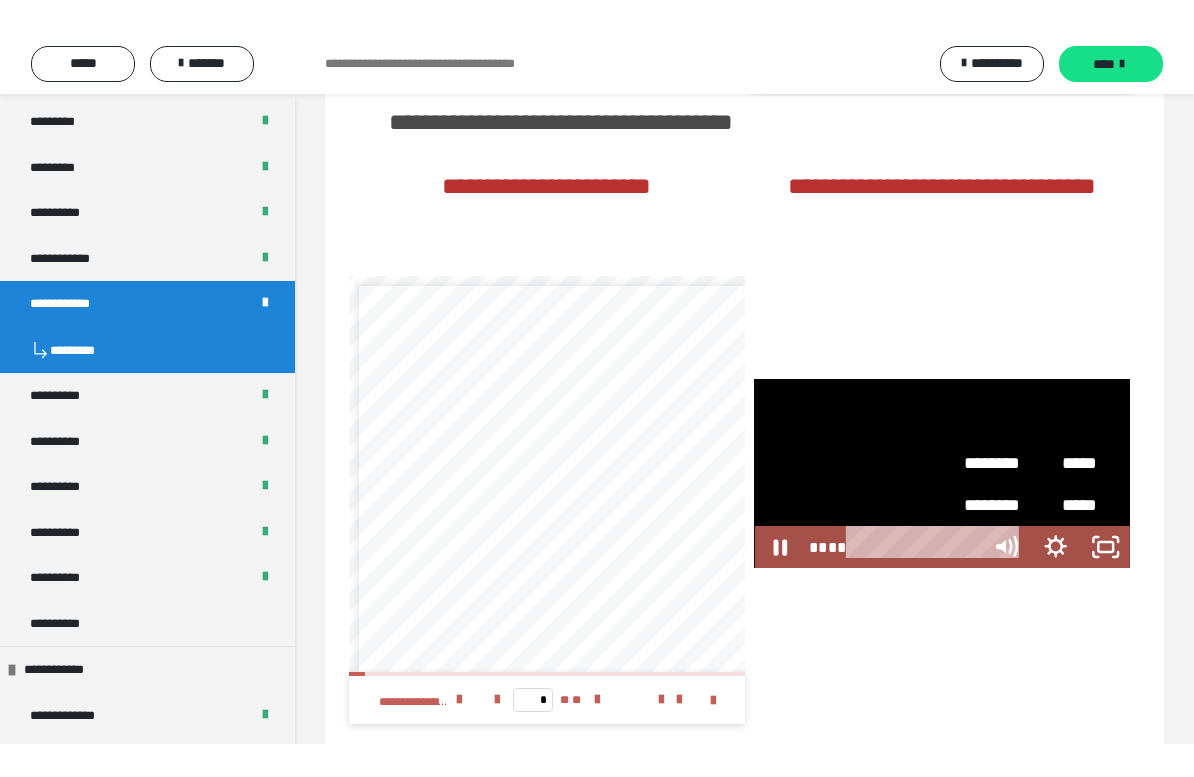 scroll, scrollTop: 24, scrollLeft: 0, axis: vertical 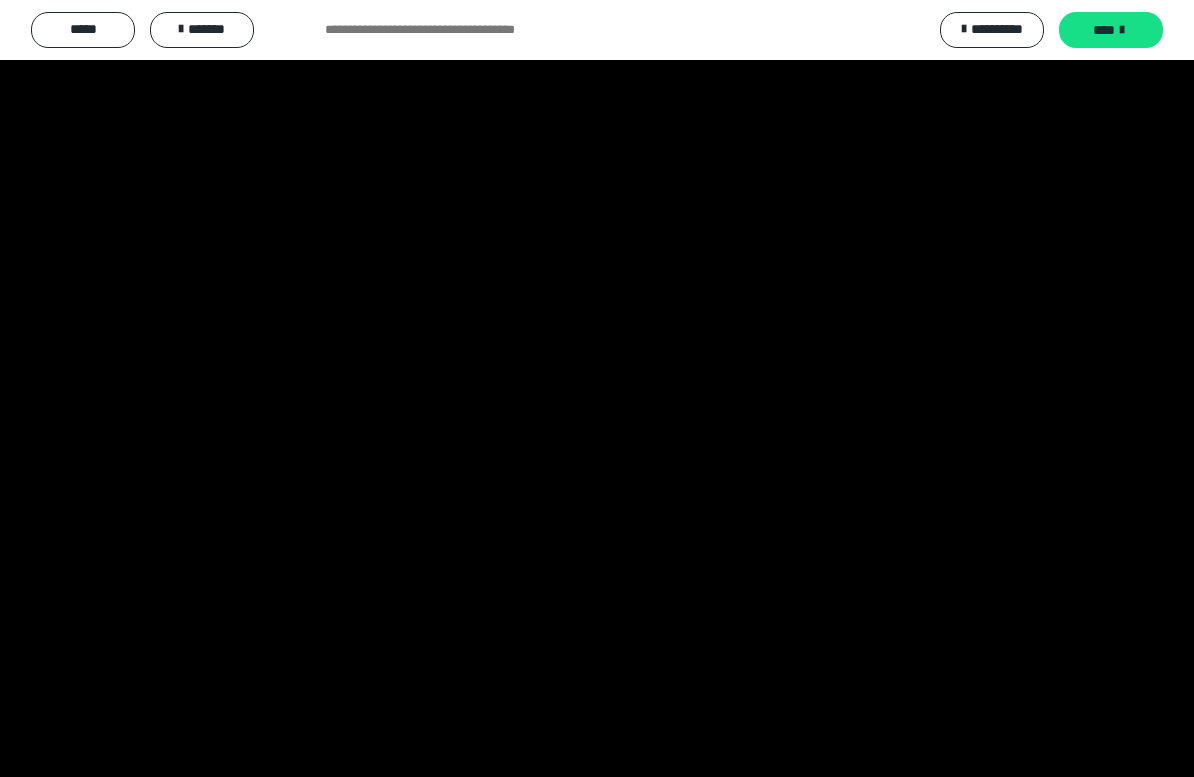 click at bounding box center [597, 388] 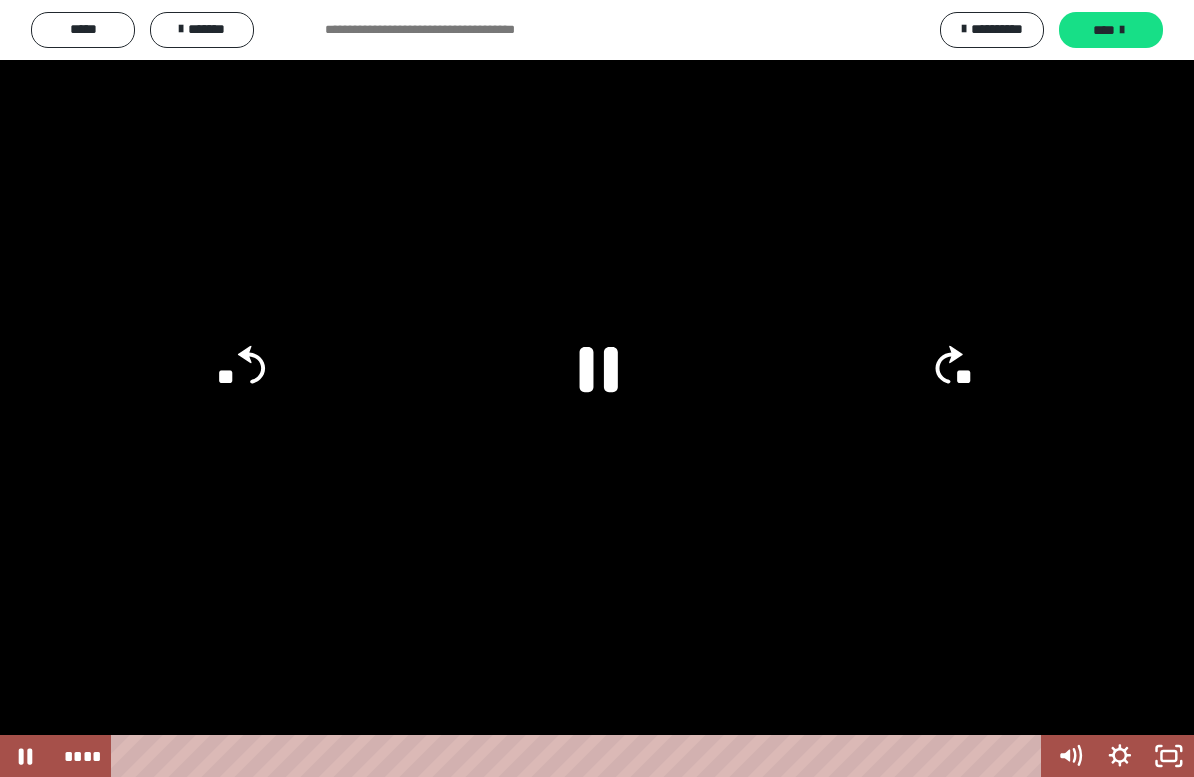 click 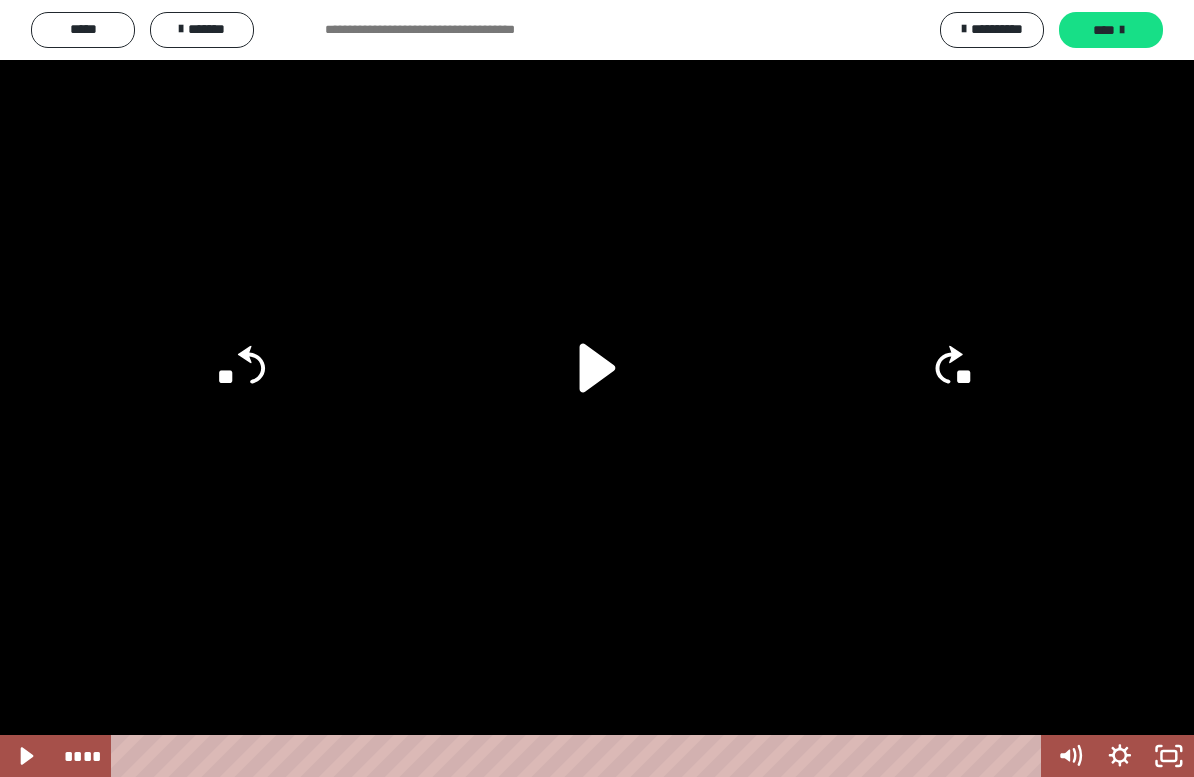 click 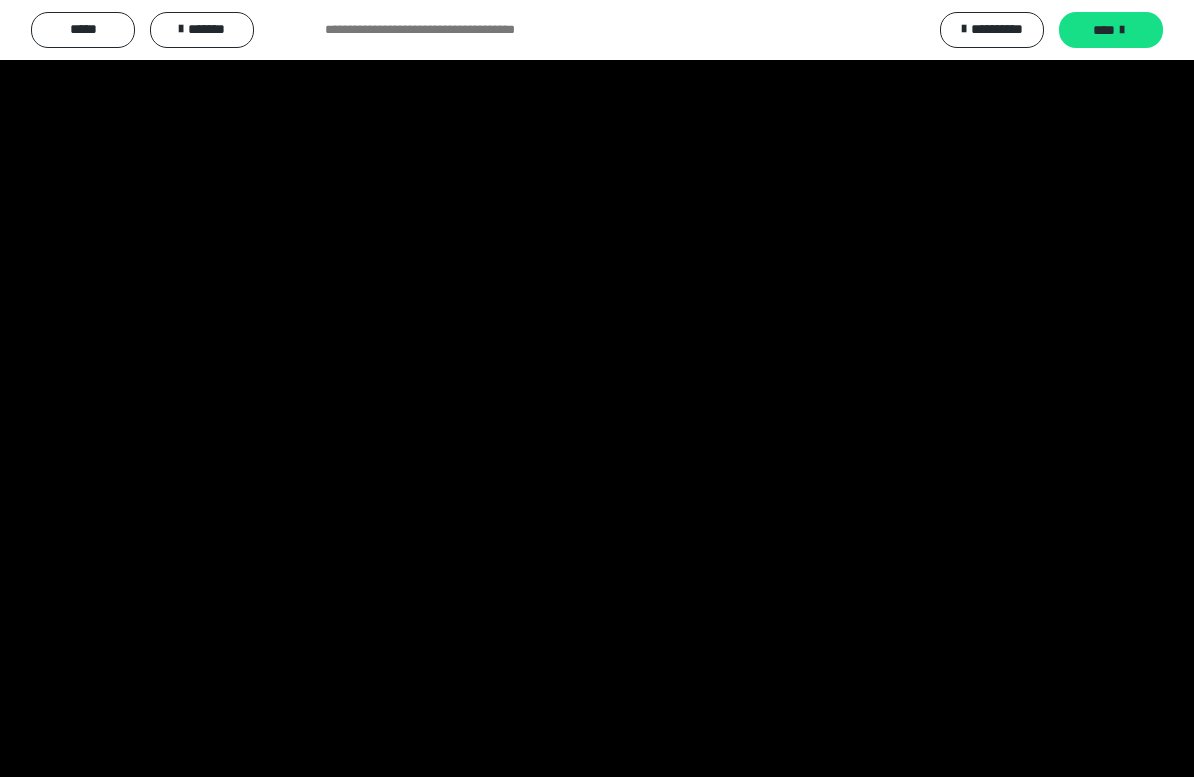 click at bounding box center (597, 388) 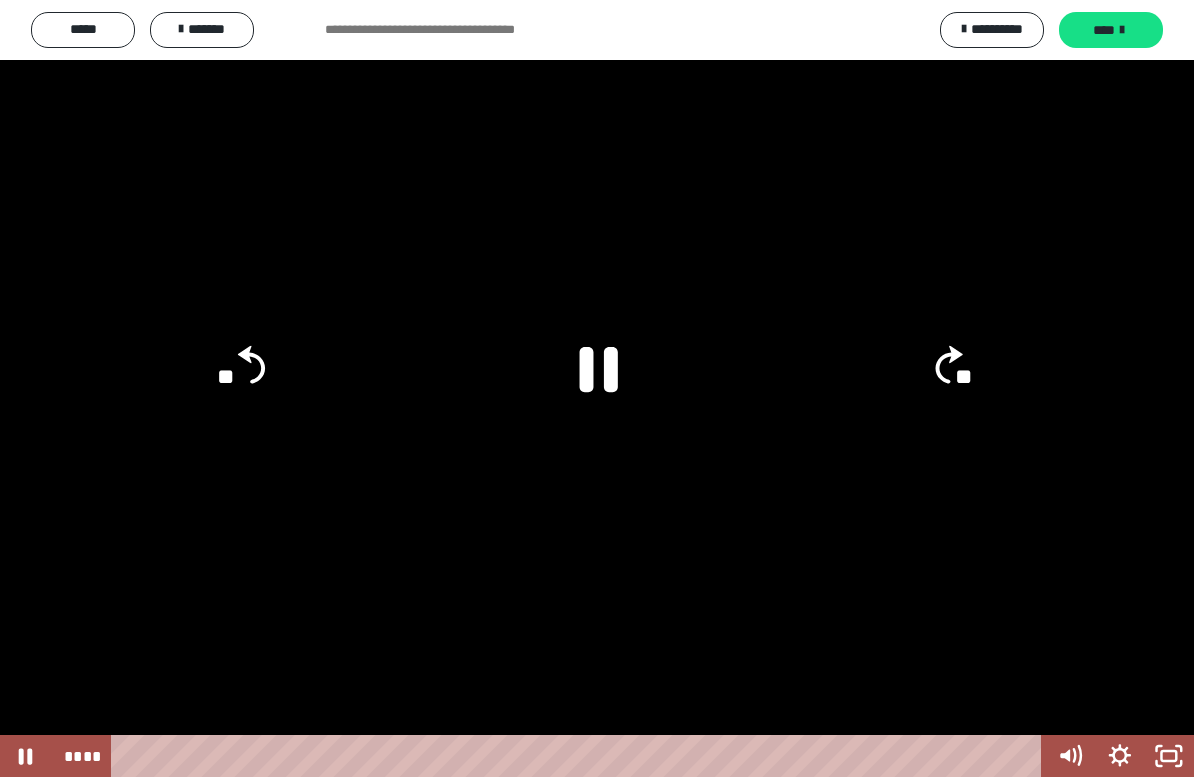 click 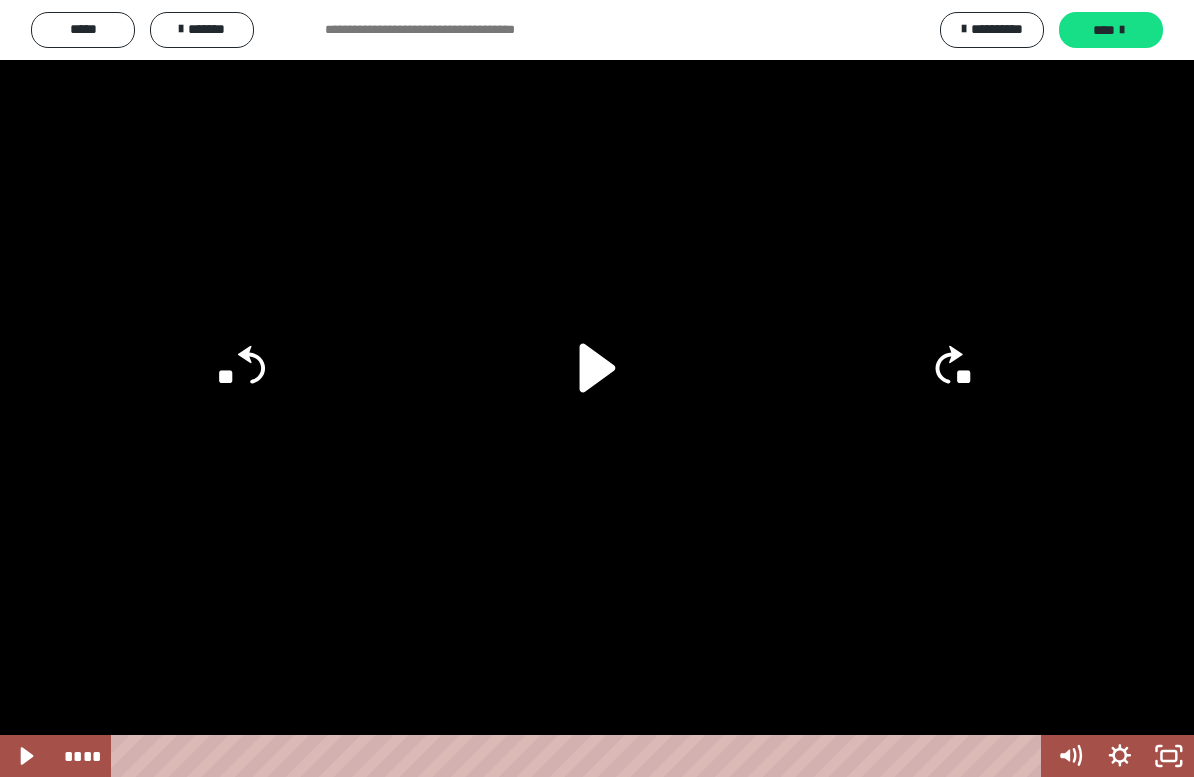 click 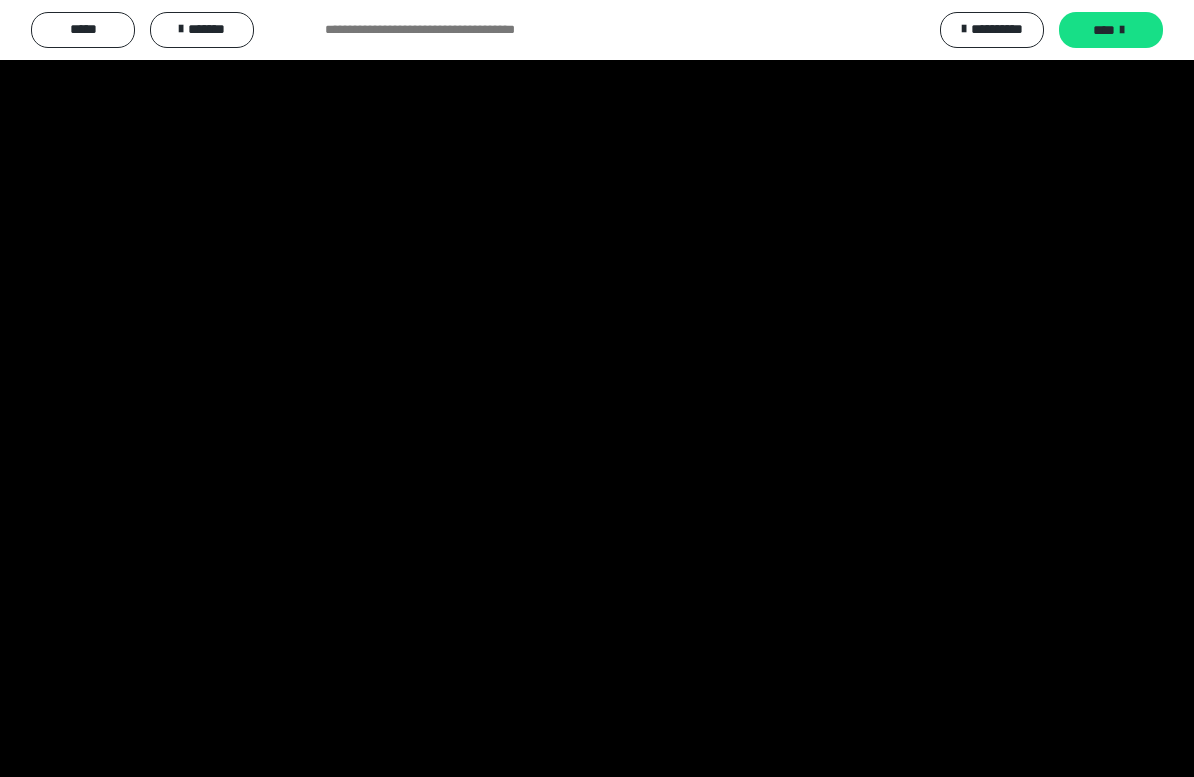 scroll, scrollTop: 0, scrollLeft: 0, axis: both 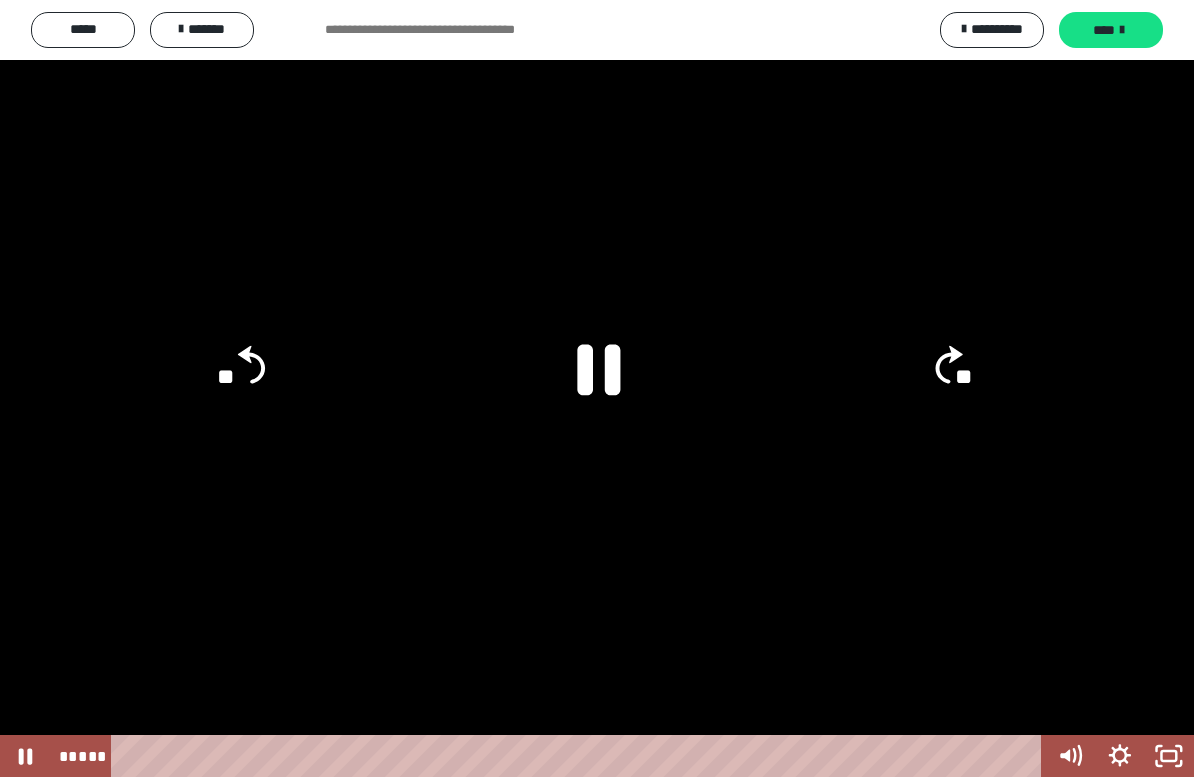 click 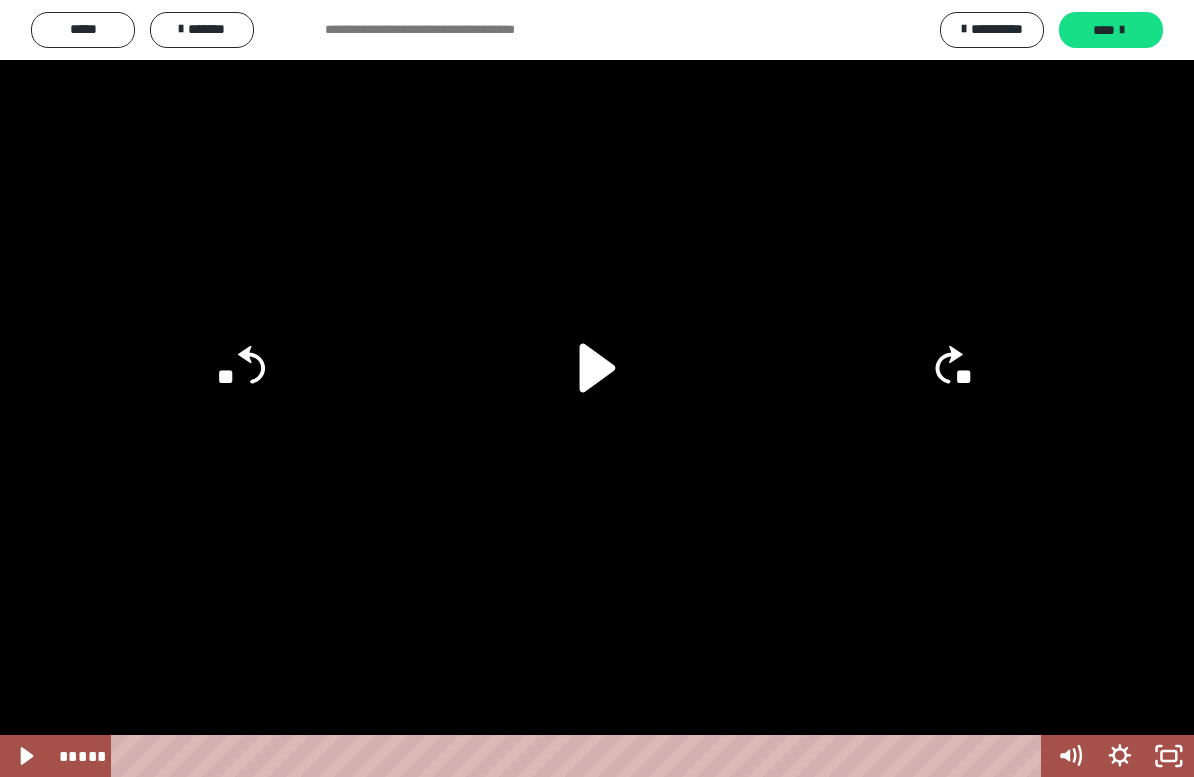click 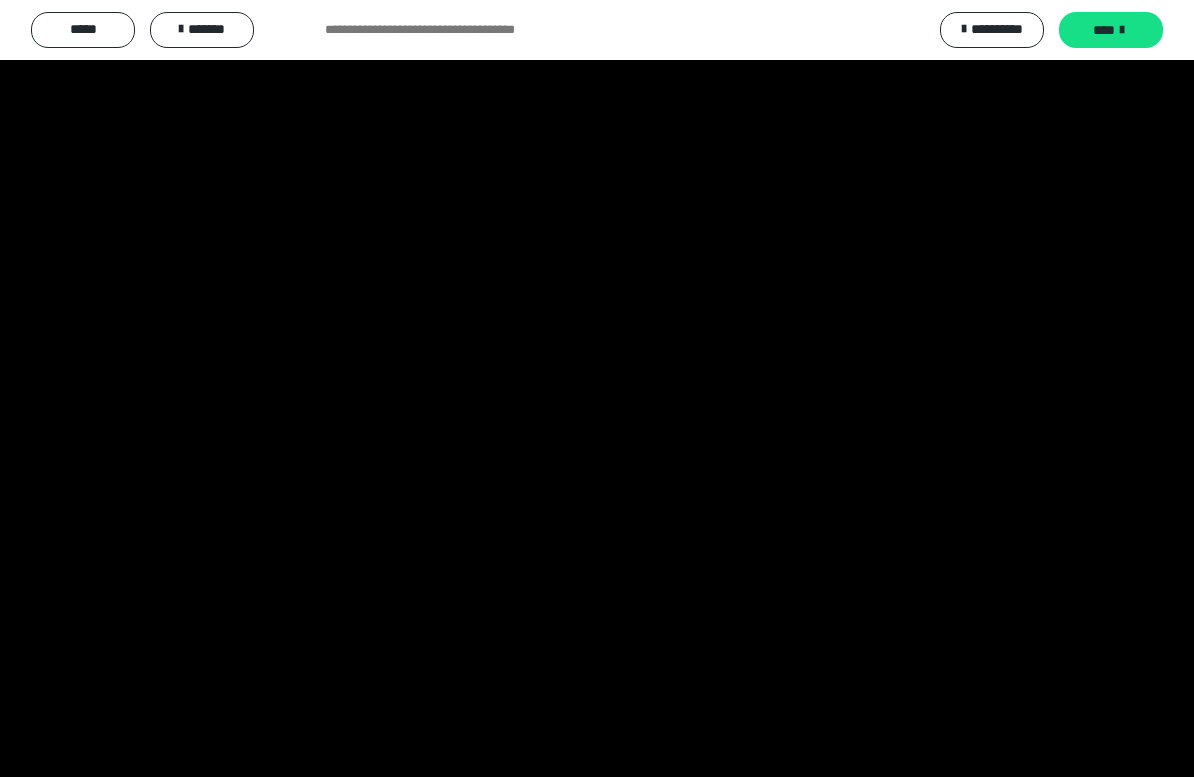 click at bounding box center [597, 388] 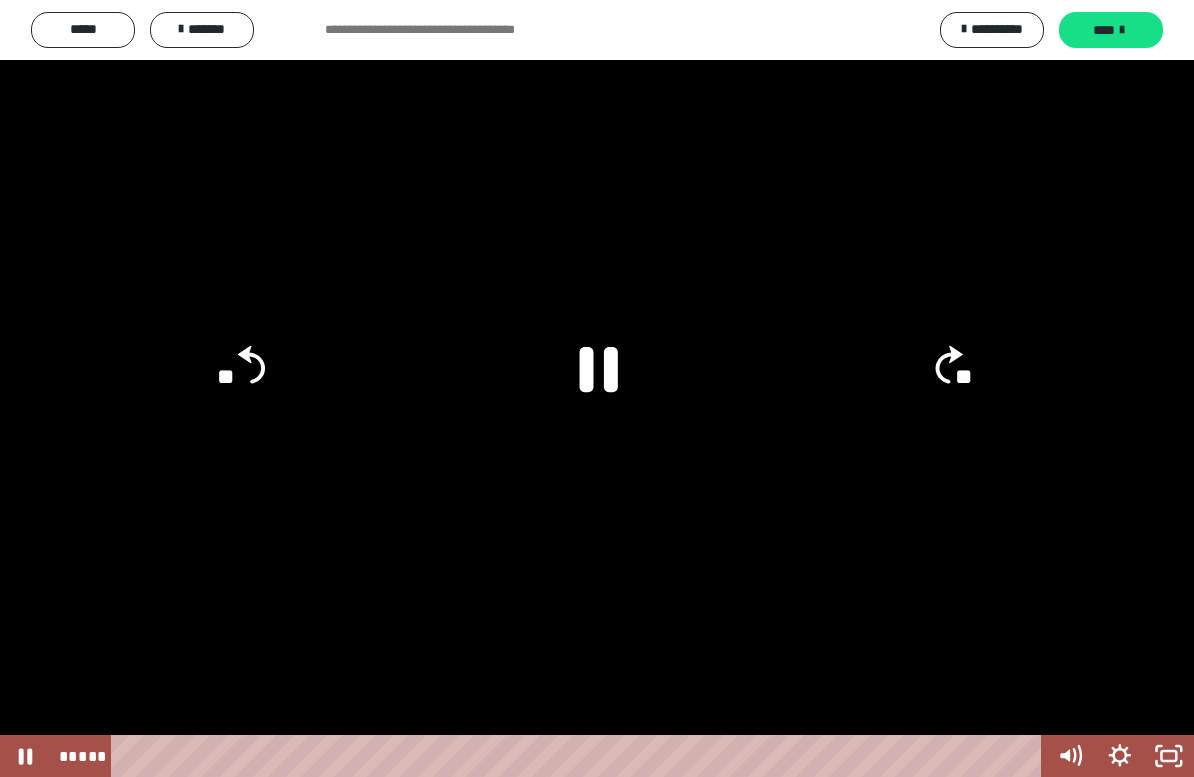 click 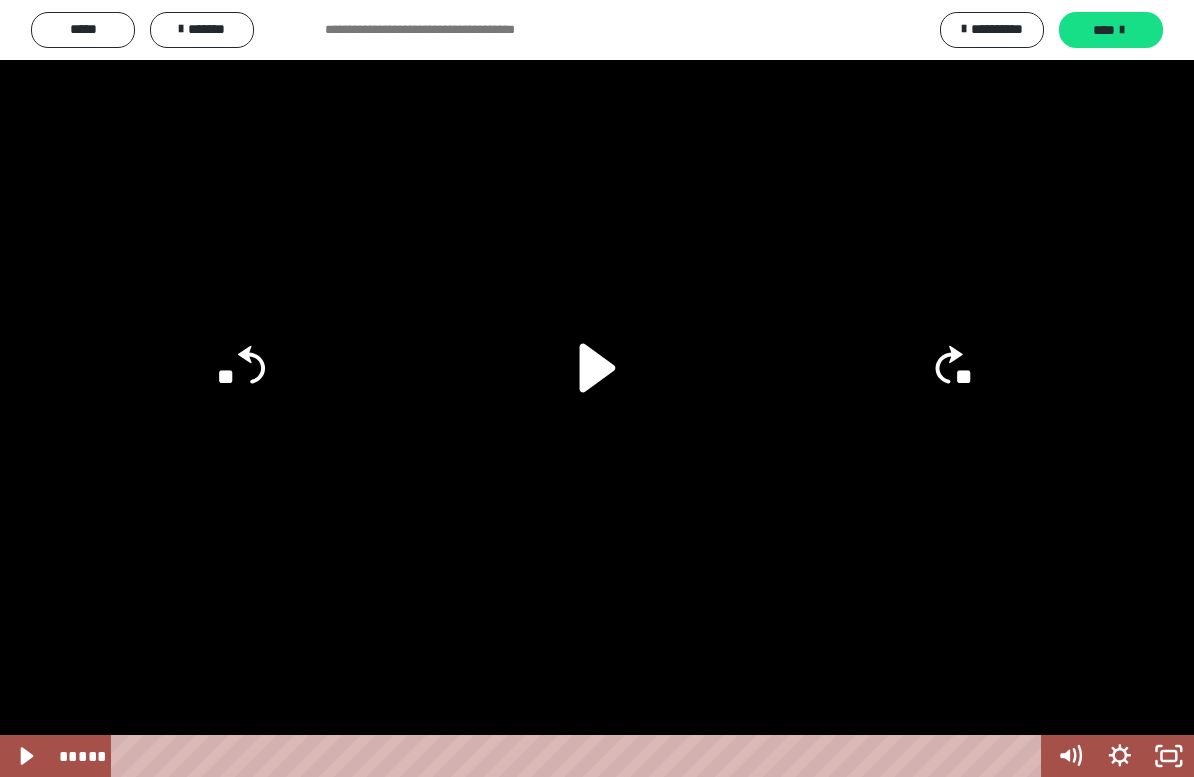 click 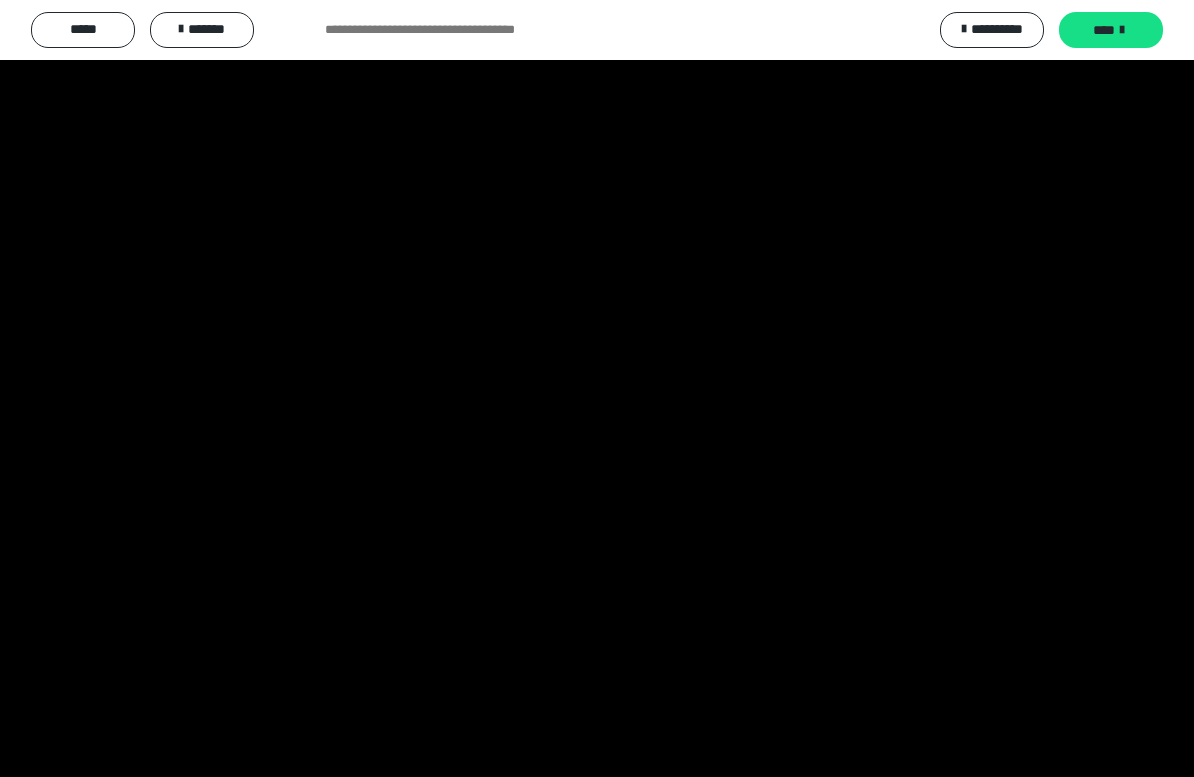 click at bounding box center (597, 388) 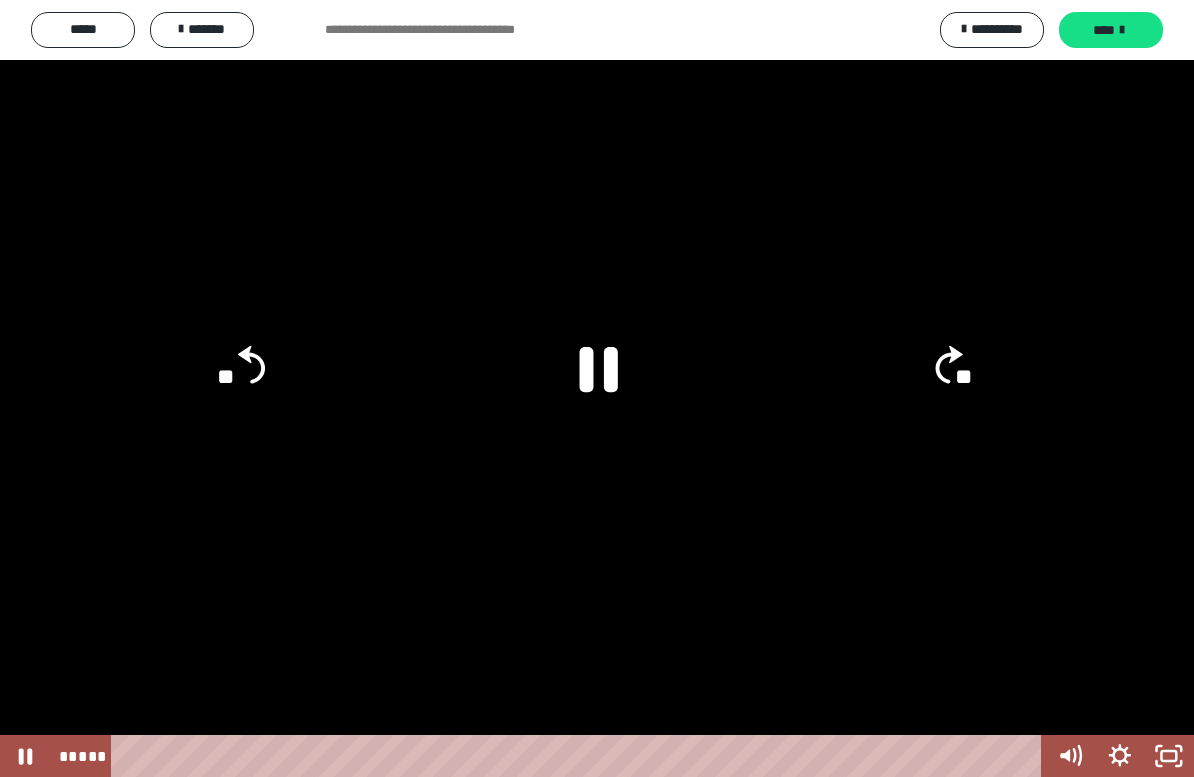 click at bounding box center (597, 388) 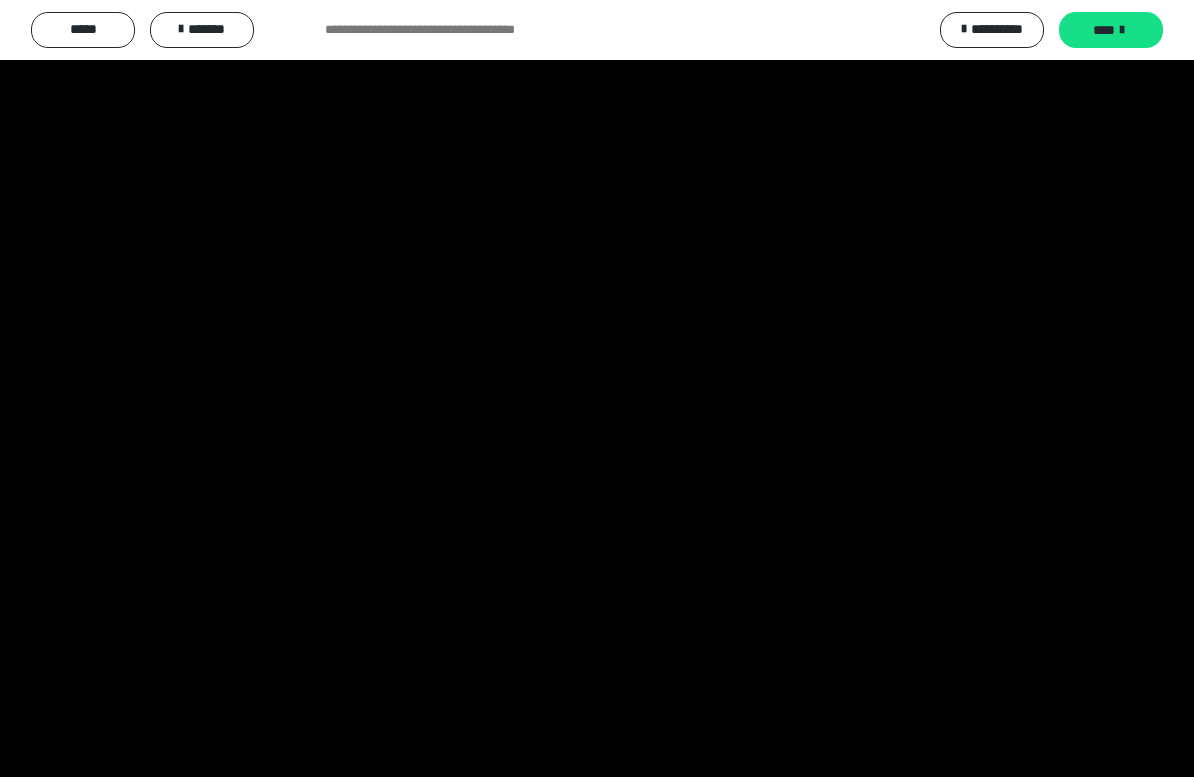 click at bounding box center [597, 388] 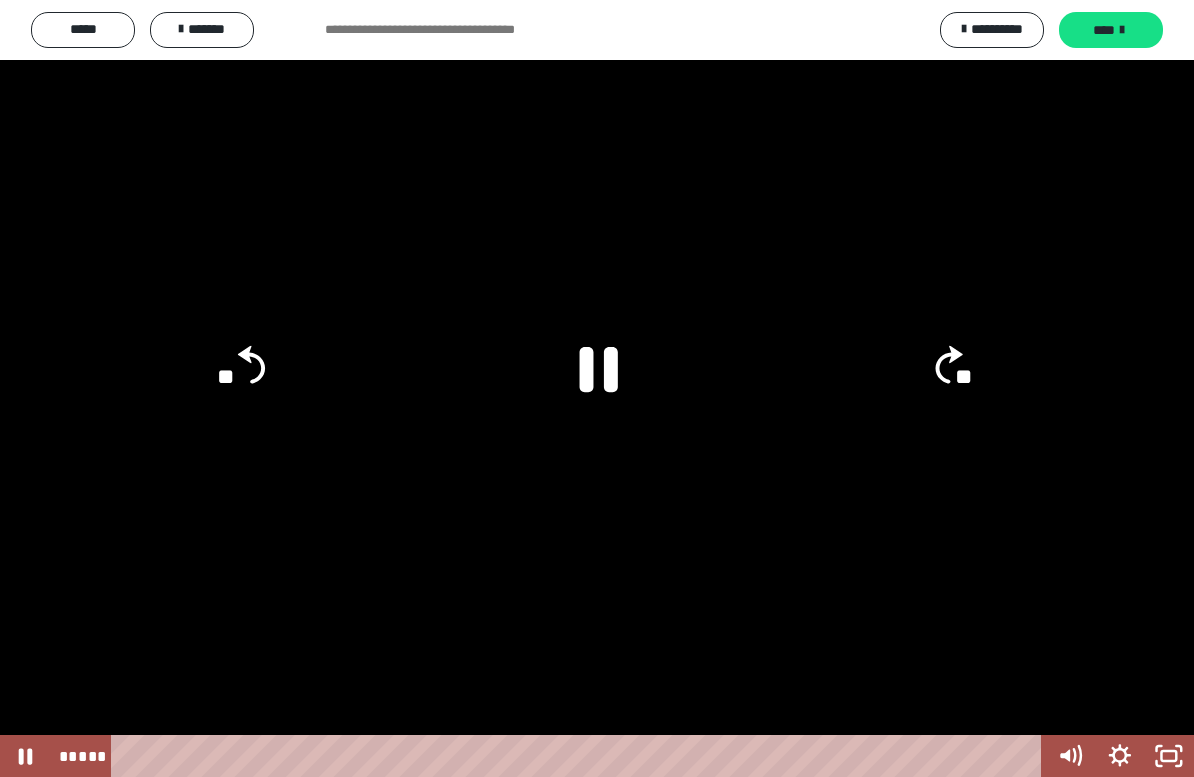 click 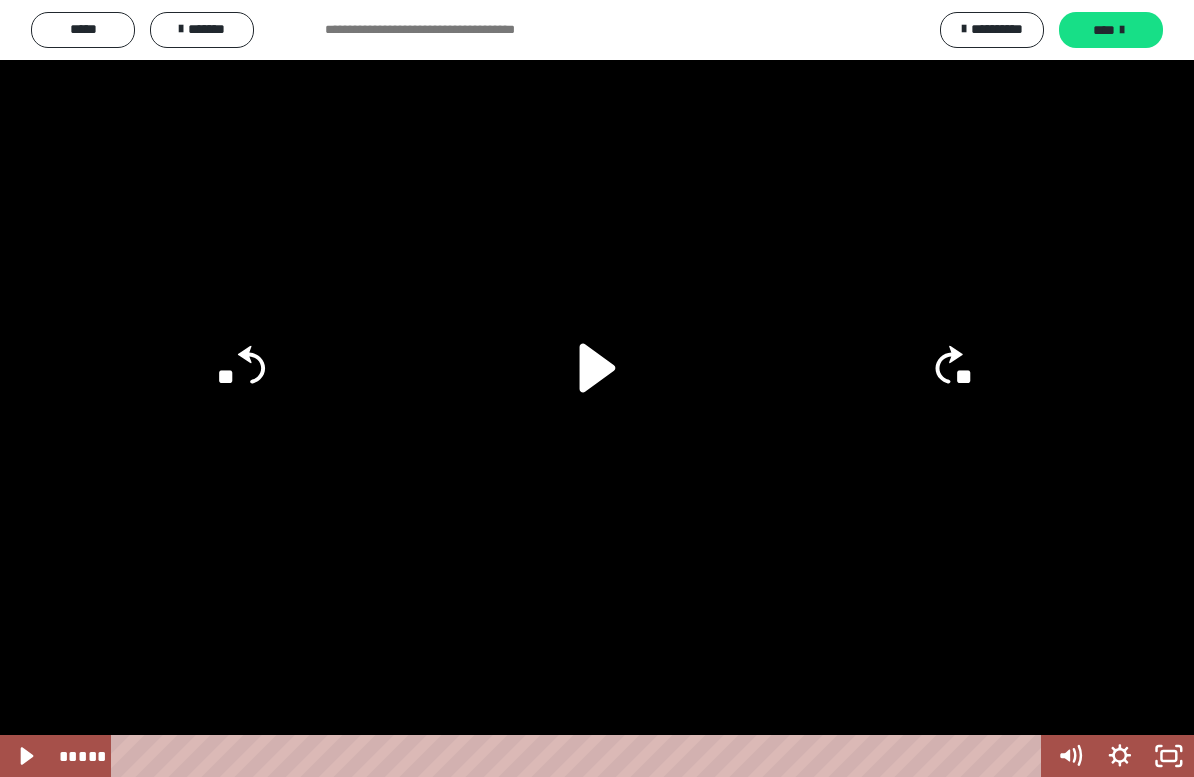 click 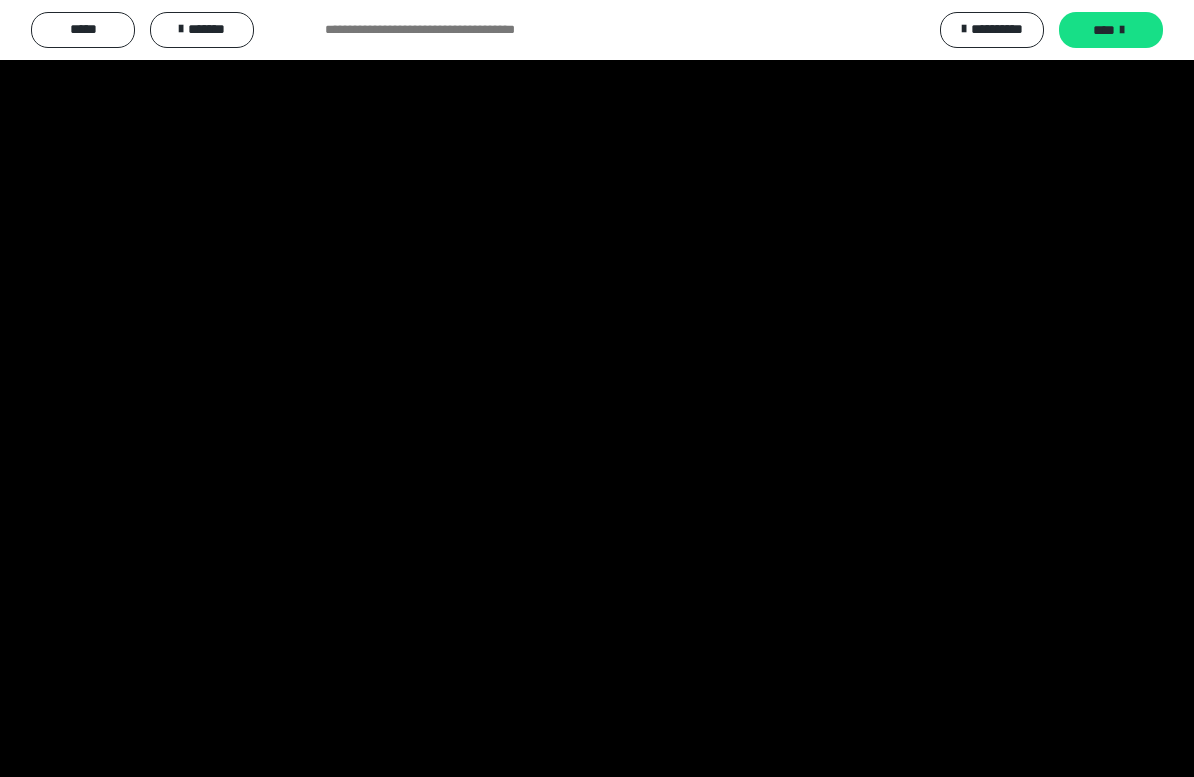 click at bounding box center [597, 388] 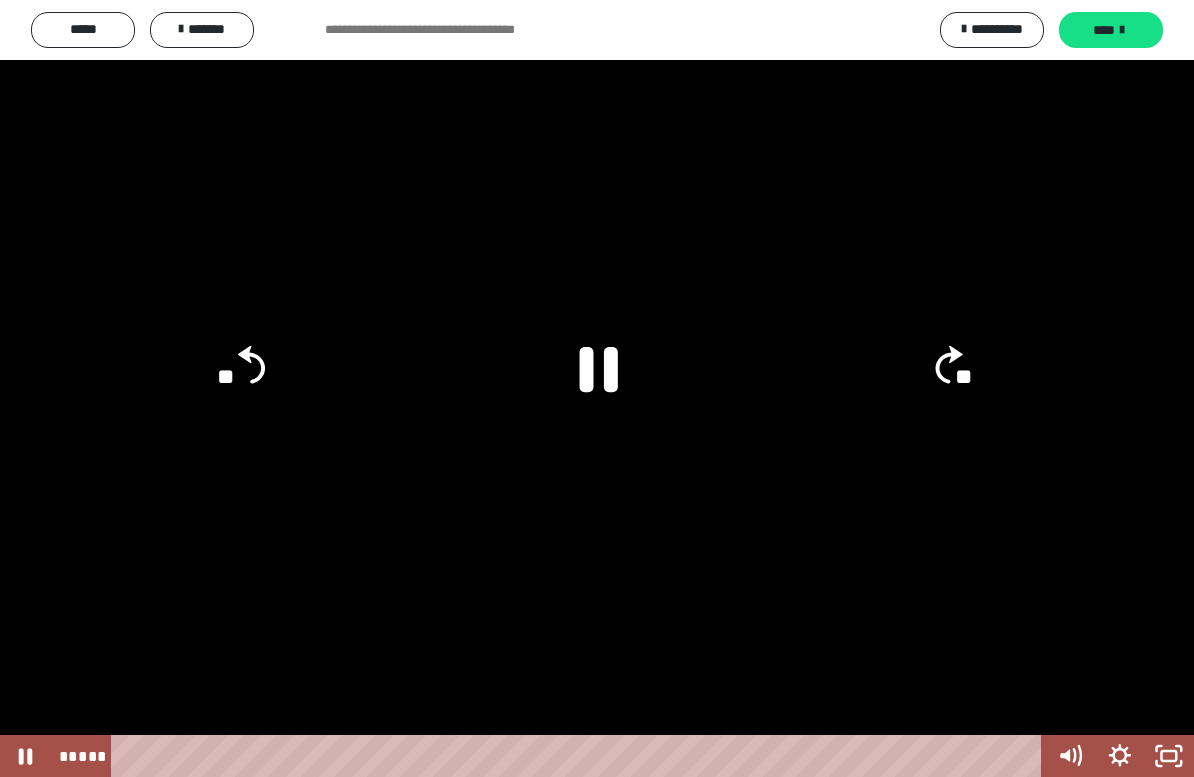 click 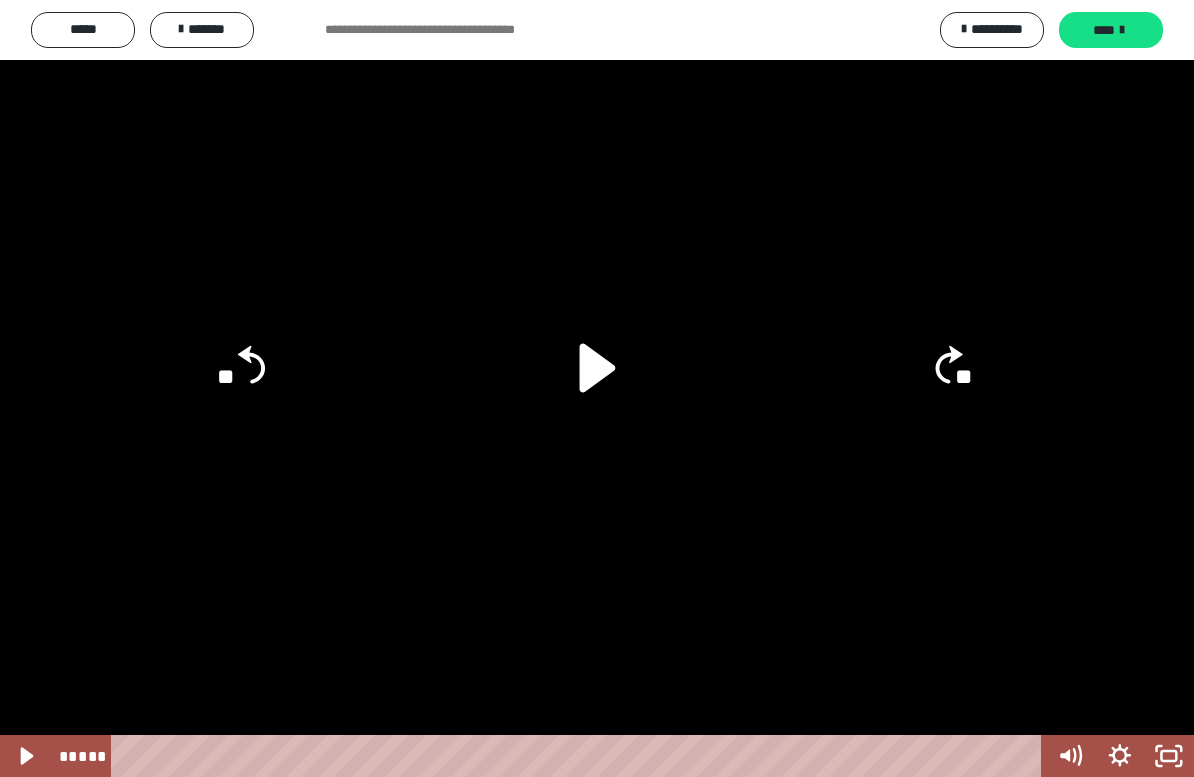 click 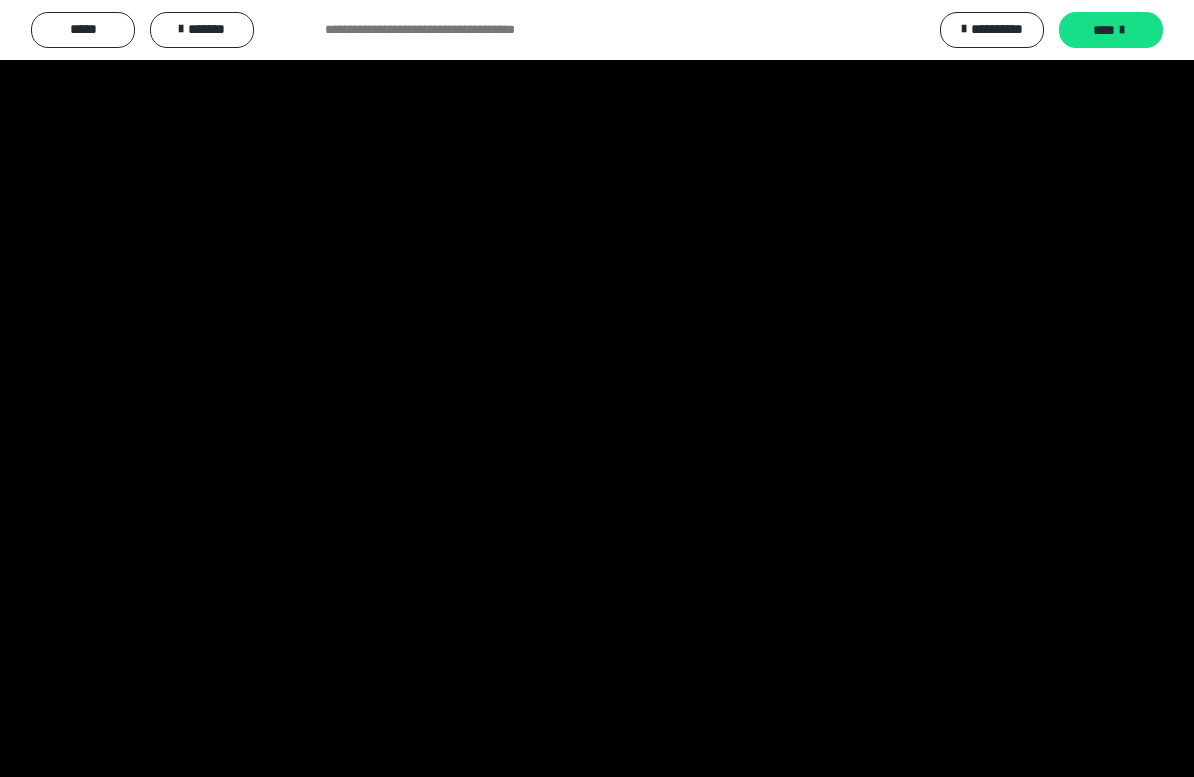 click at bounding box center (597, 388) 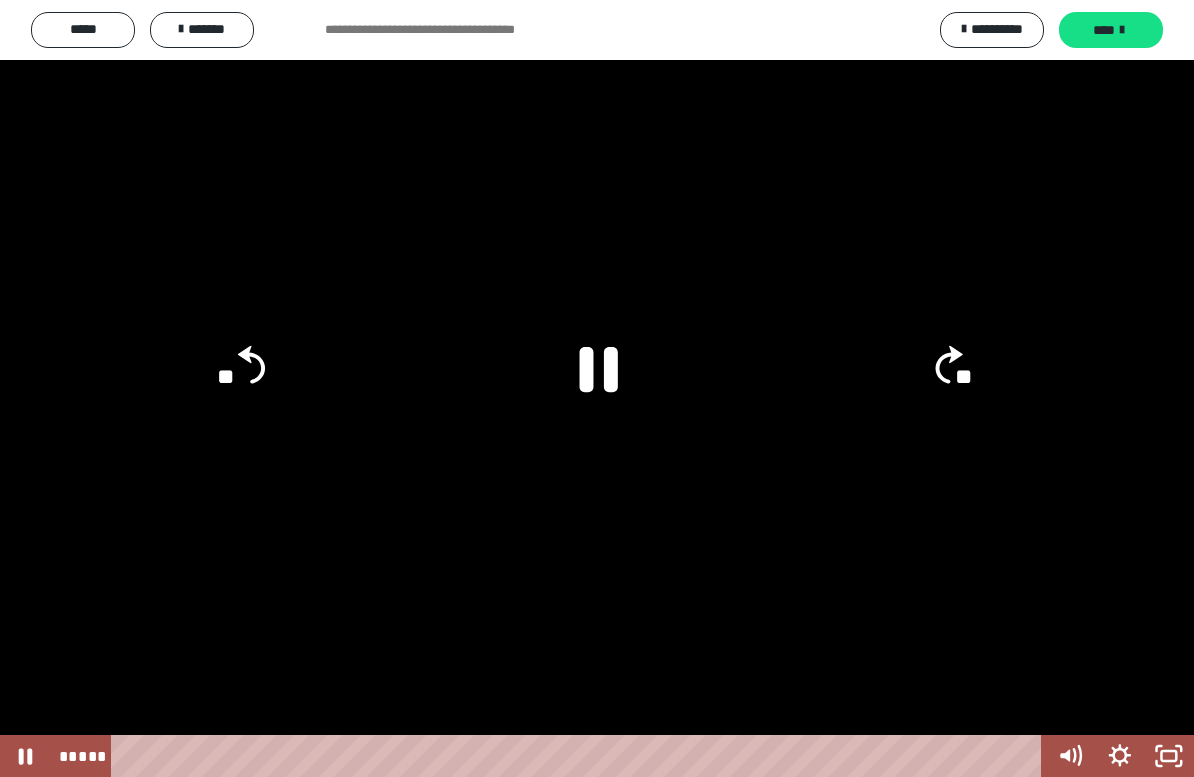 click 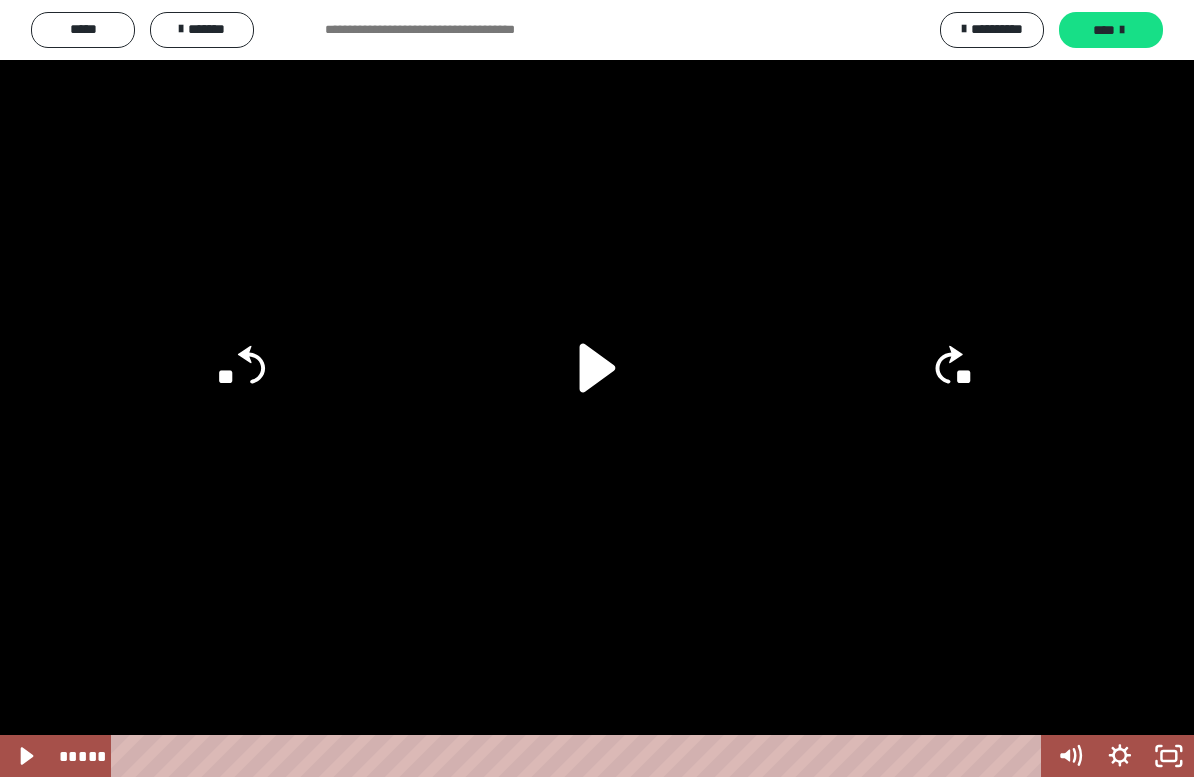 click 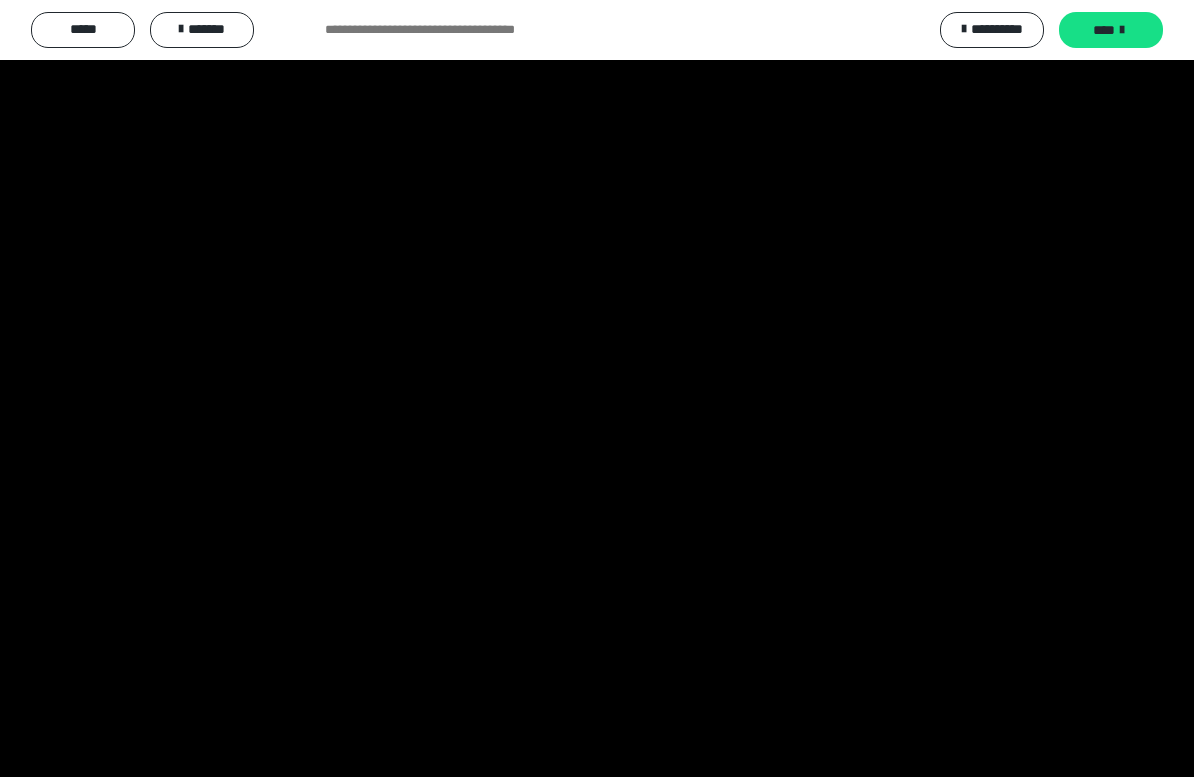 click at bounding box center [597, 388] 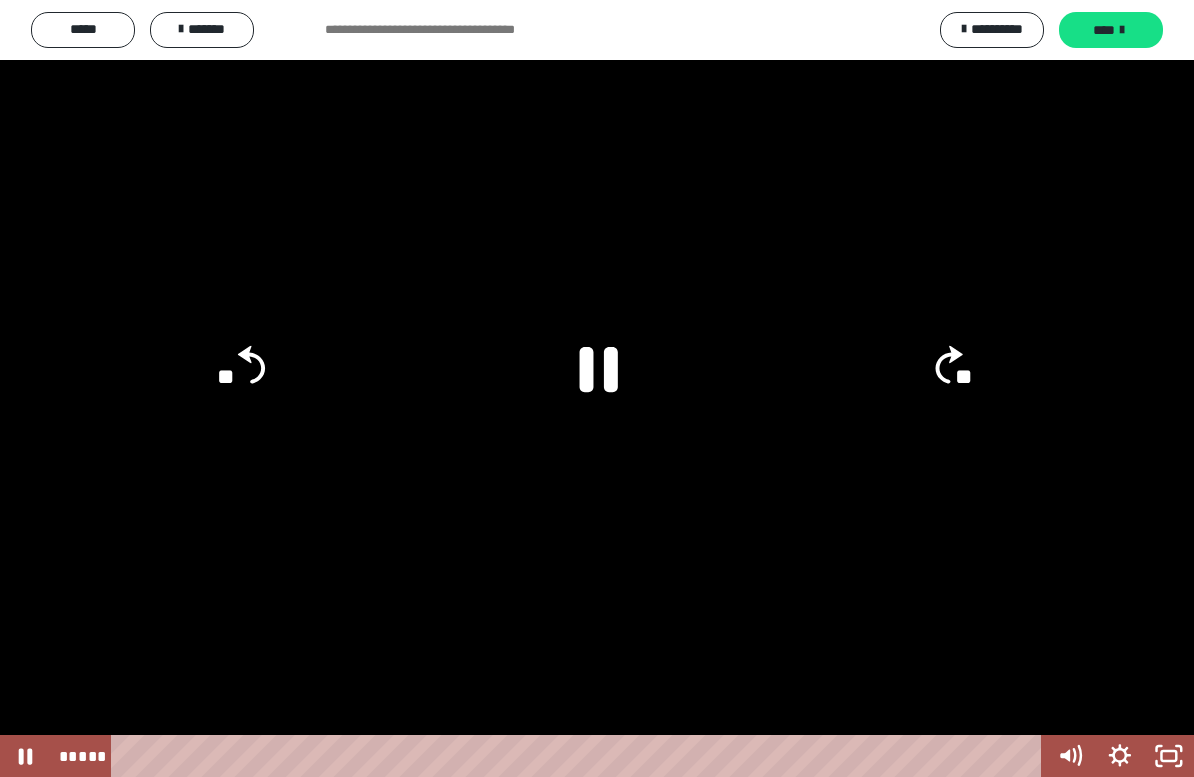 click 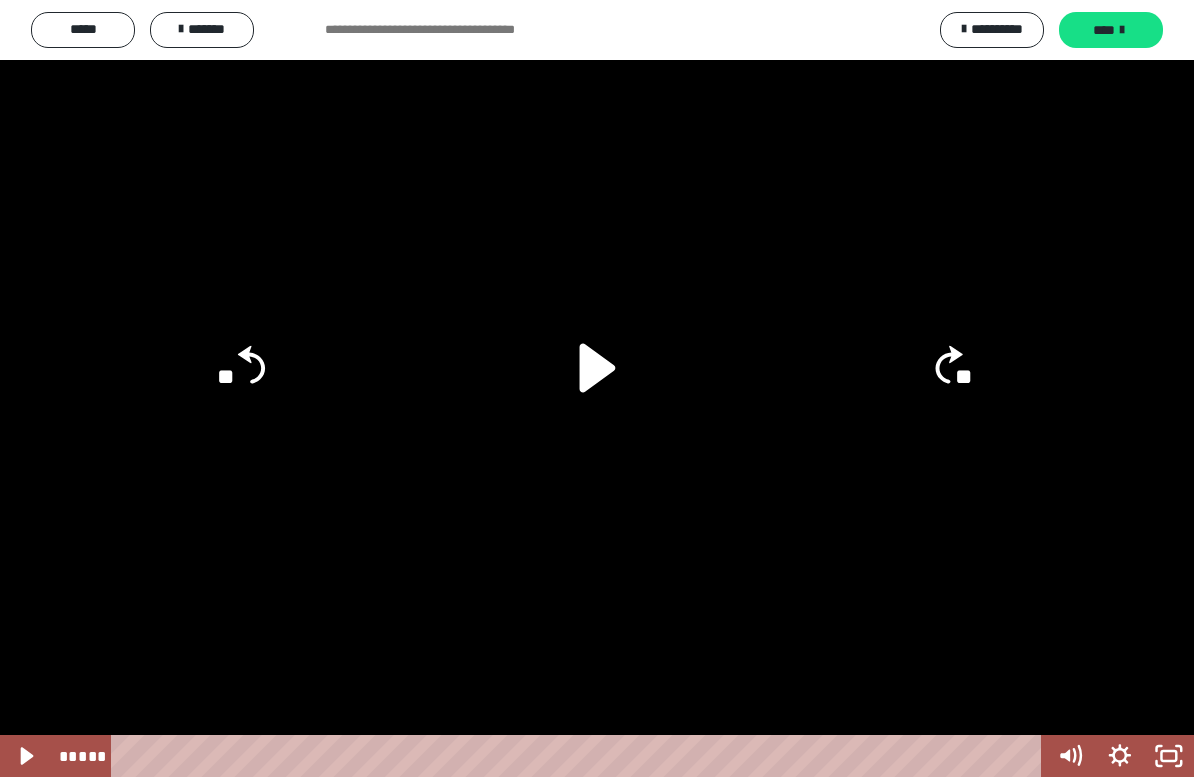 click 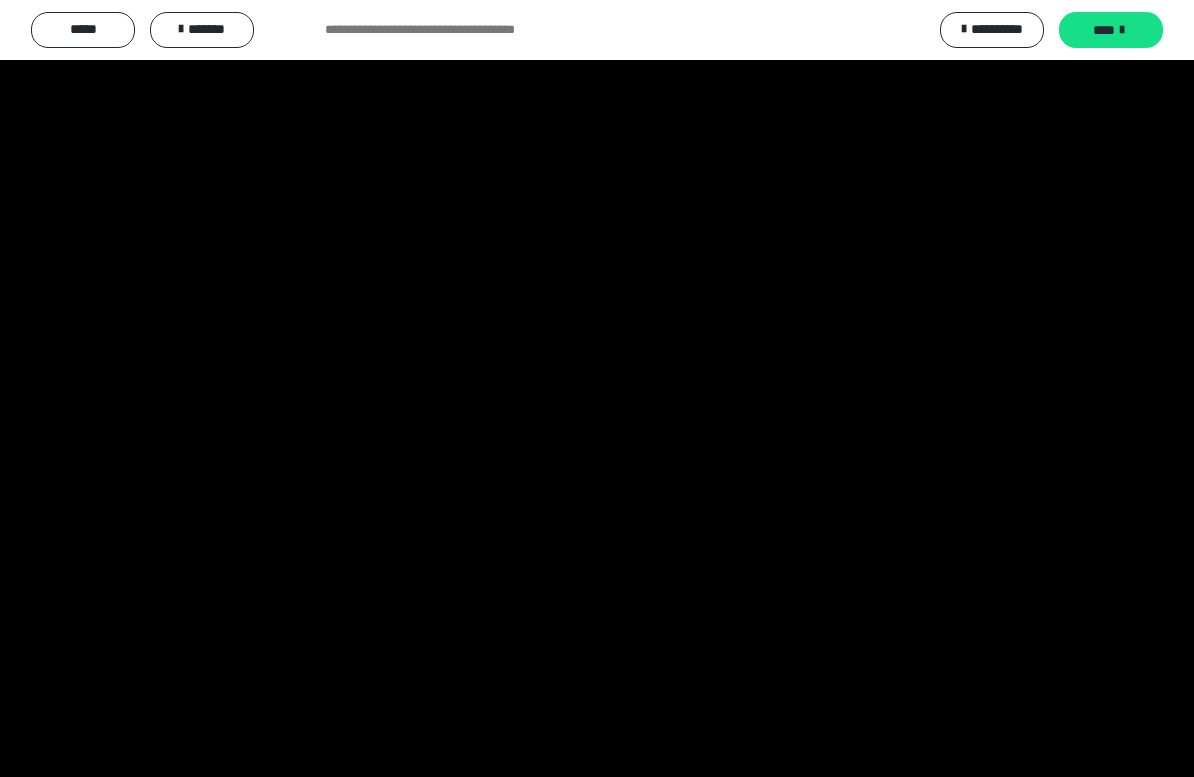 click at bounding box center (597, 388) 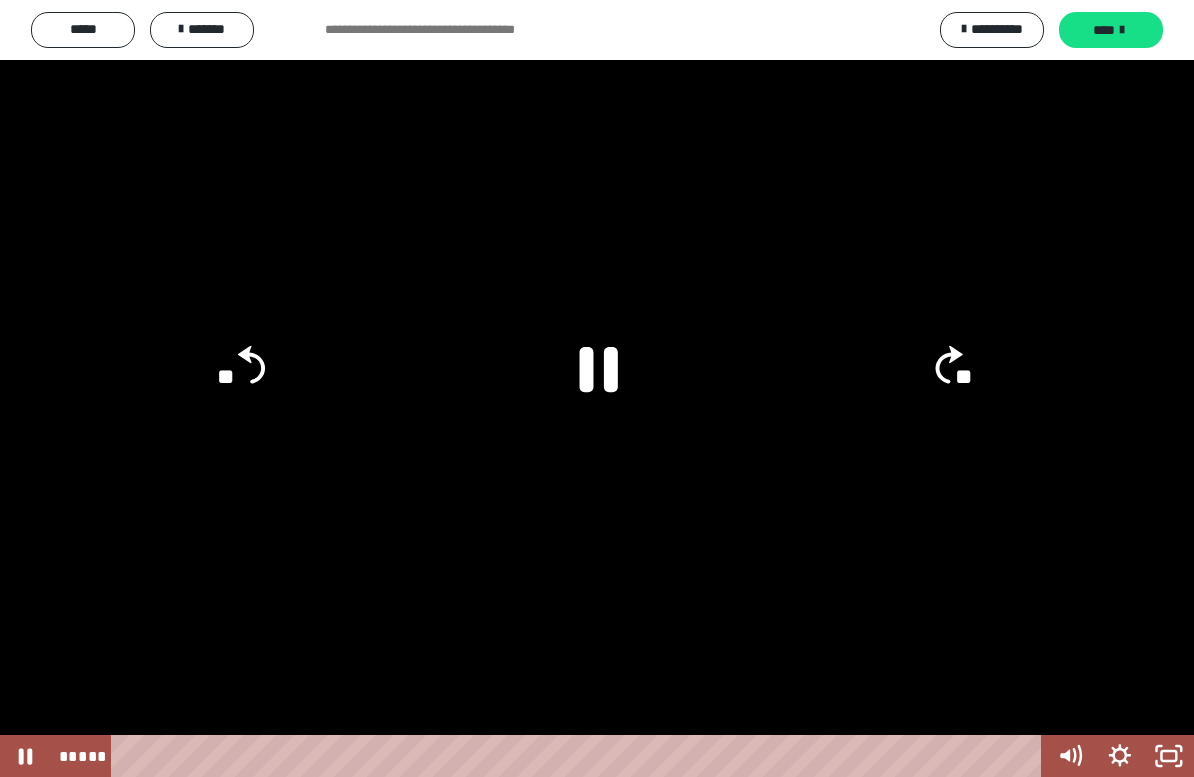 click 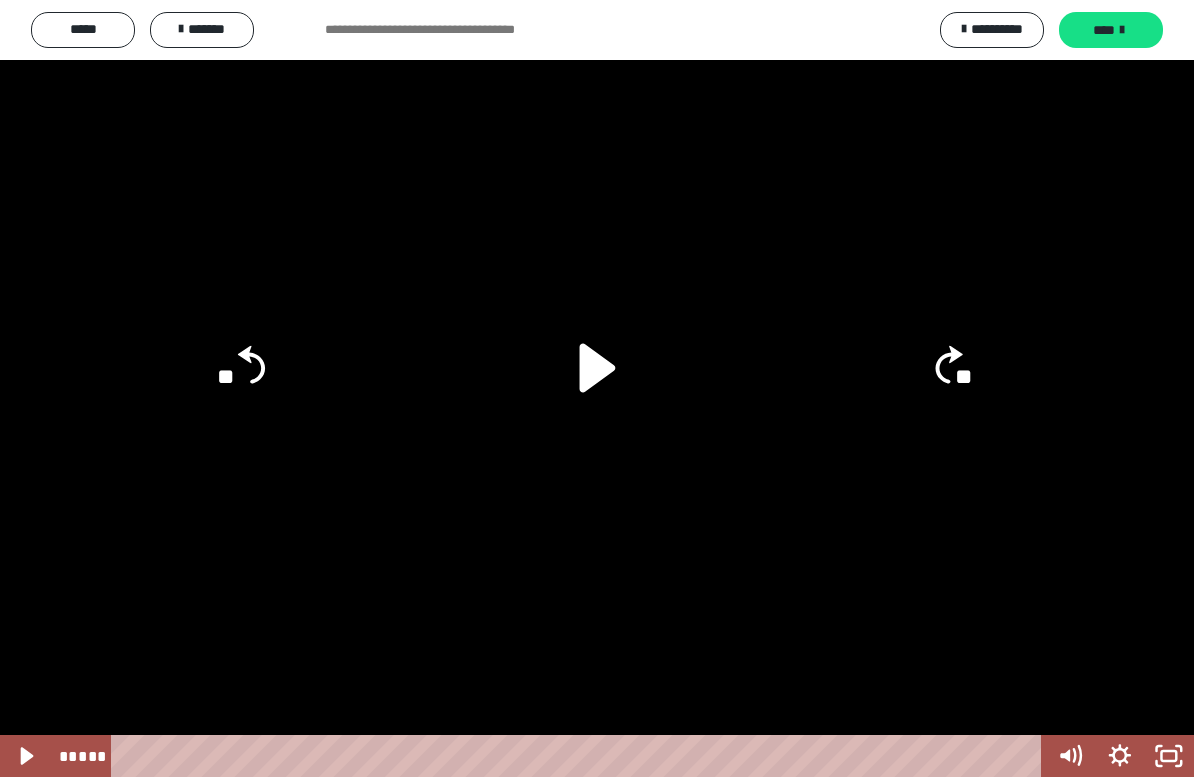 click 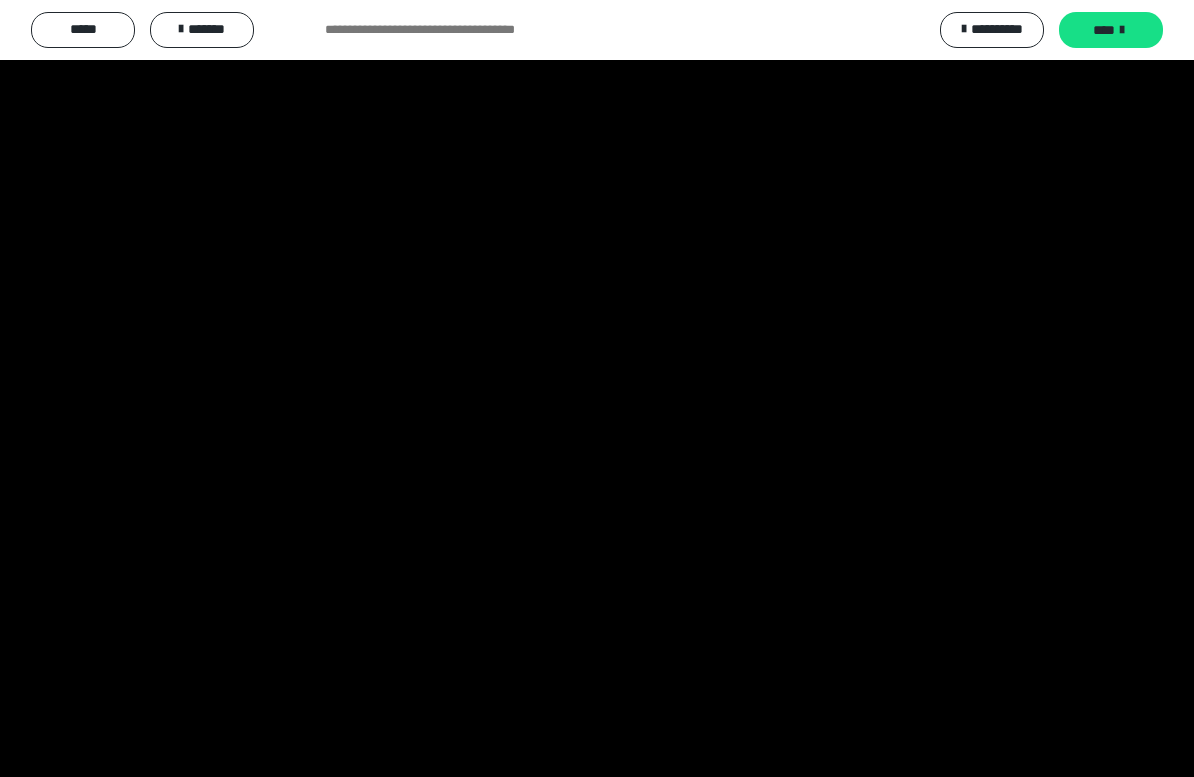 click at bounding box center (597, 388) 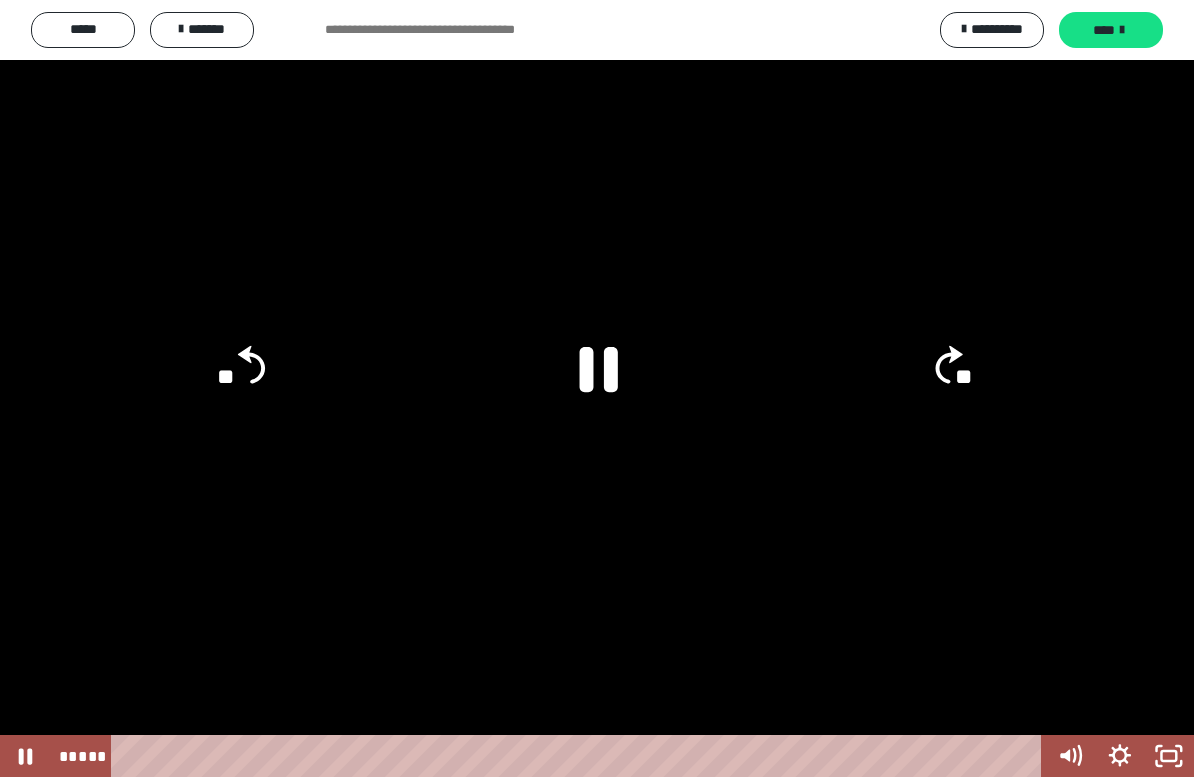 click 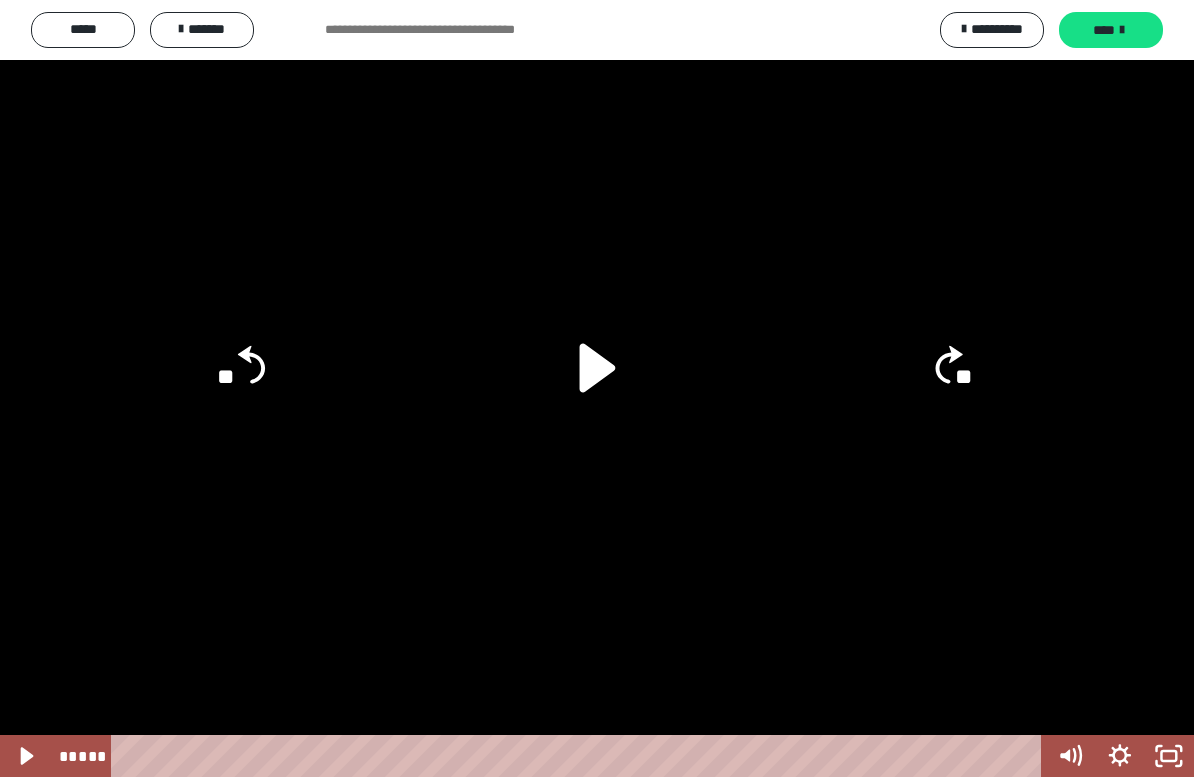 click 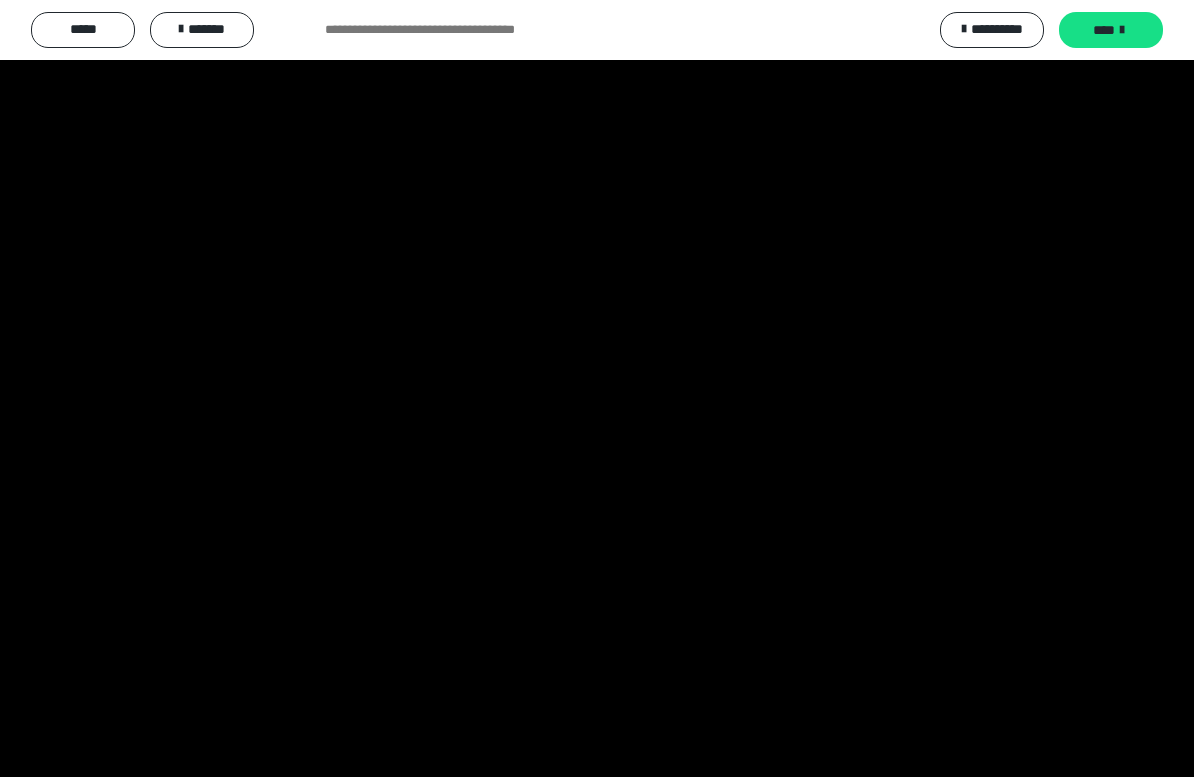 click at bounding box center [597, 388] 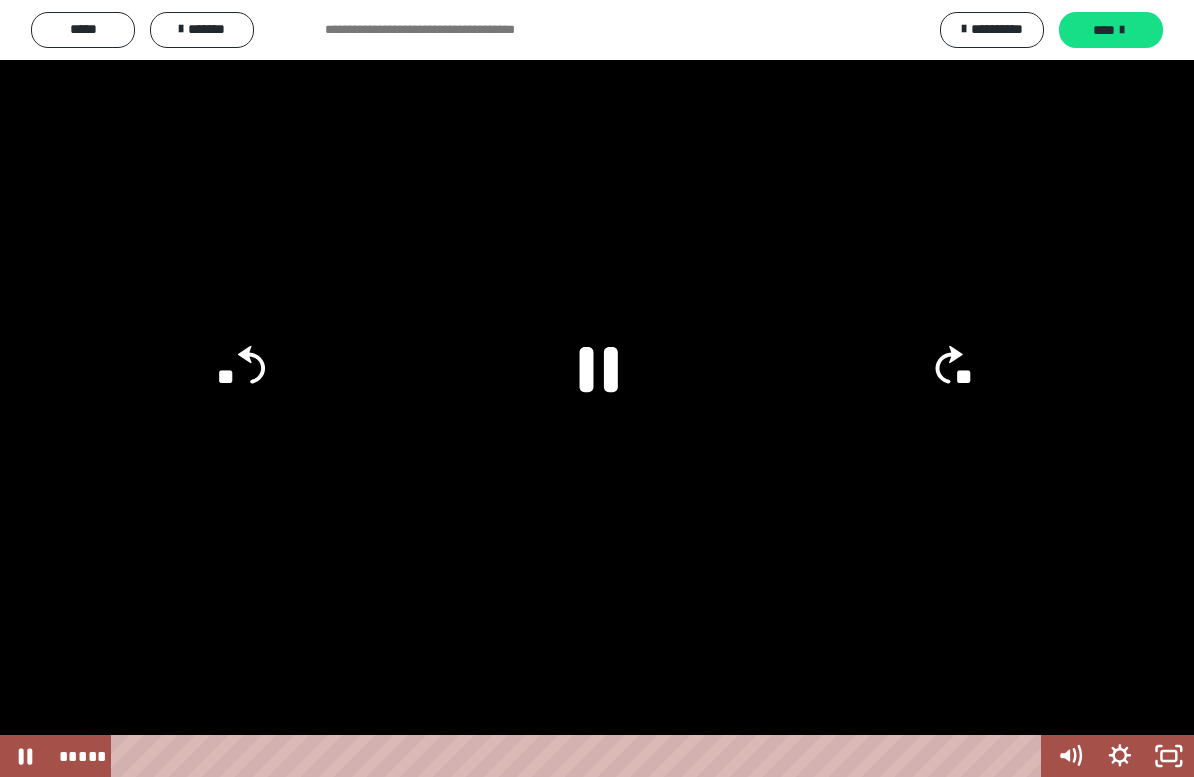 click 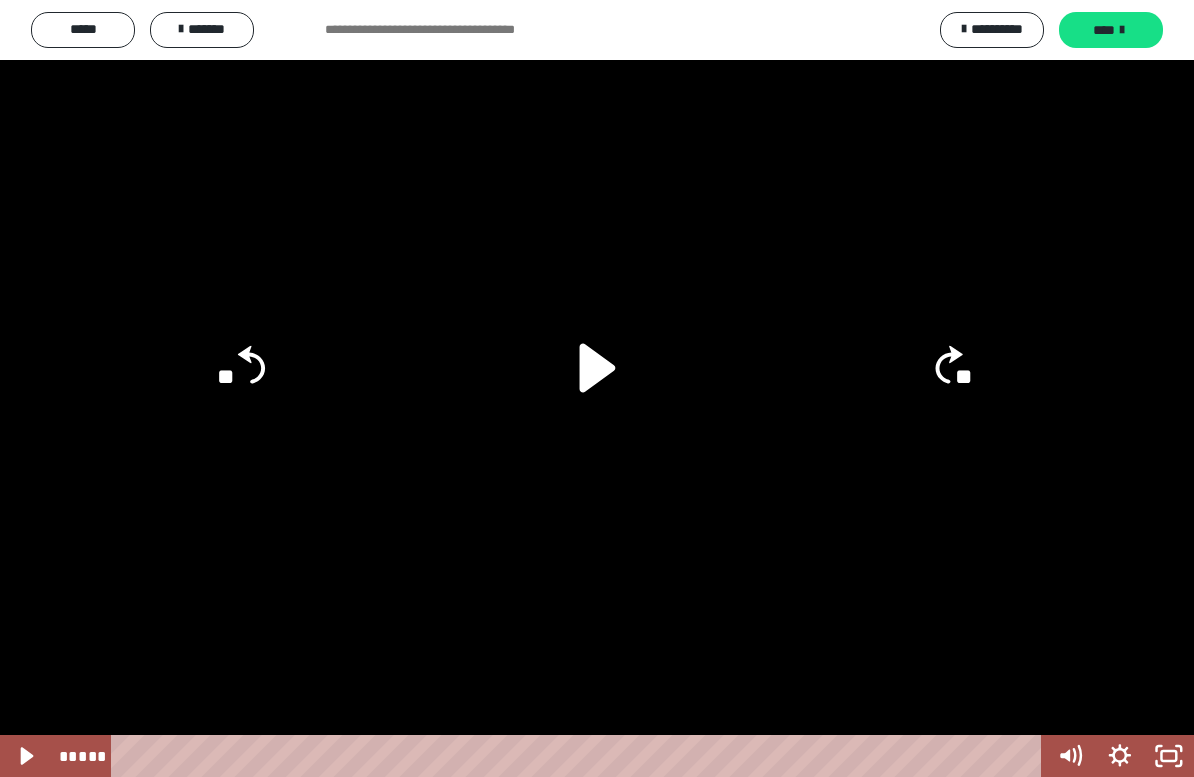 click 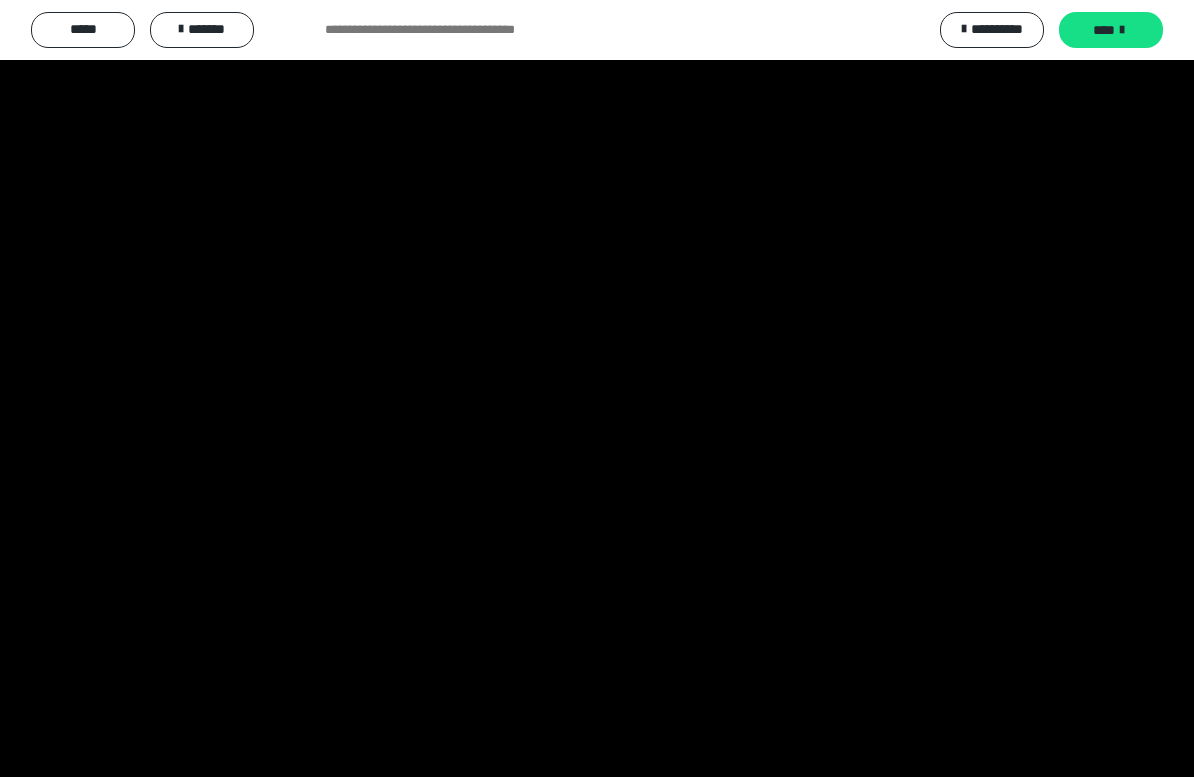 click at bounding box center [597, 388] 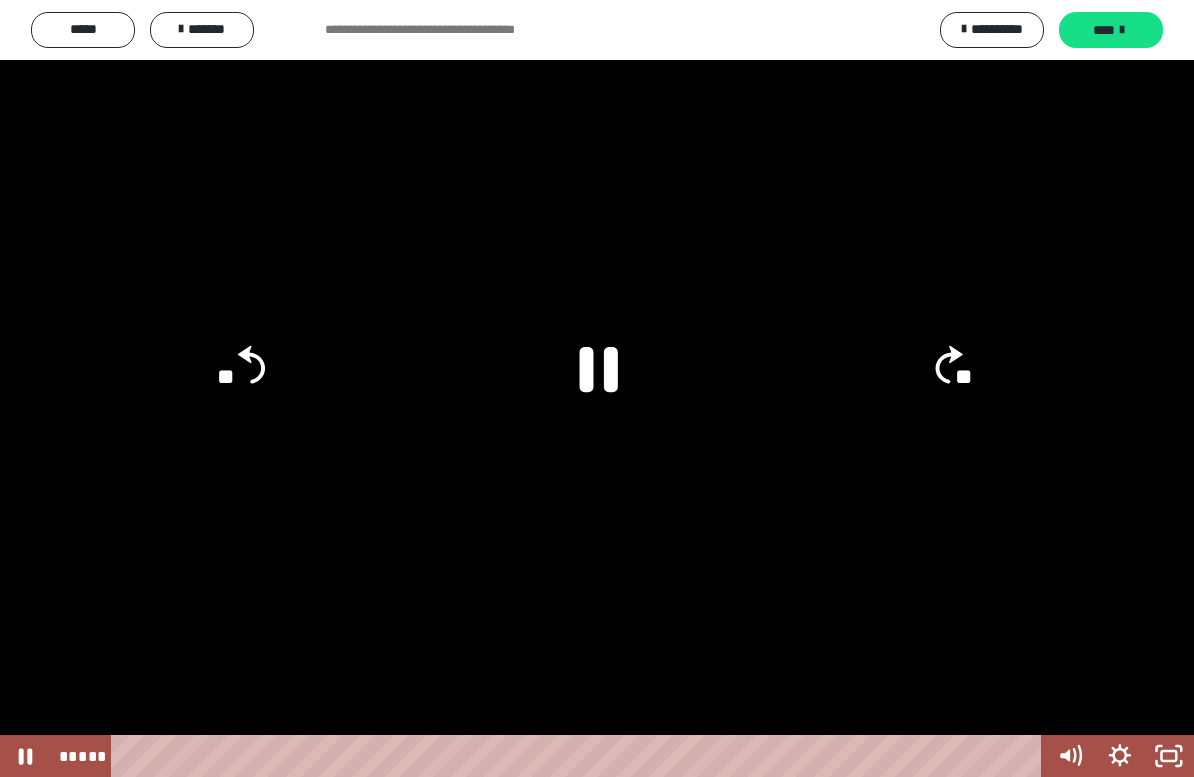 click 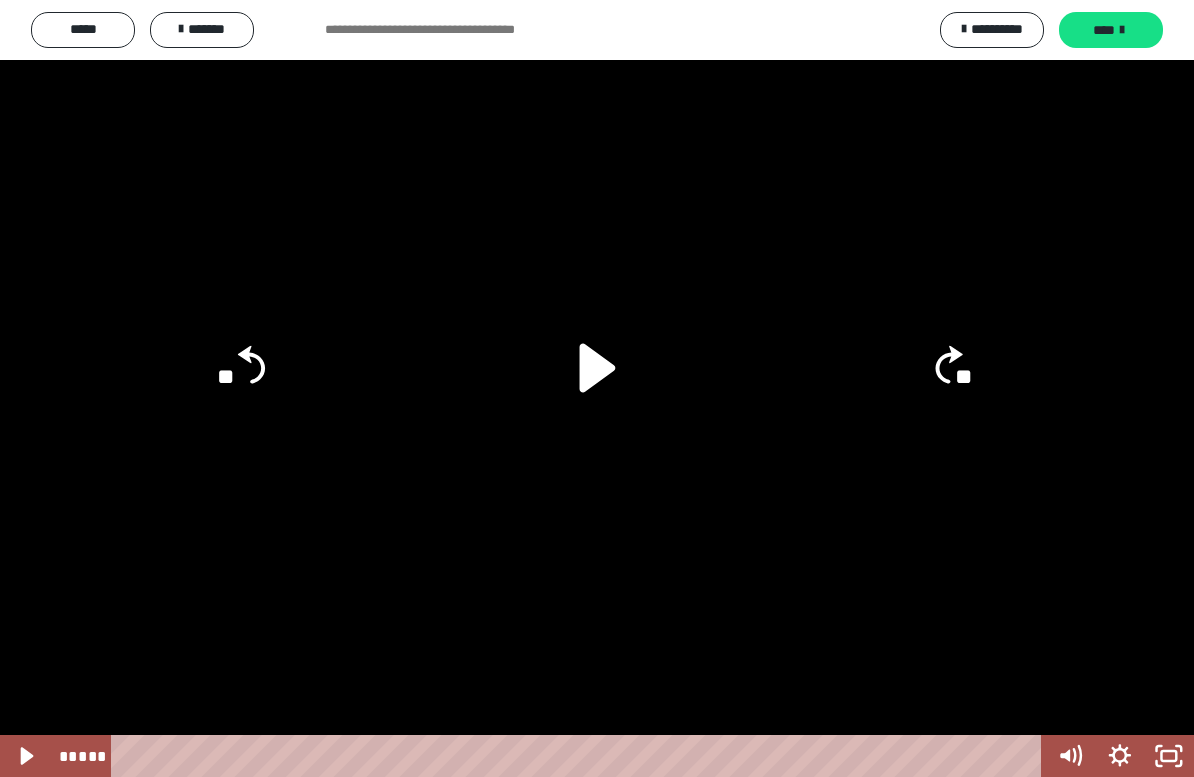 click 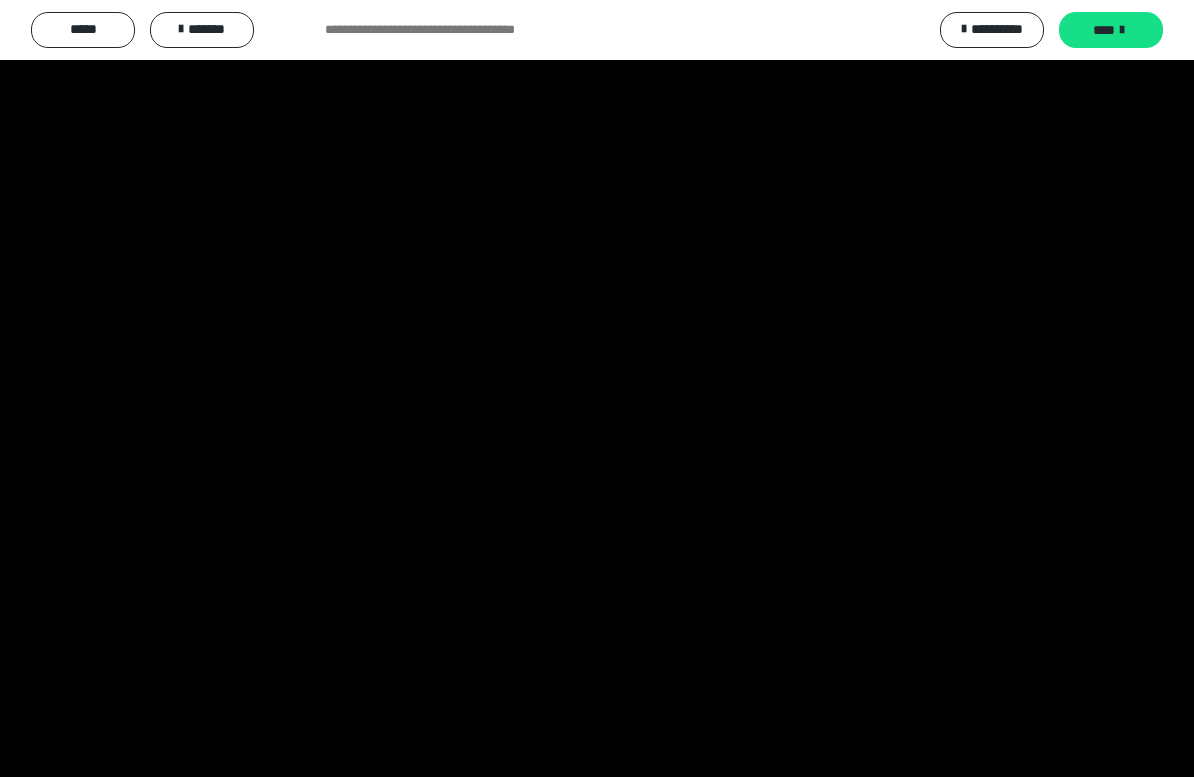 click at bounding box center [597, 388] 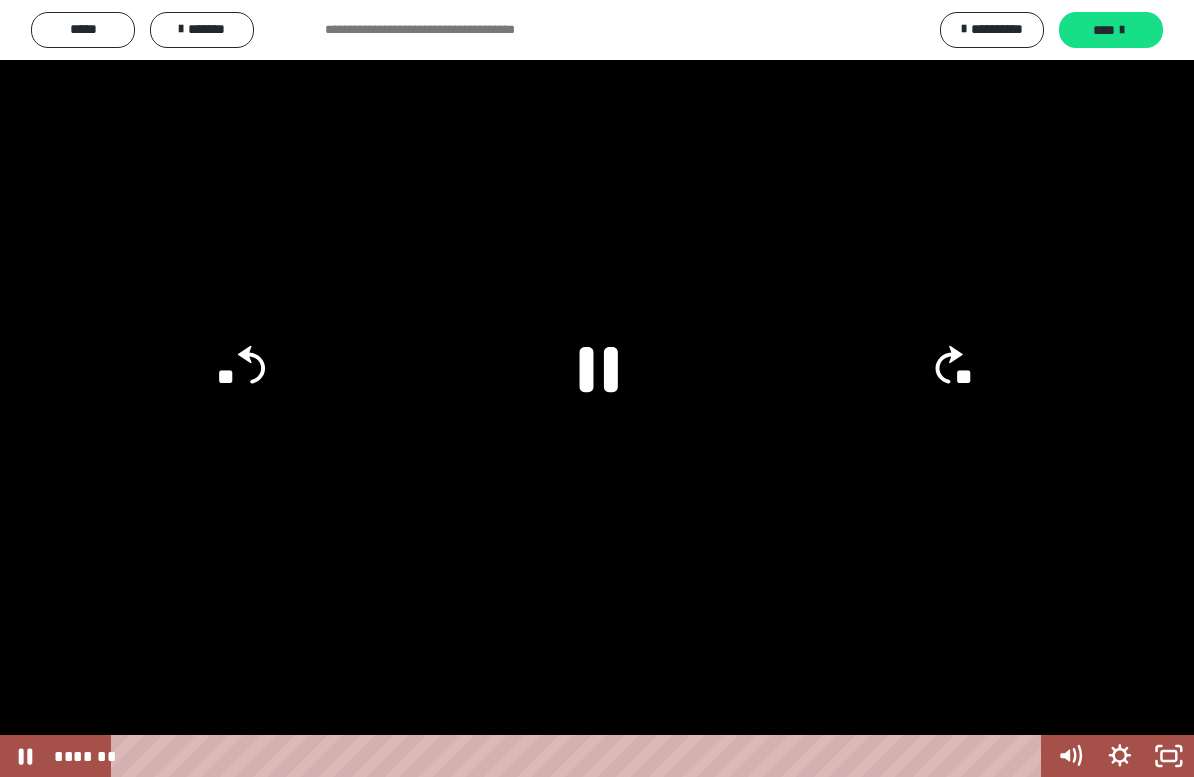click 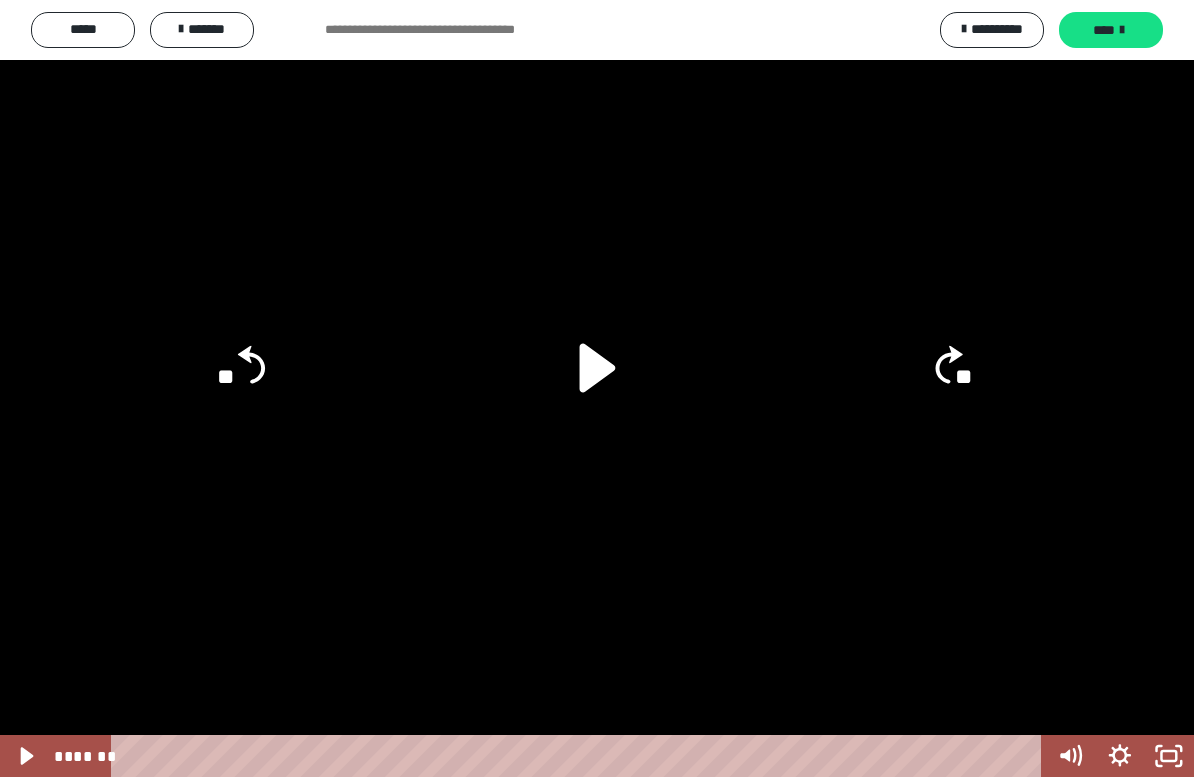 click 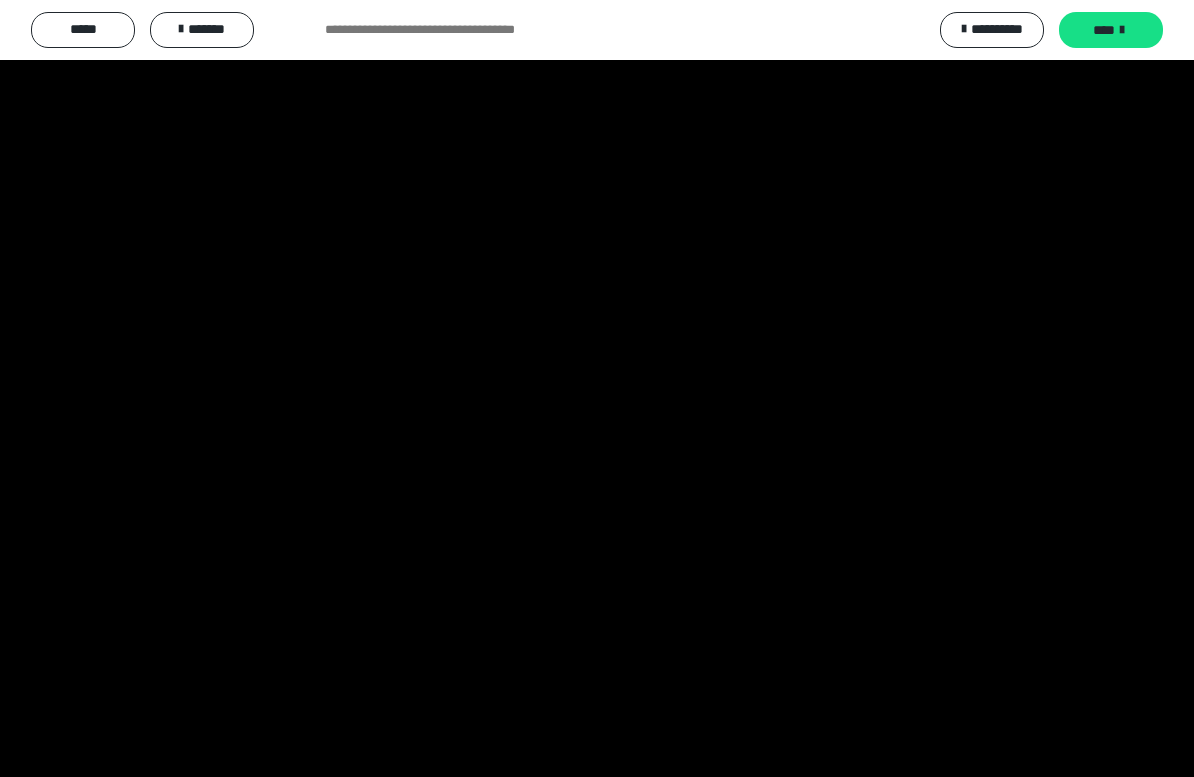 click at bounding box center (597, 388) 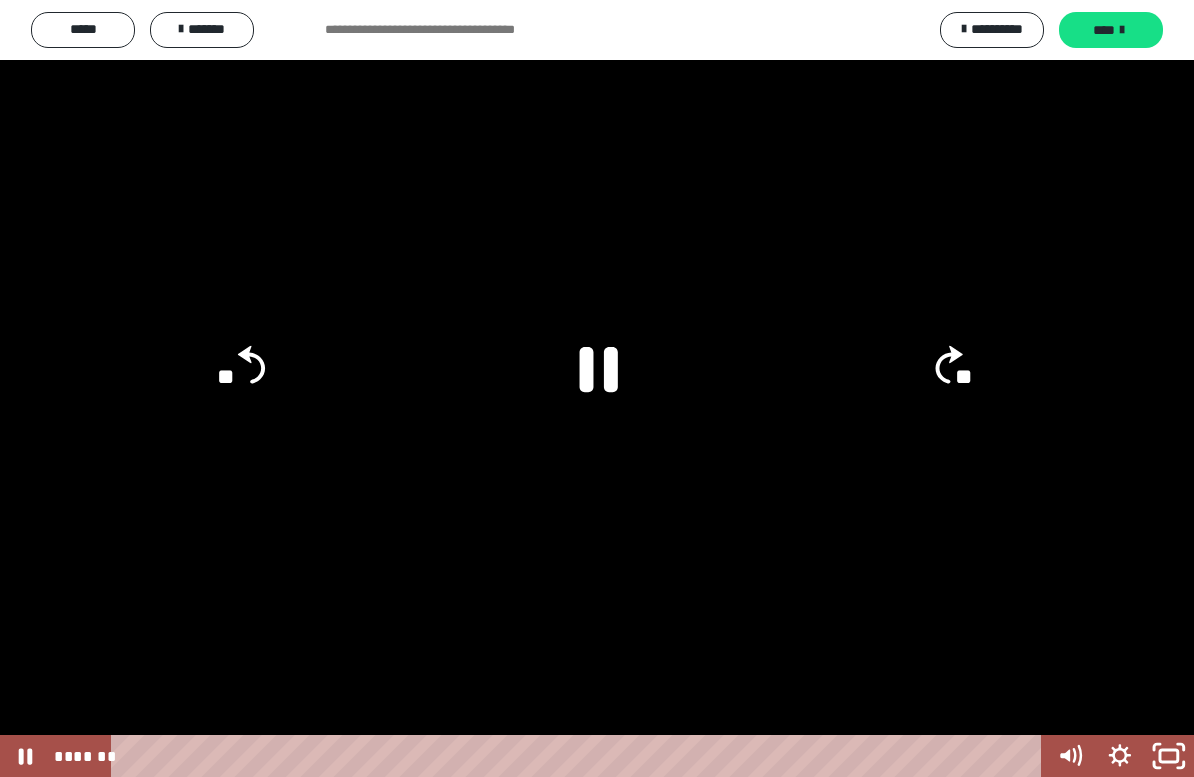 click 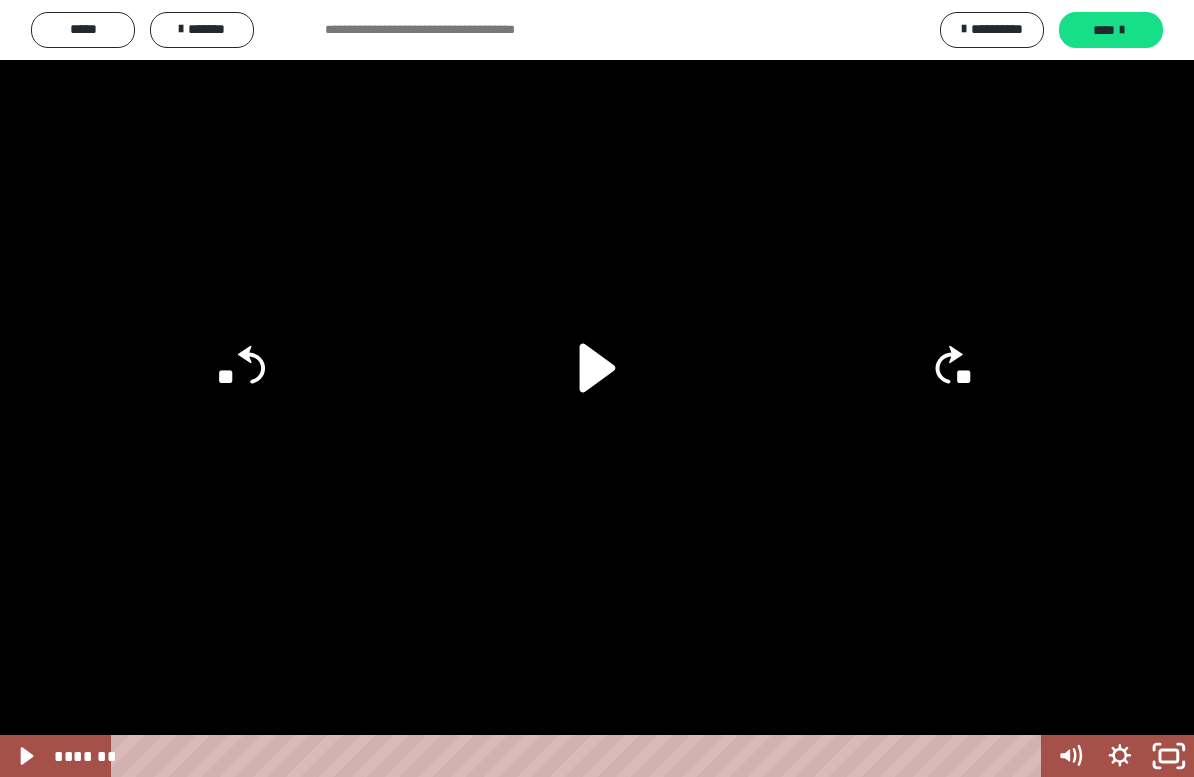 click 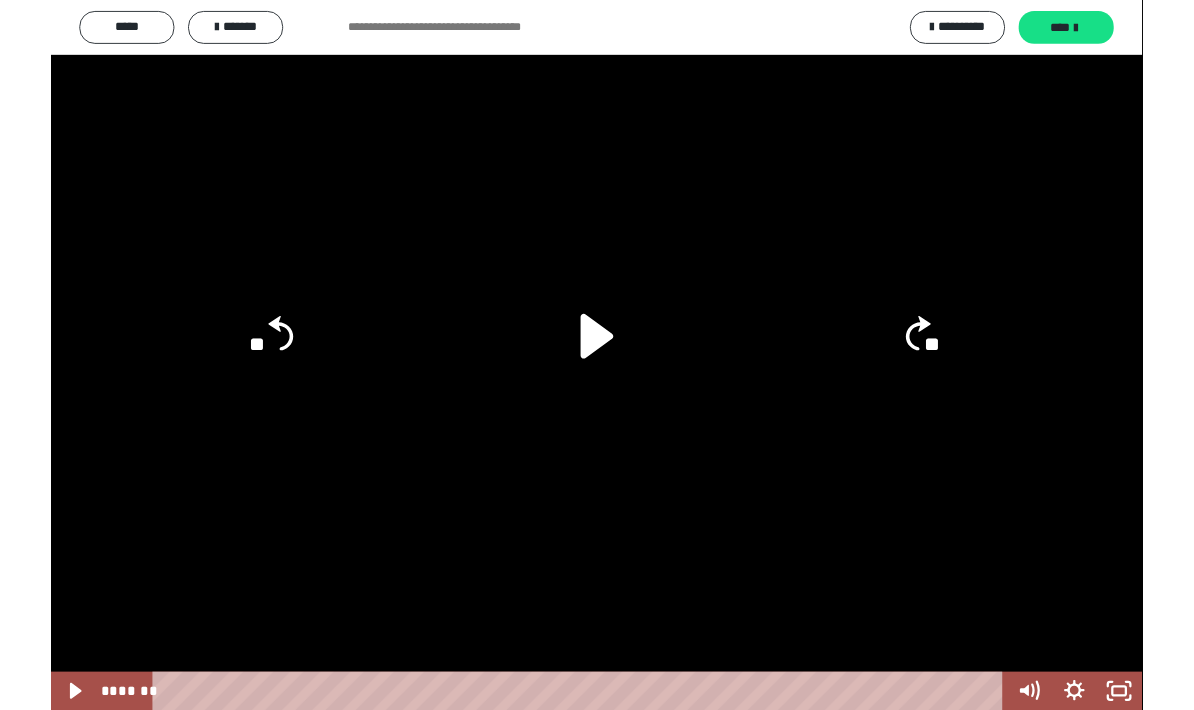 scroll, scrollTop: 2492, scrollLeft: 0, axis: vertical 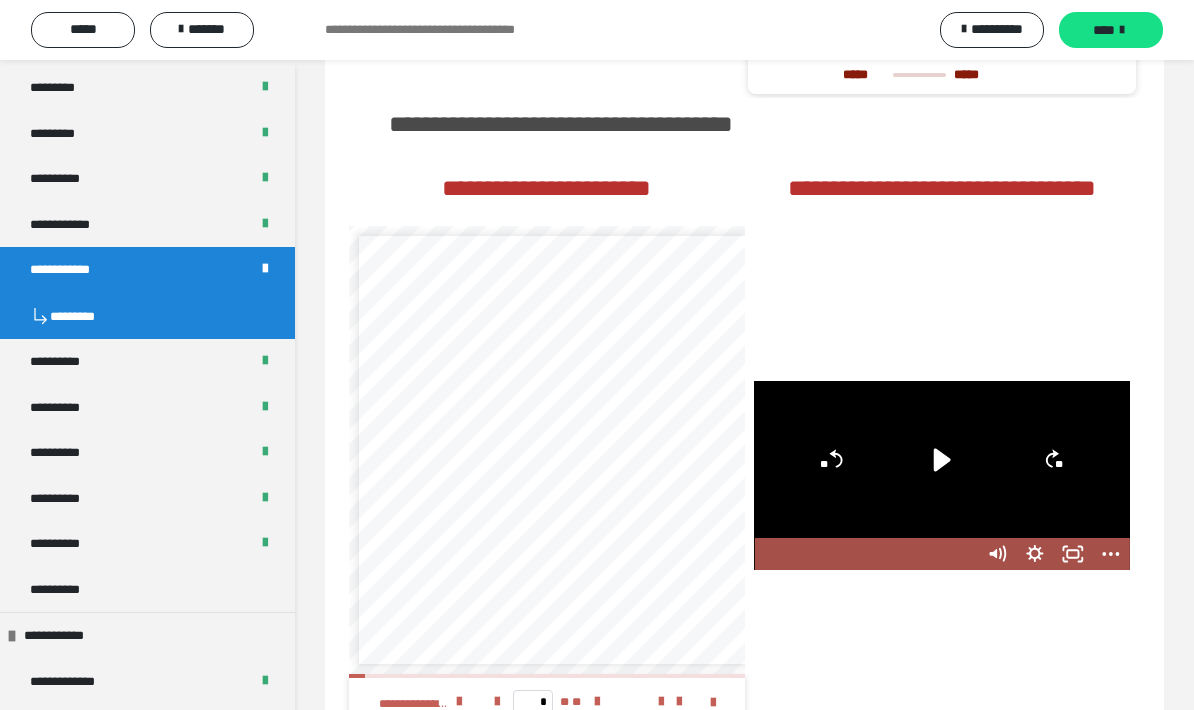 click on "**********" at bounding box center (147, 362) 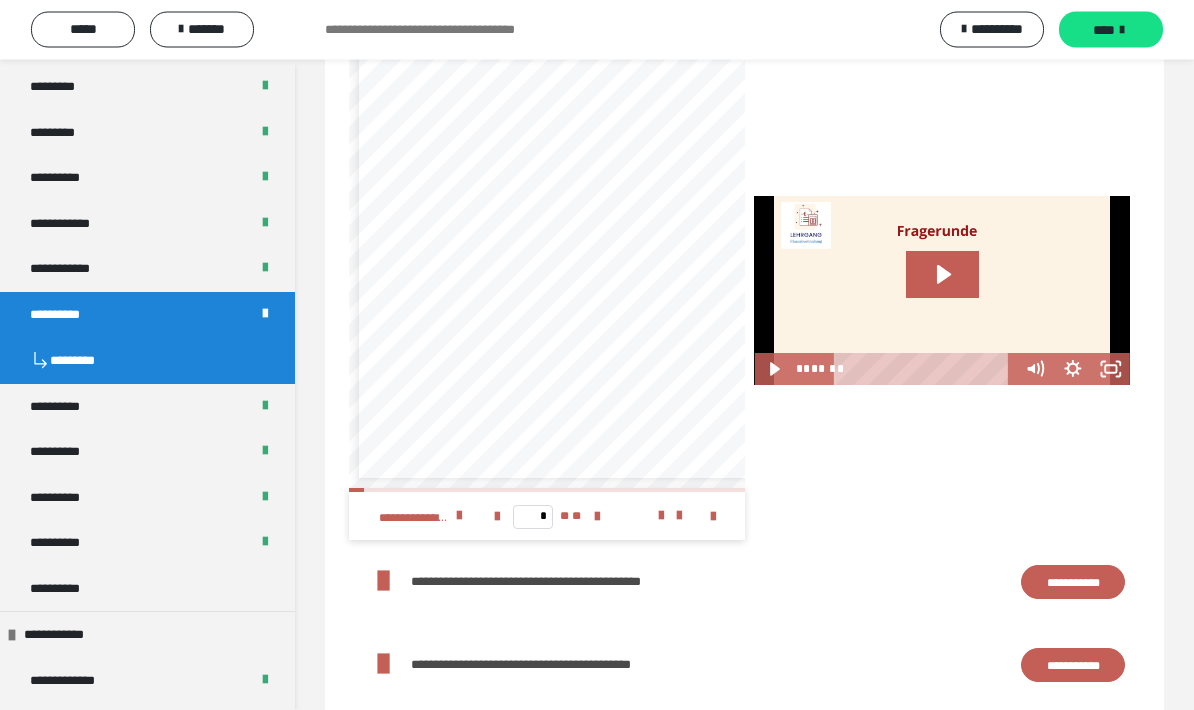 scroll, scrollTop: 2964, scrollLeft: 0, axis: vertical 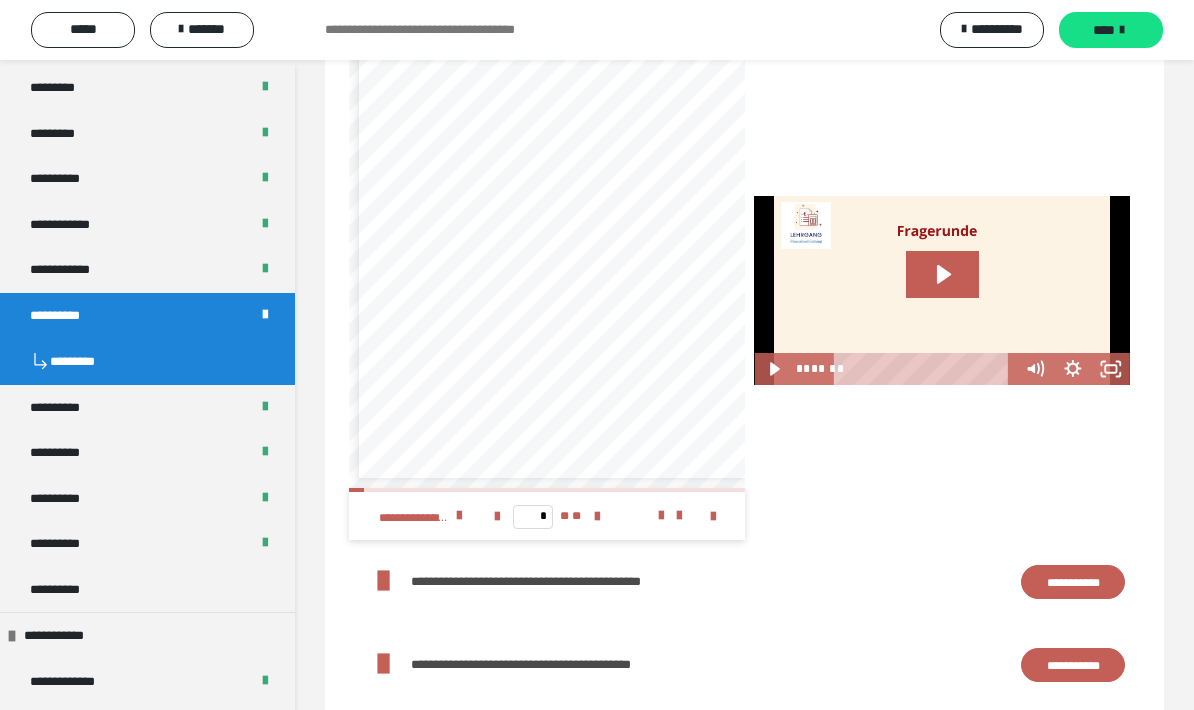 click 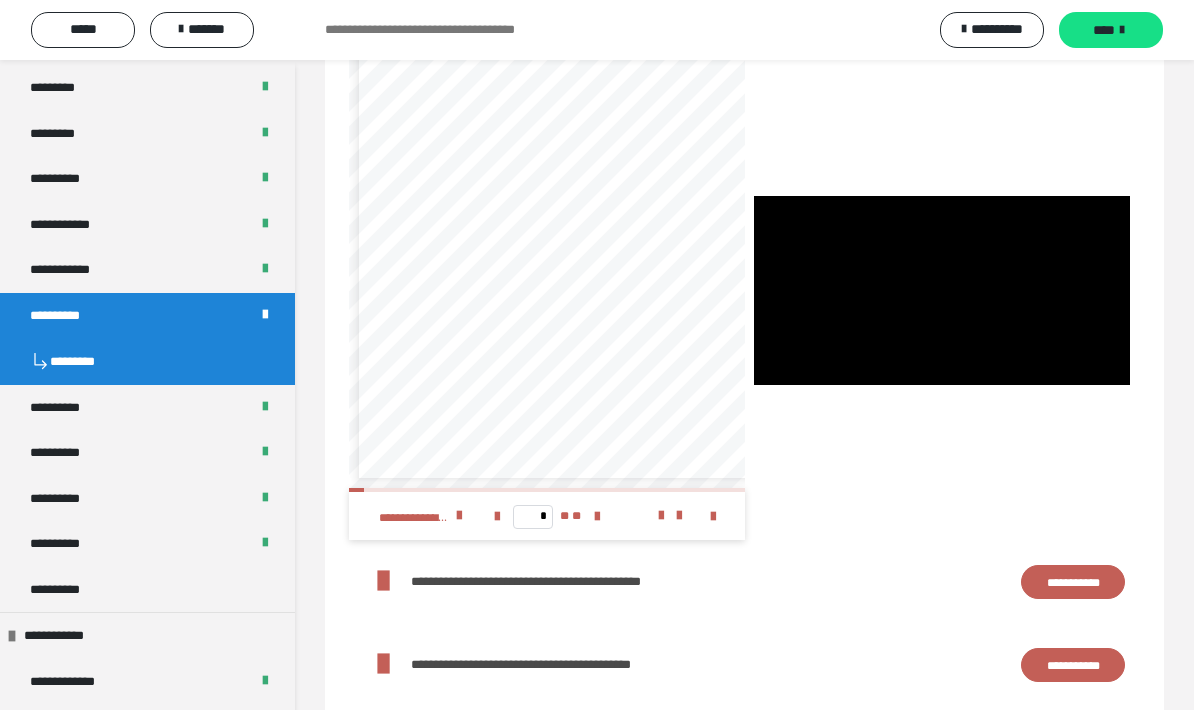 click 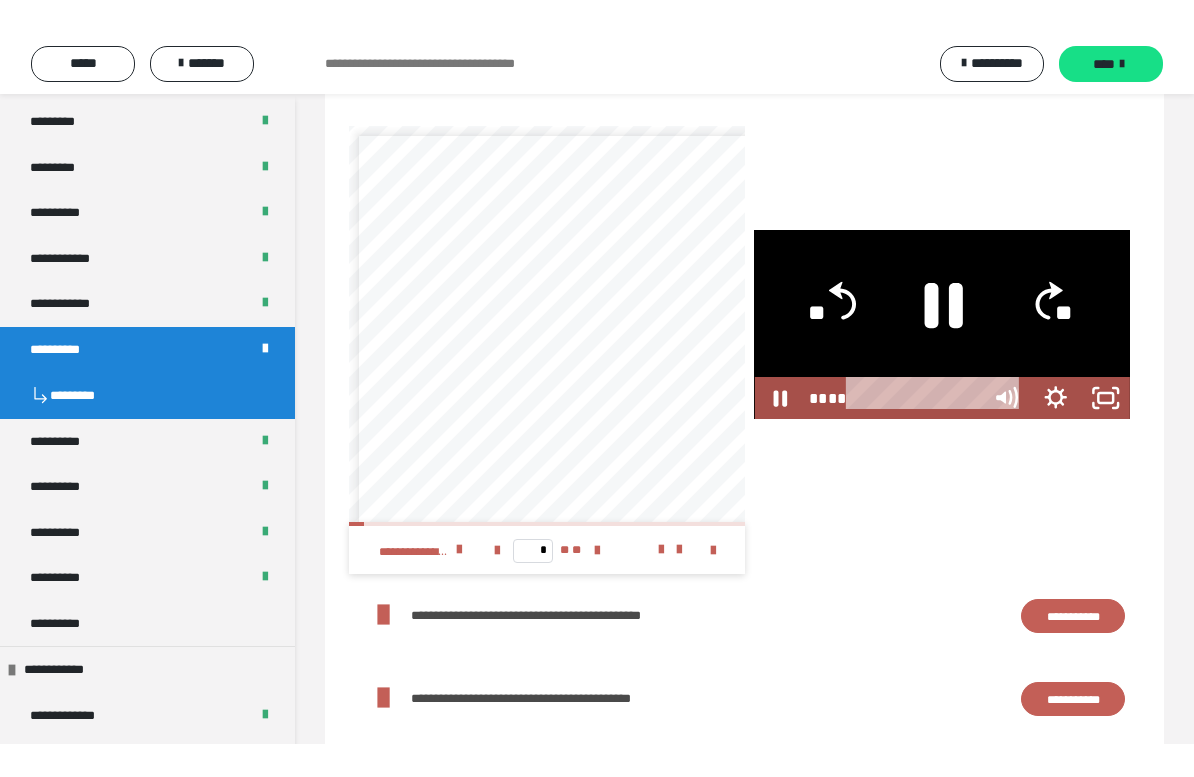 scroll, scrollTop: 24, scrollLeft: 0, axis: vertical 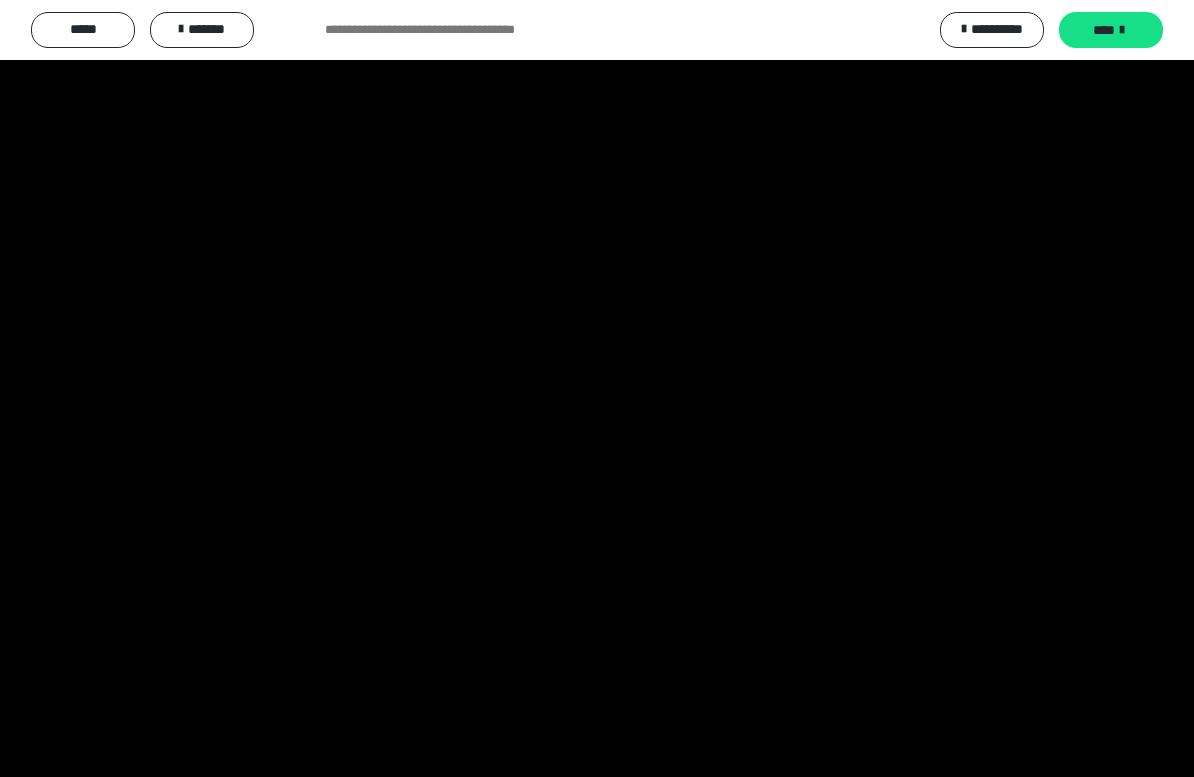 click at bounding box center [597, 388] 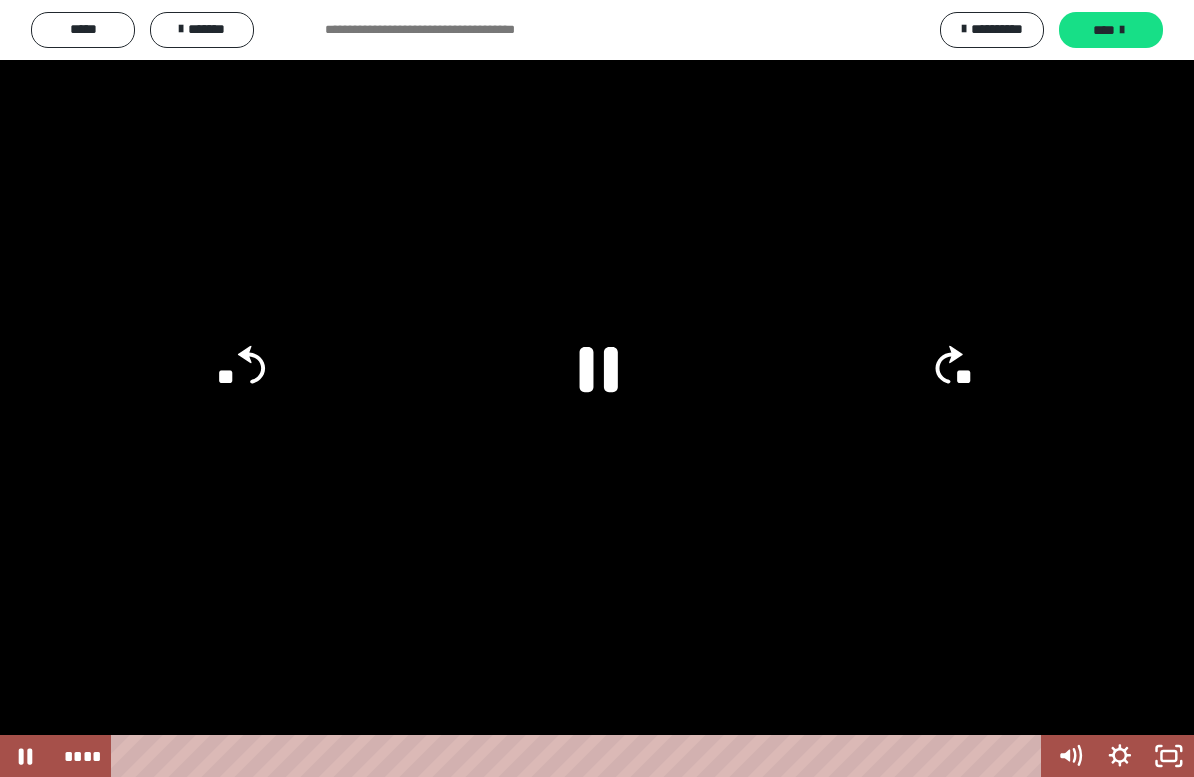 click 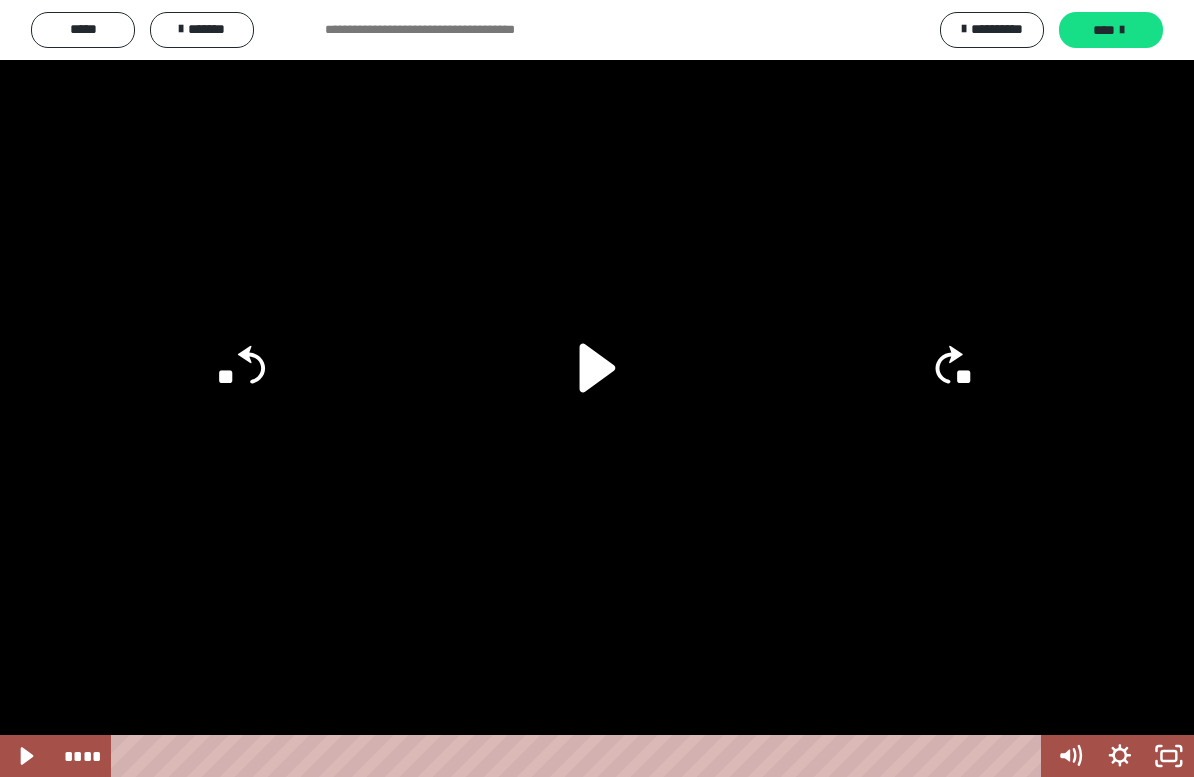 click 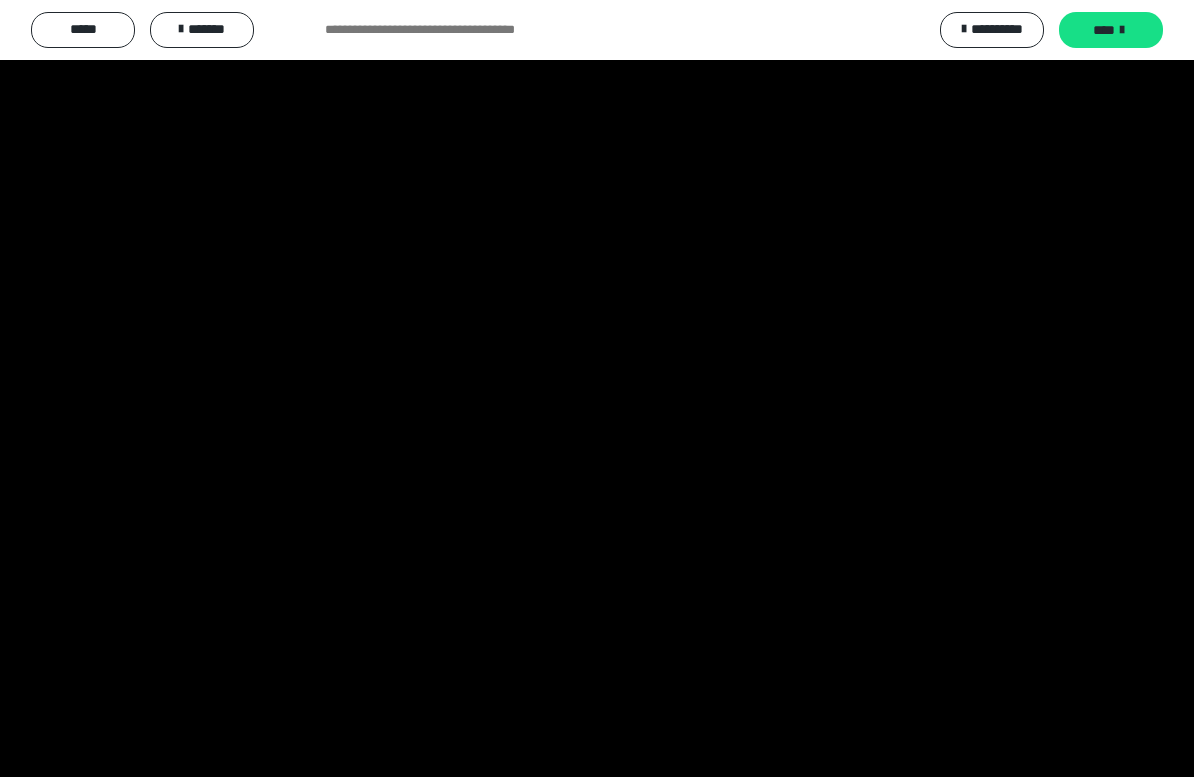 click at bounding box center (597, 388) 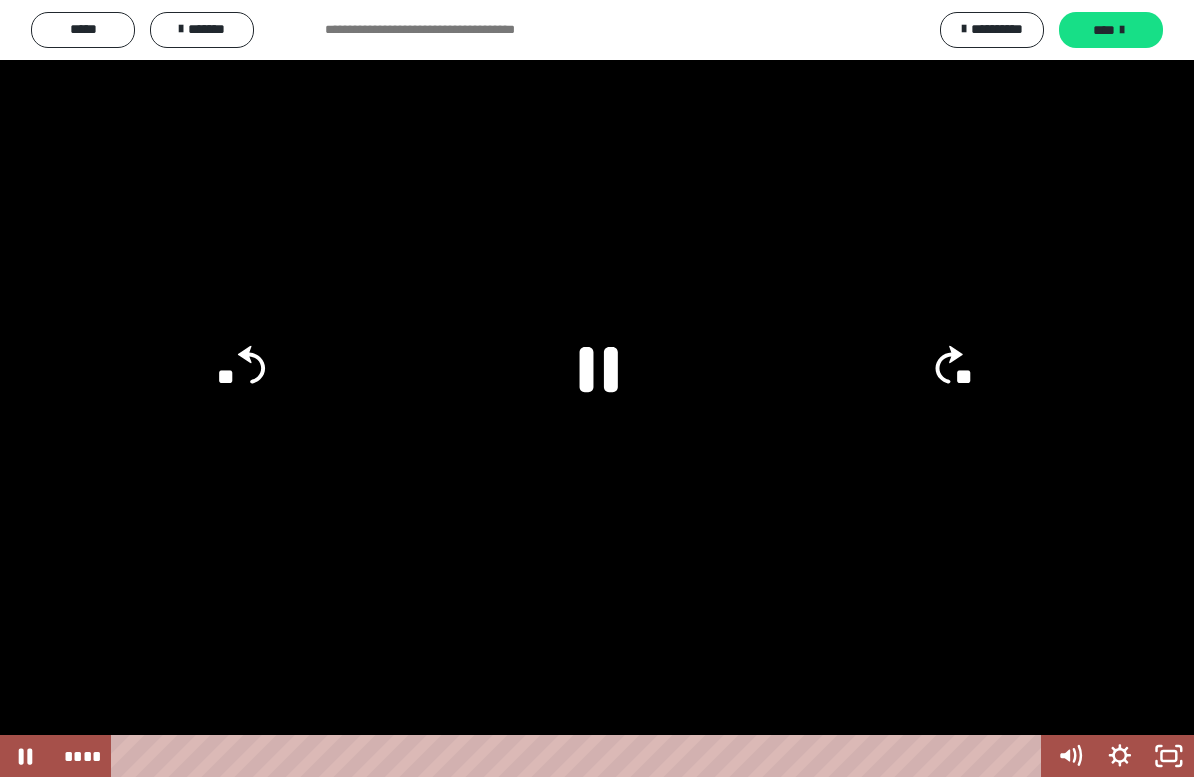 click 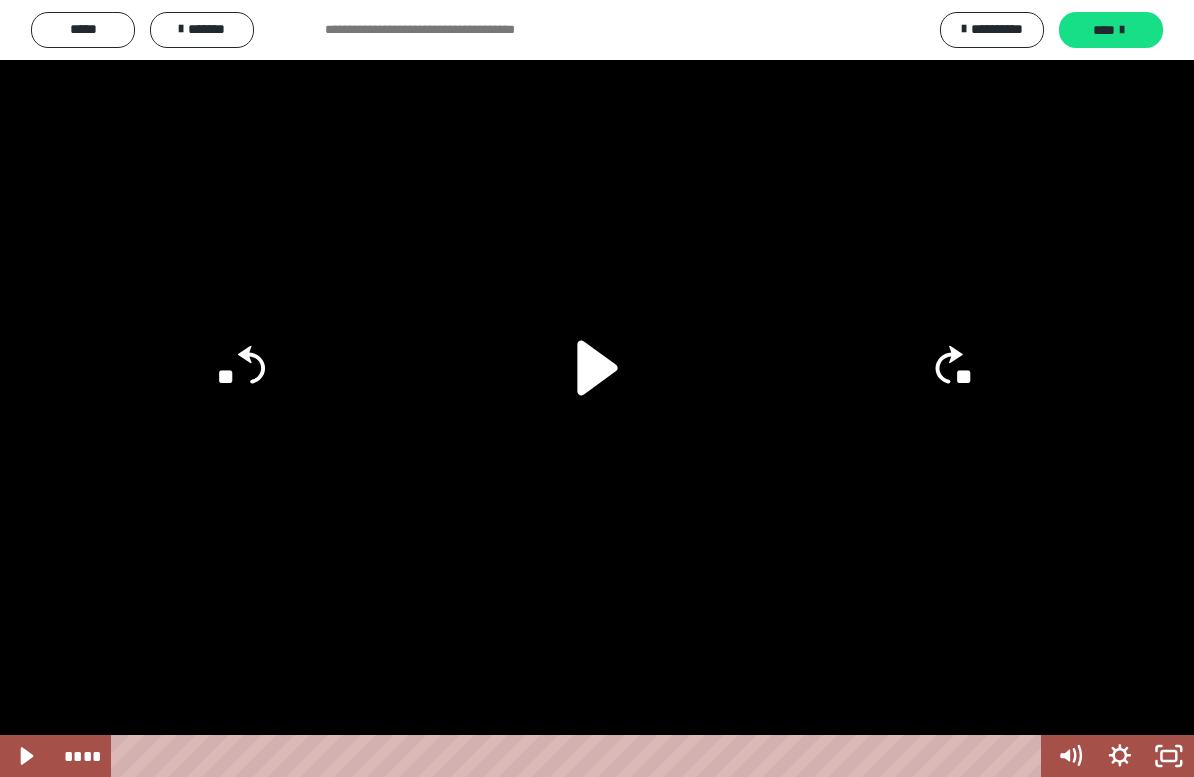 click 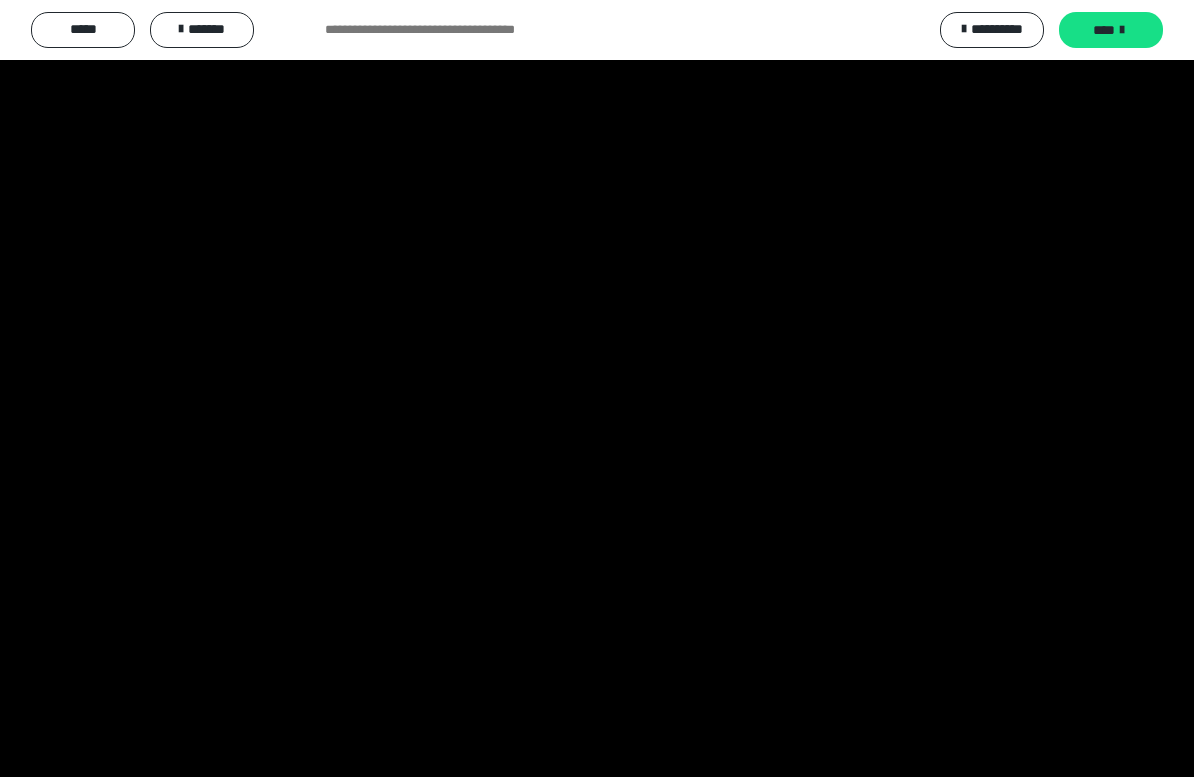 click at bounding box center [597, 388] 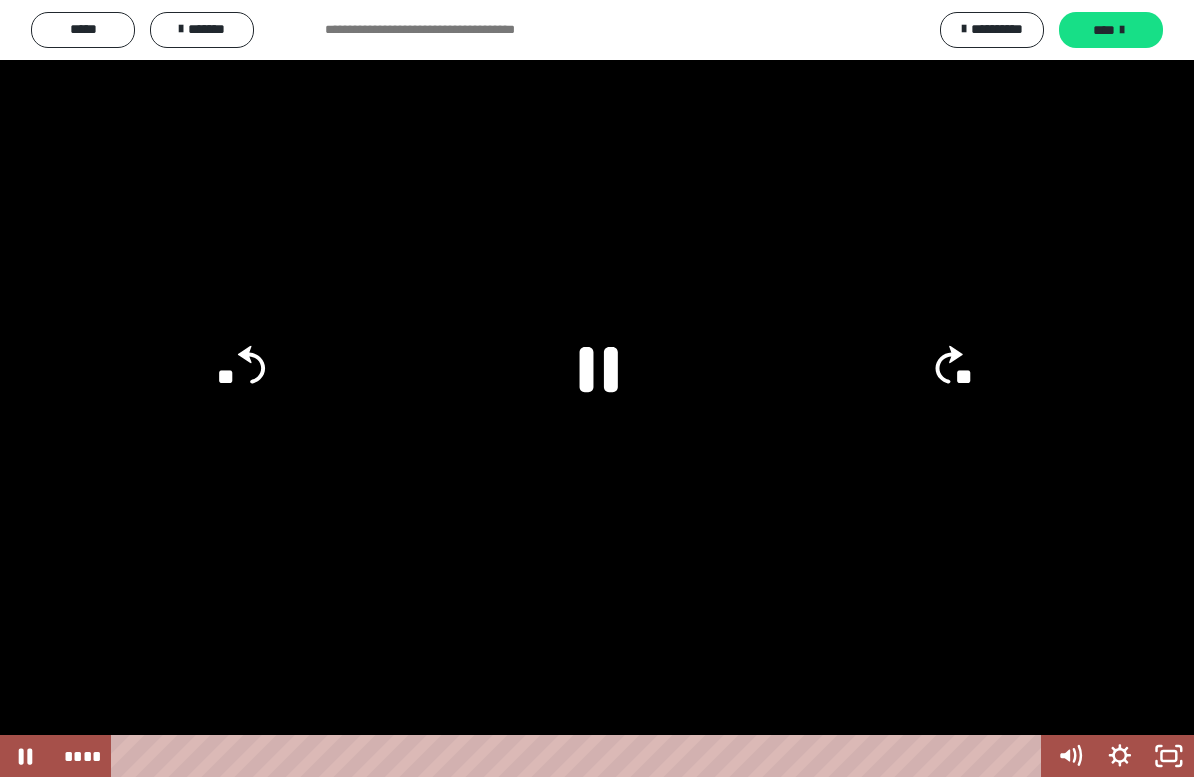click 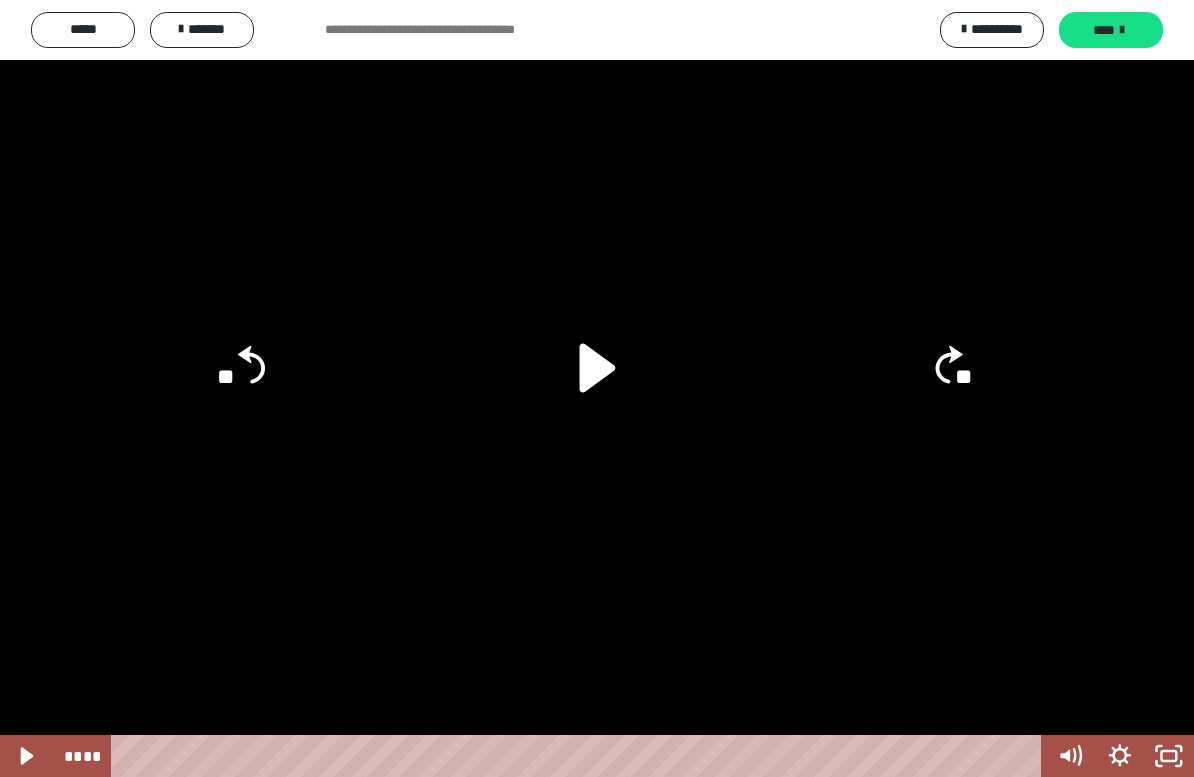 click 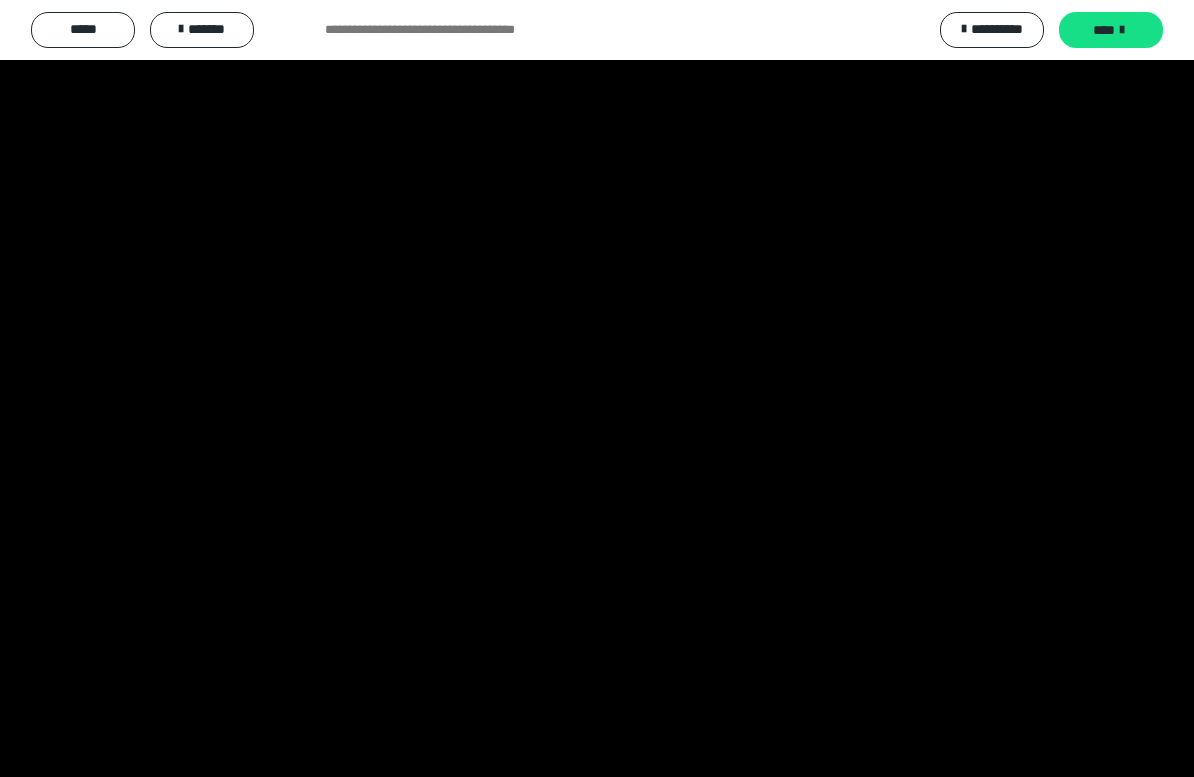 click at bounding box center (597, 388) 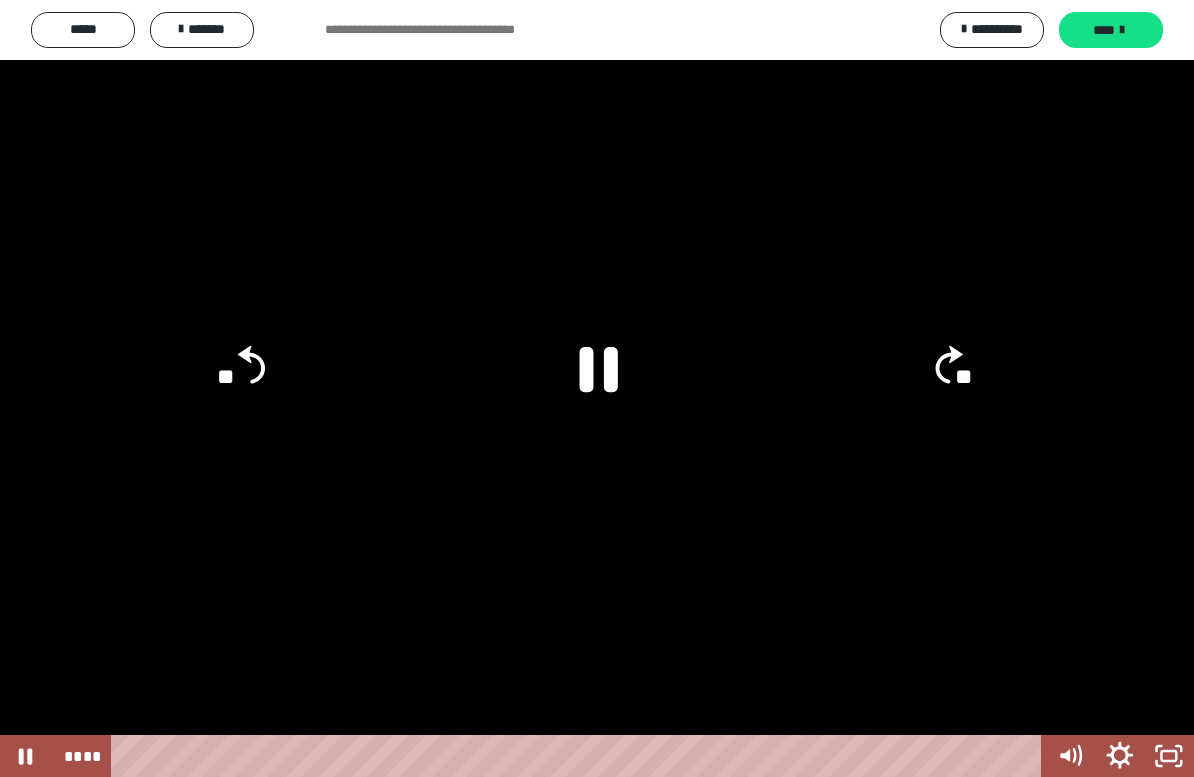 click 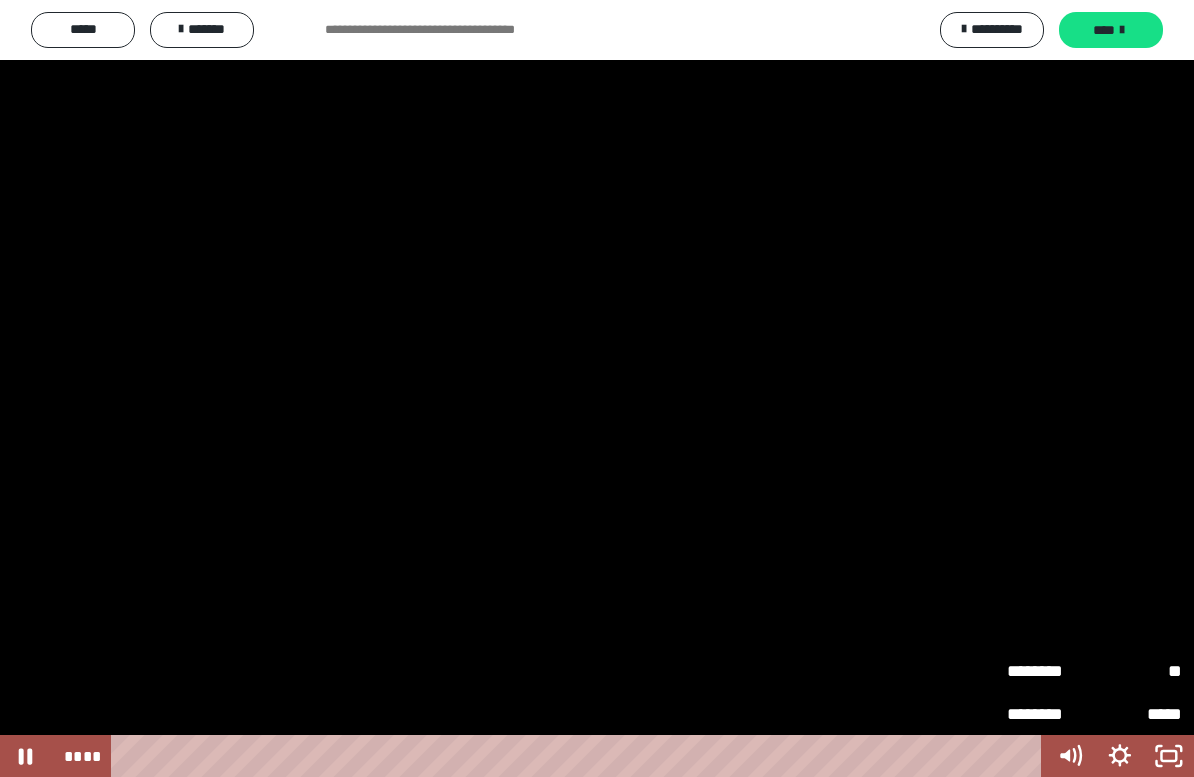 click on "**" at bounding box center (1138, 671) 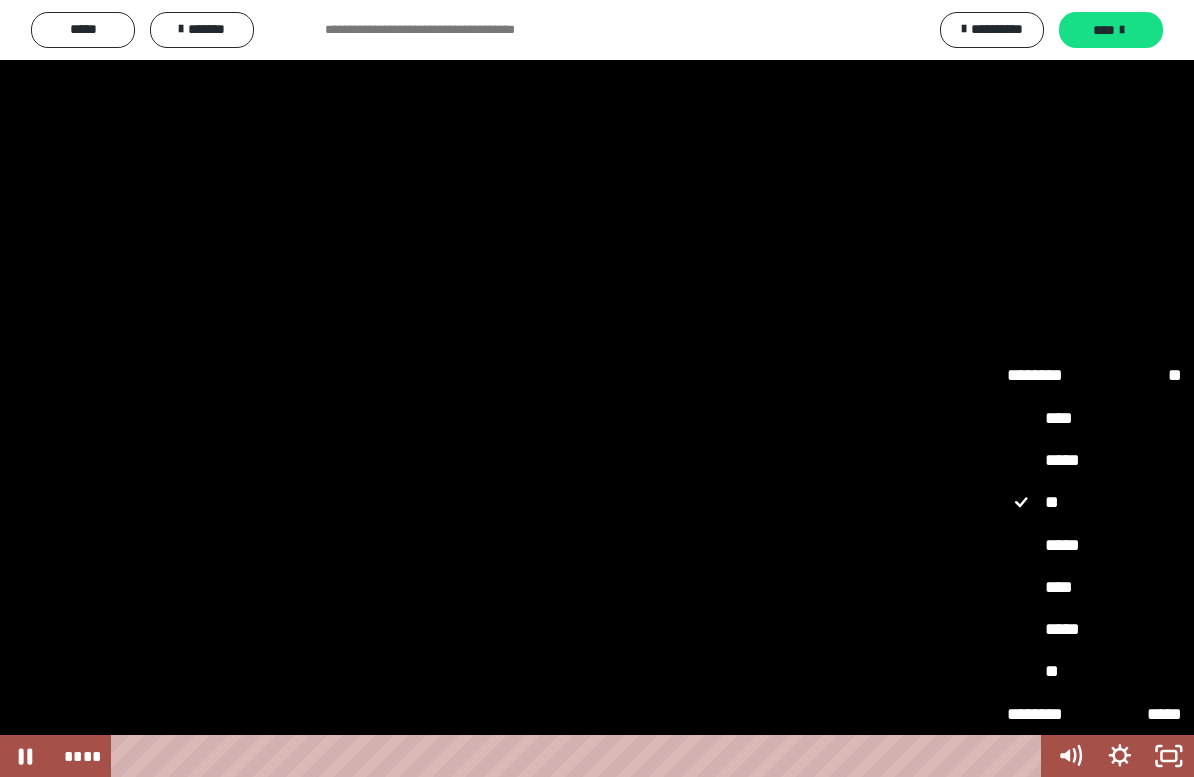 click on "****" at bounding box center [1094, 587] 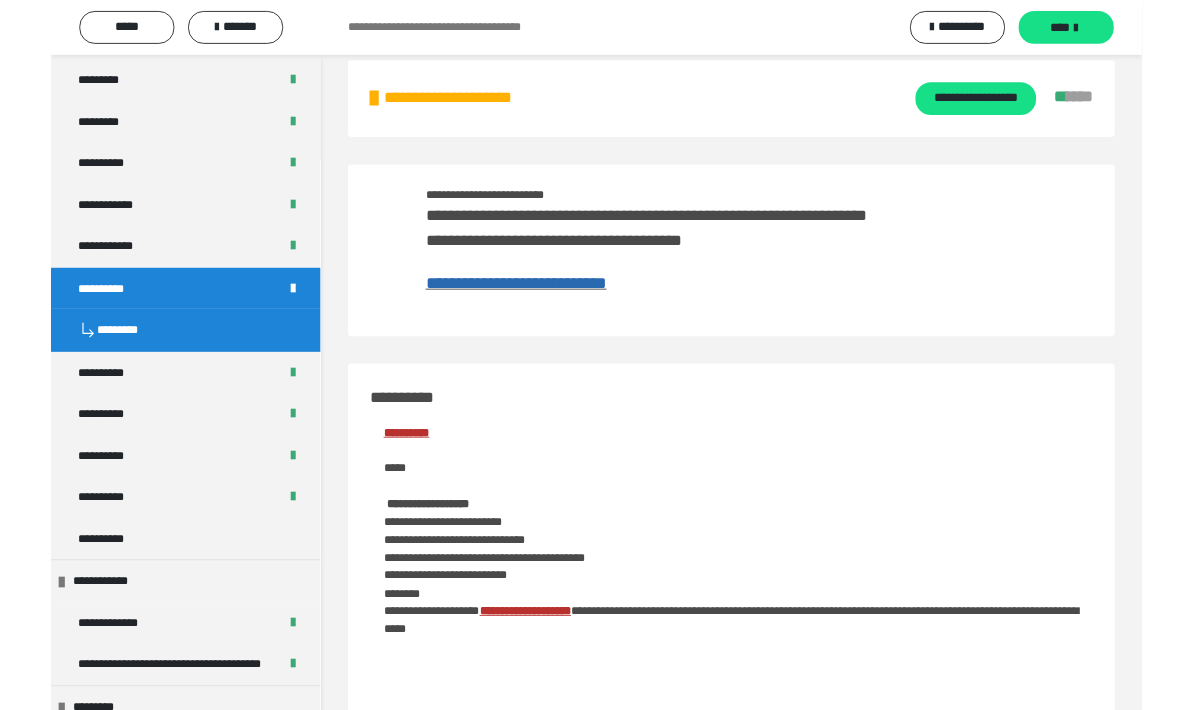 scroll, scrollTop: 2964, scrollLeft: 0, axis: vertical 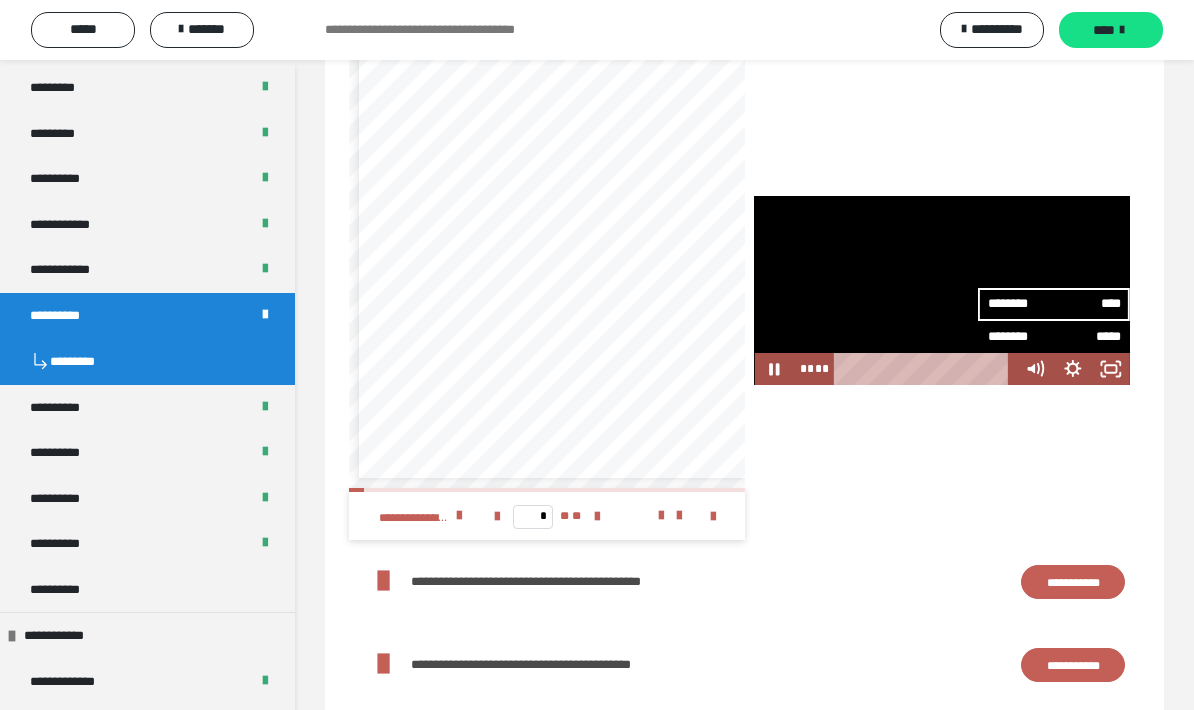 click 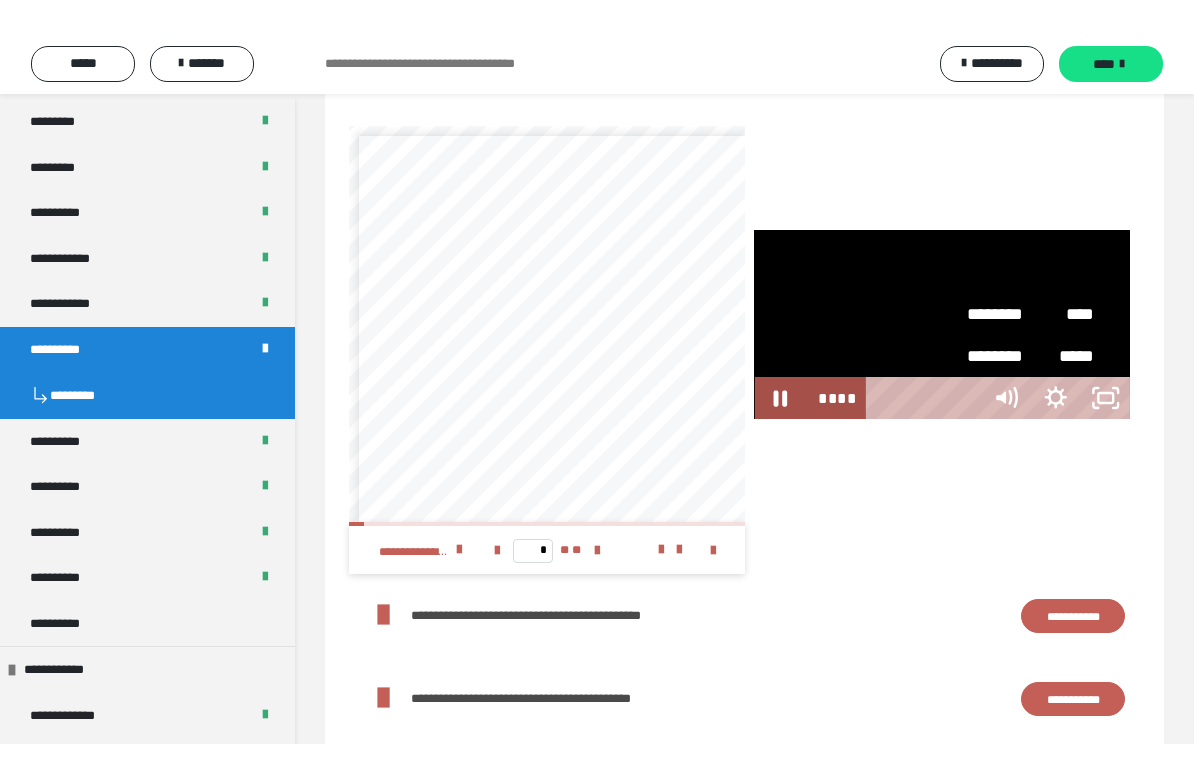 scroll, scrollTop: 24, scrollLeft: 0, axis: vertical 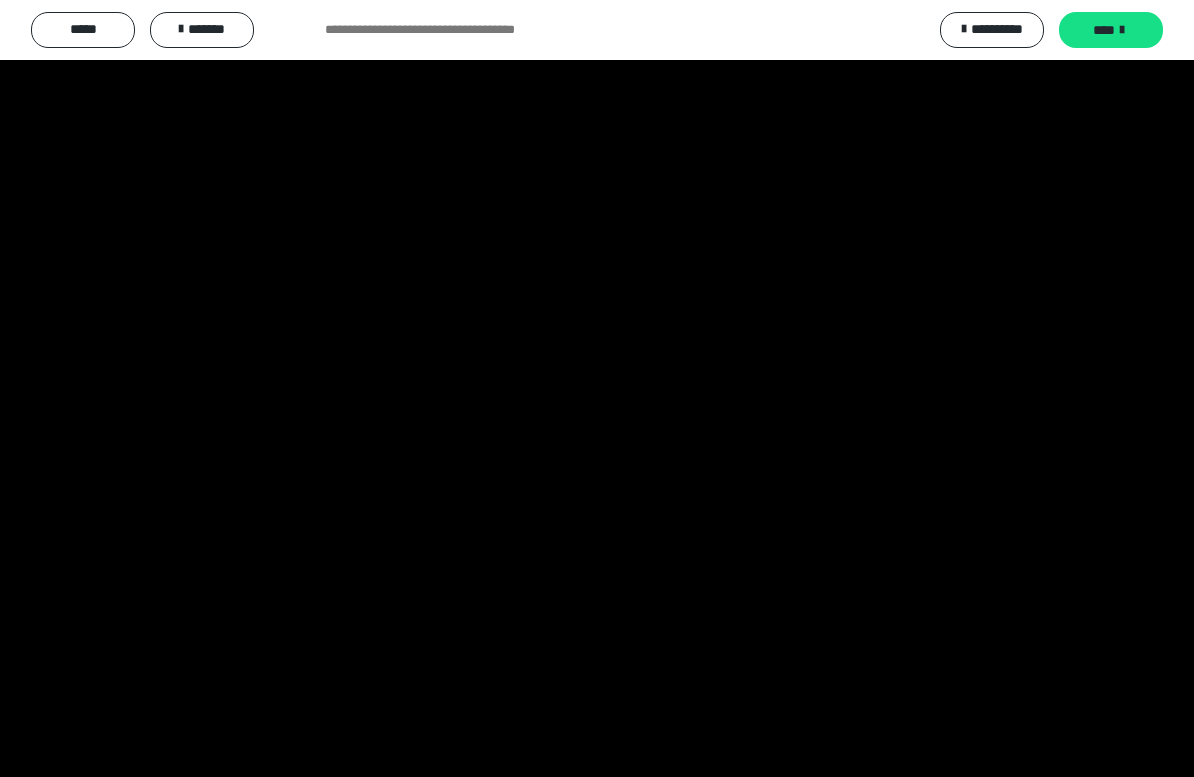 click at bounding box center [597, 388] 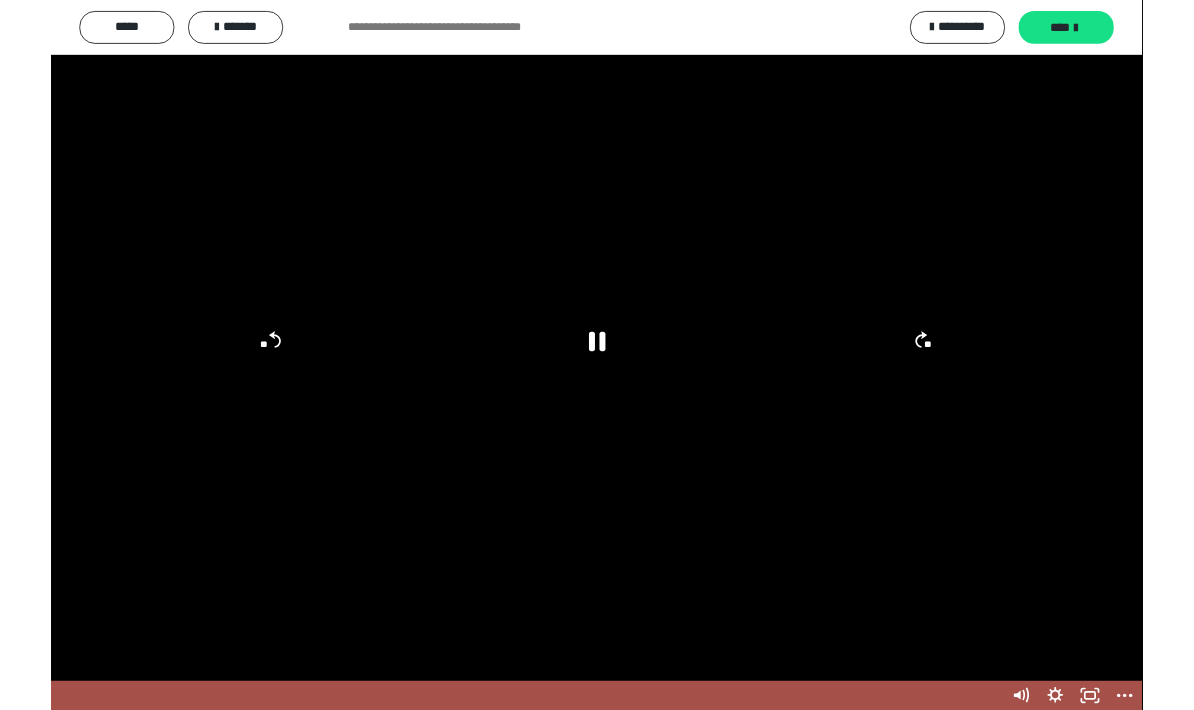scroll, scrollTop: 2964, scrollLeft: 0, axis: vertical 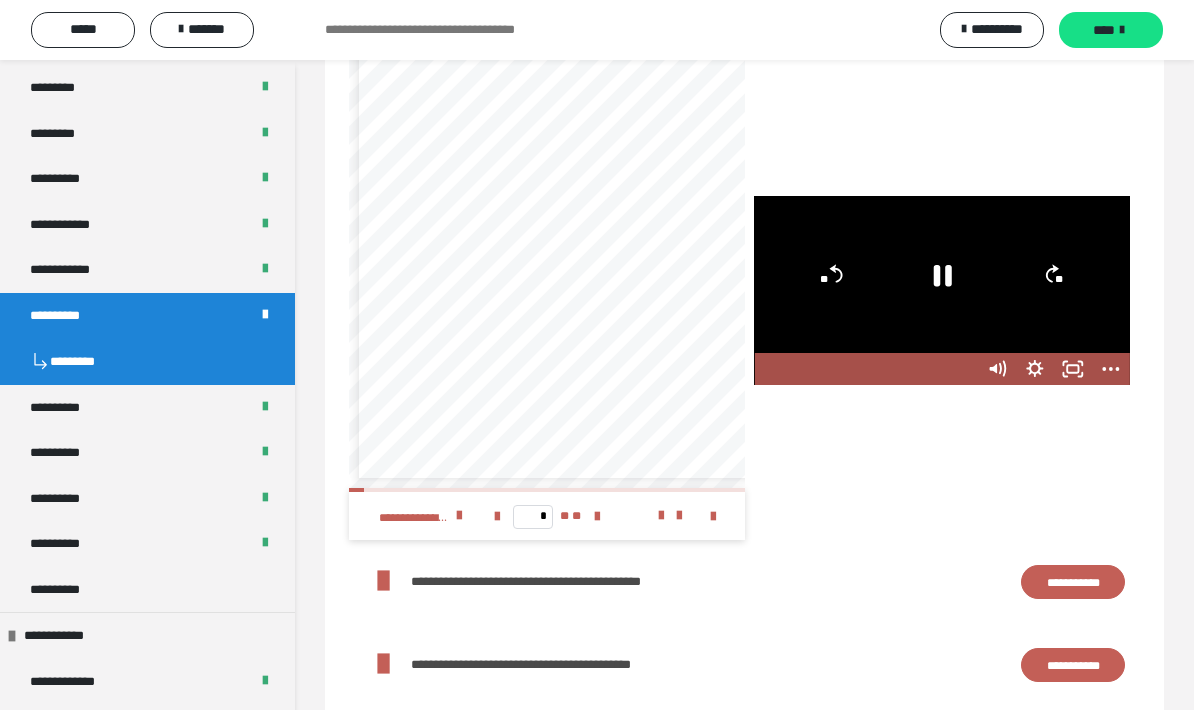 click 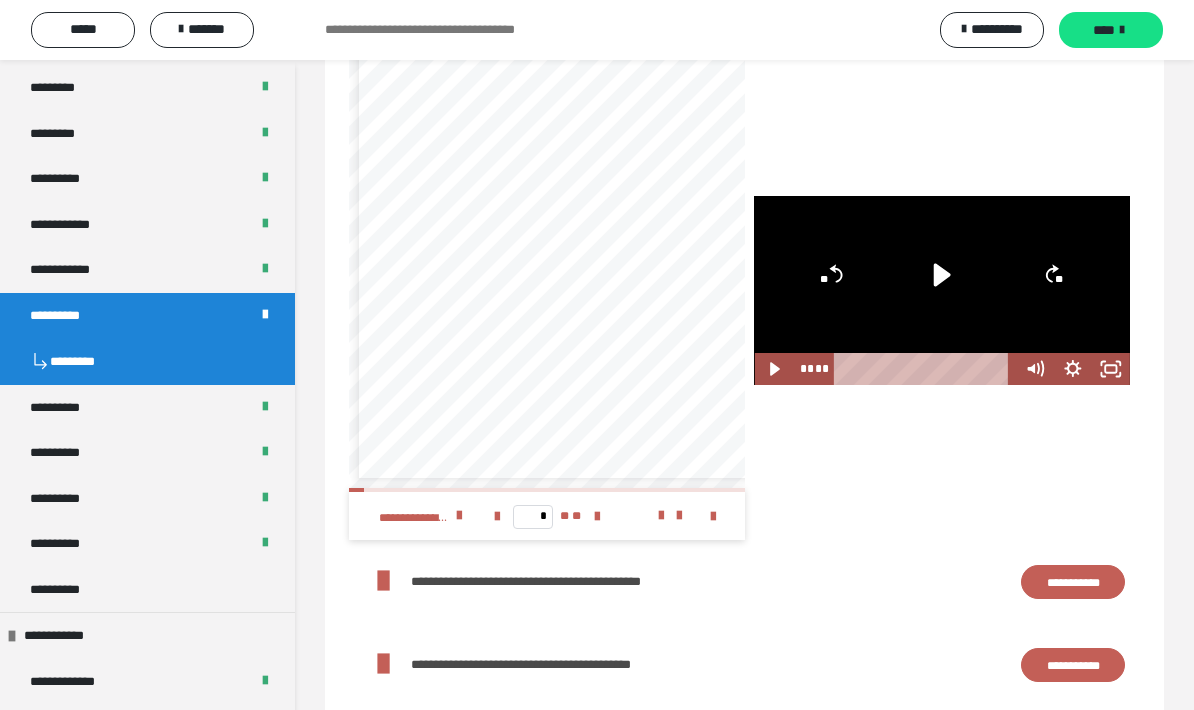 click on "**********" at bounding box center (147, 408) 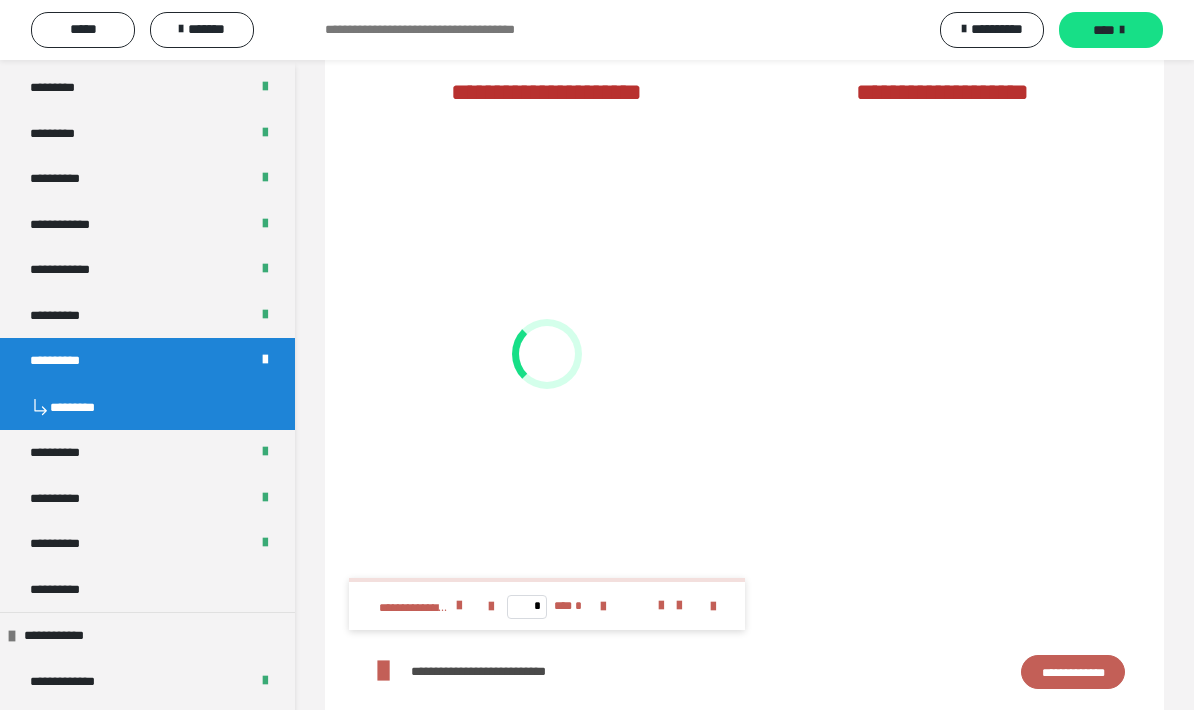 scroll, scrollTop: 2242, scrollLeft: 0, axis: vertical 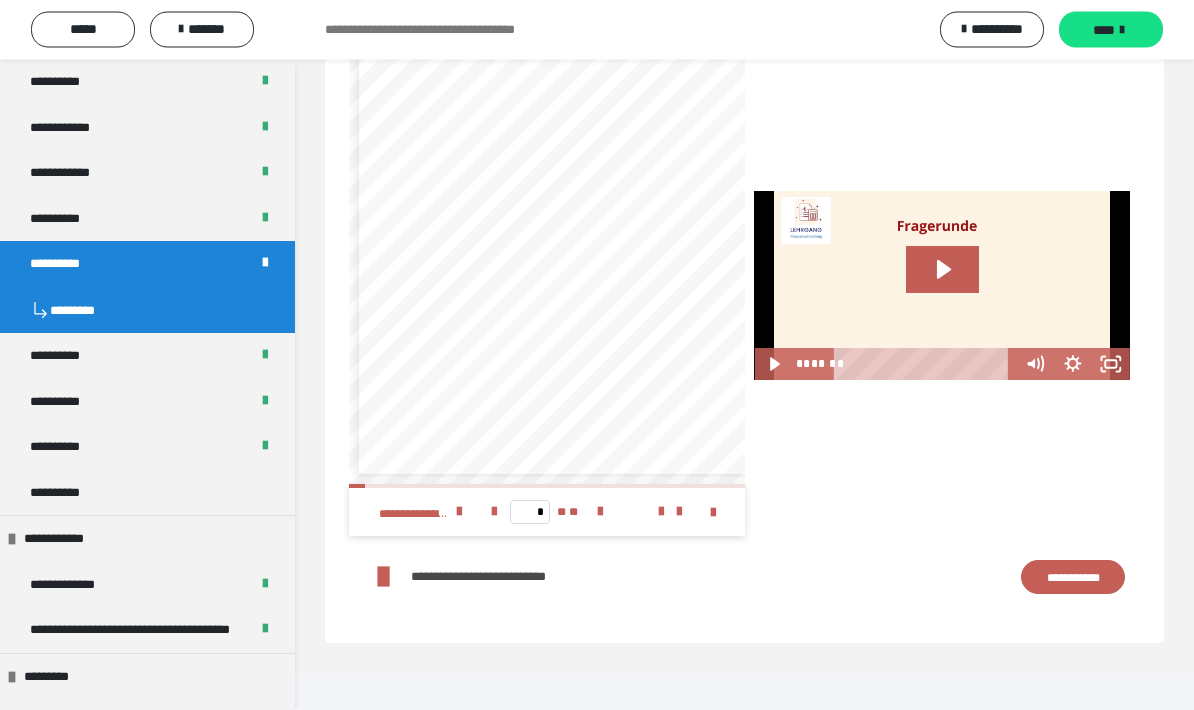click 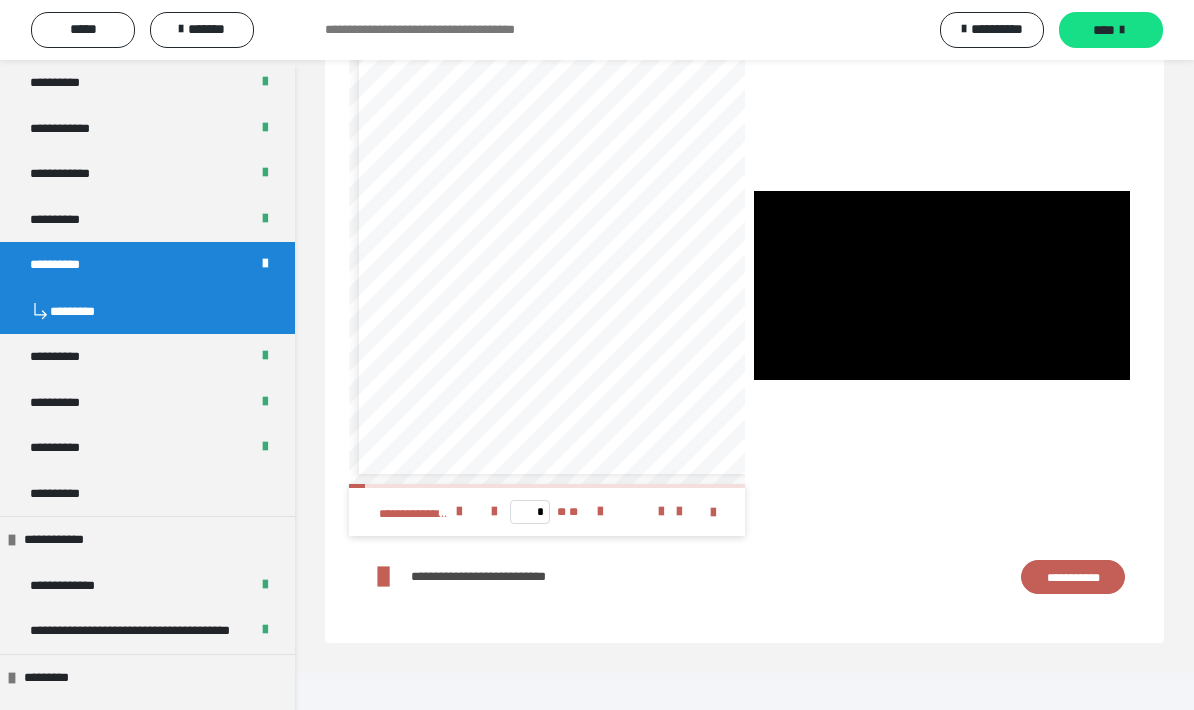 click at bounding box center (942, 285) 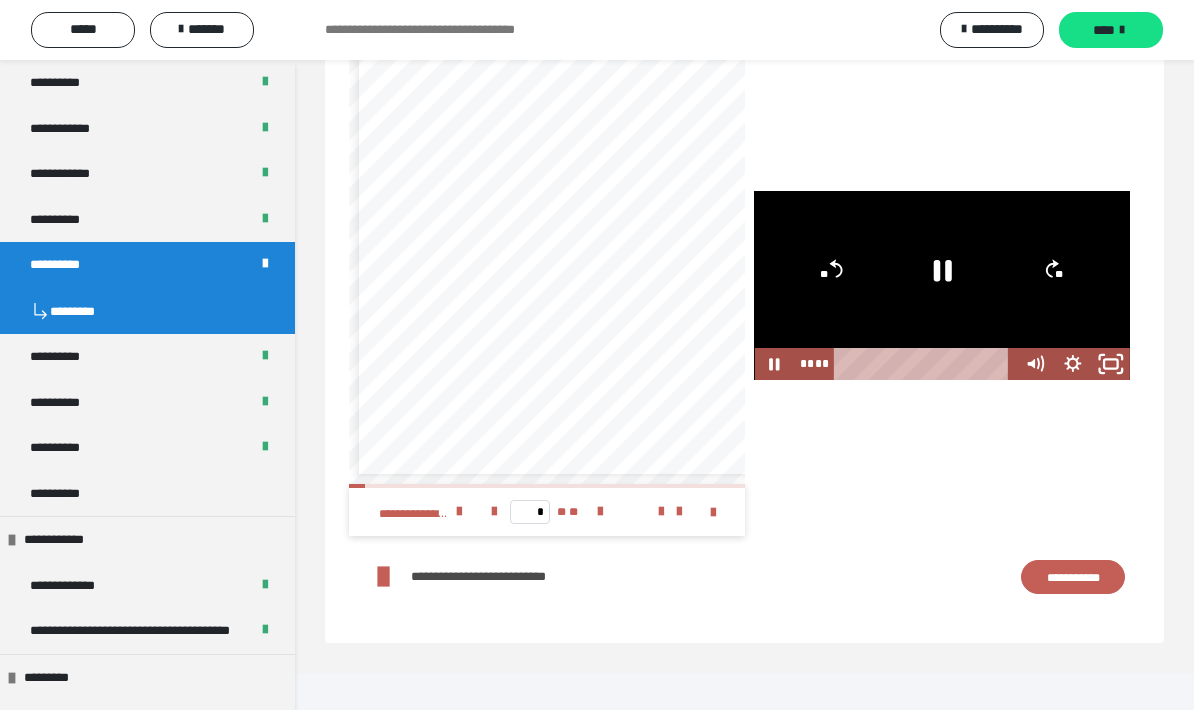 click 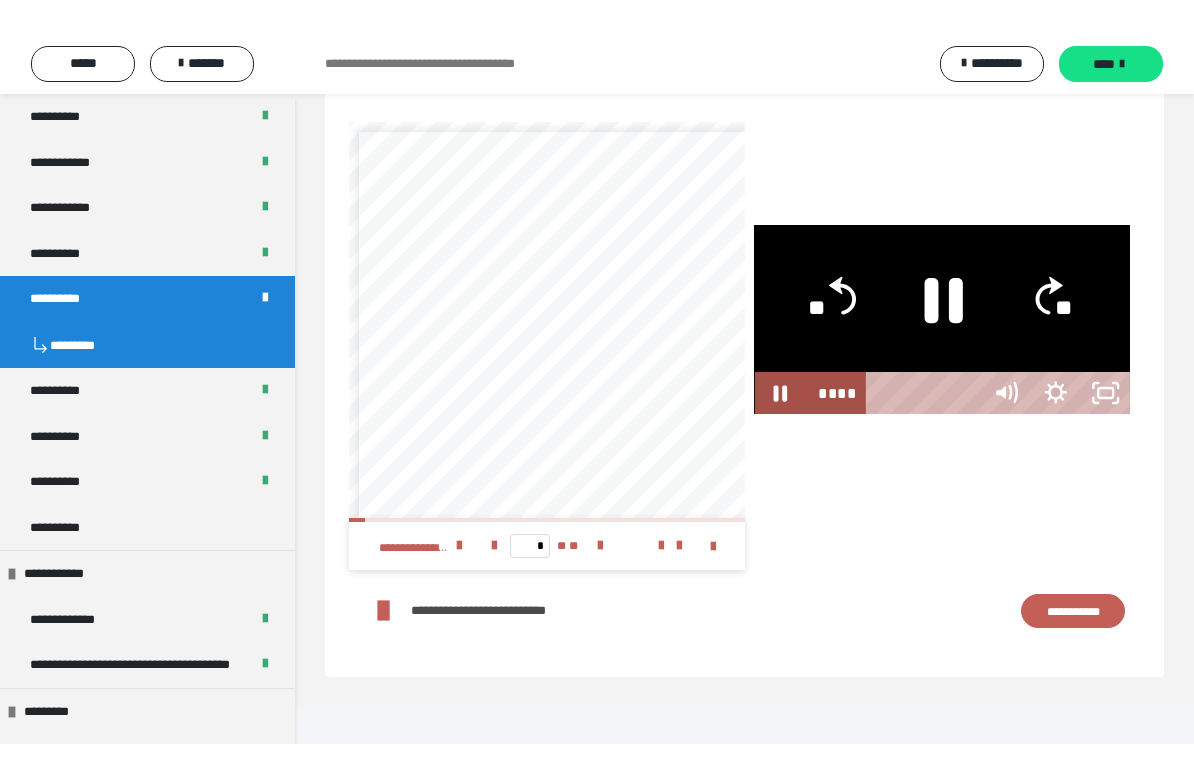 scroll, scrollTop: 24, scrollLeft: 0, axis: vertical 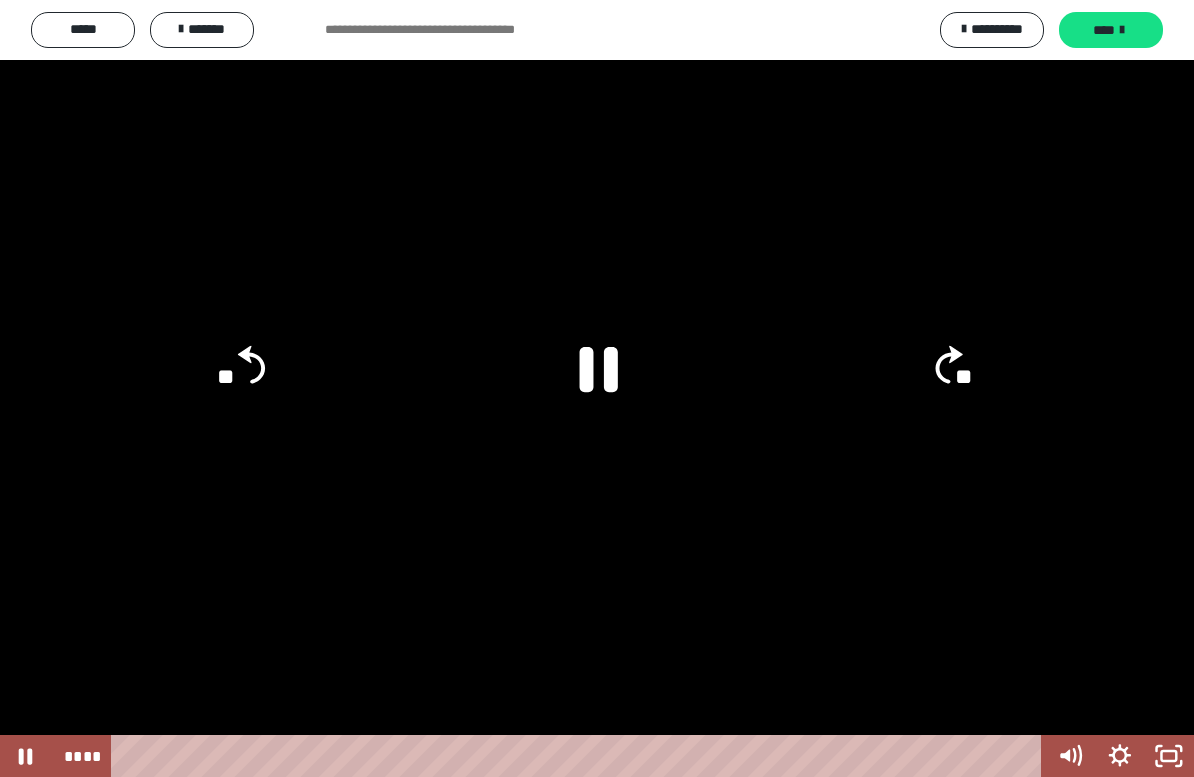 click 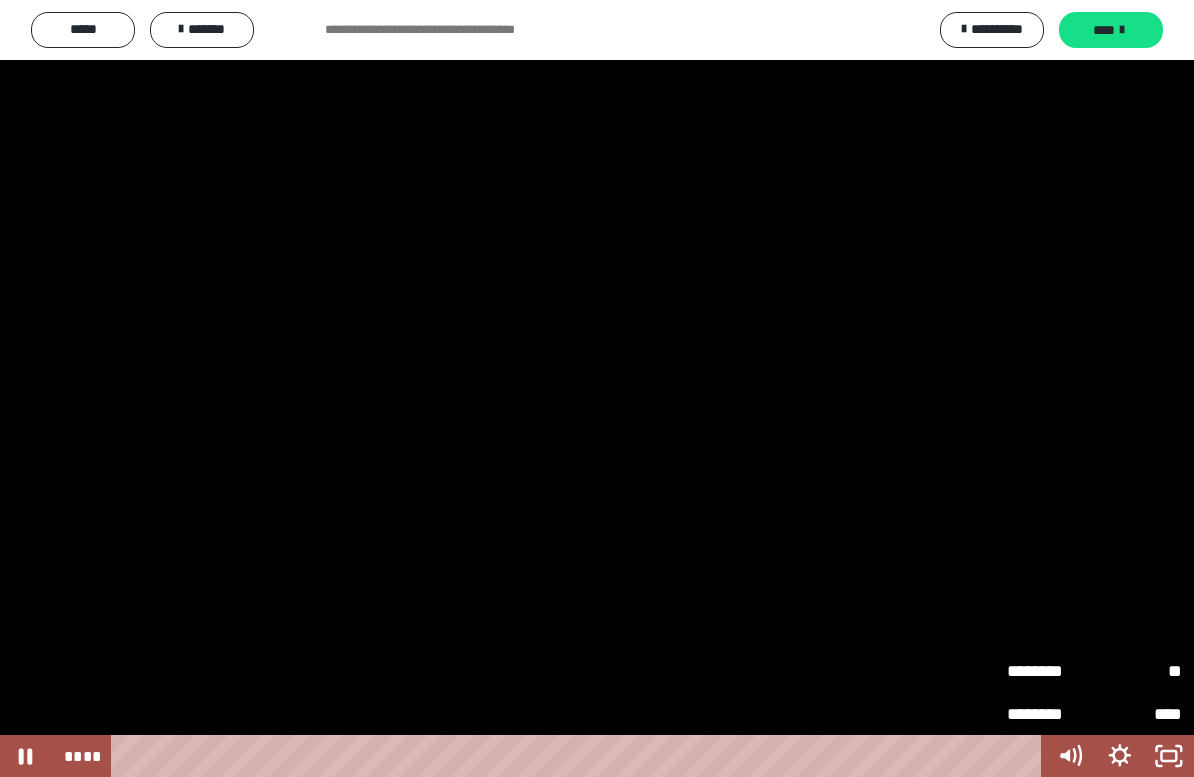 click on "**" at bounding box center (1138, 671) 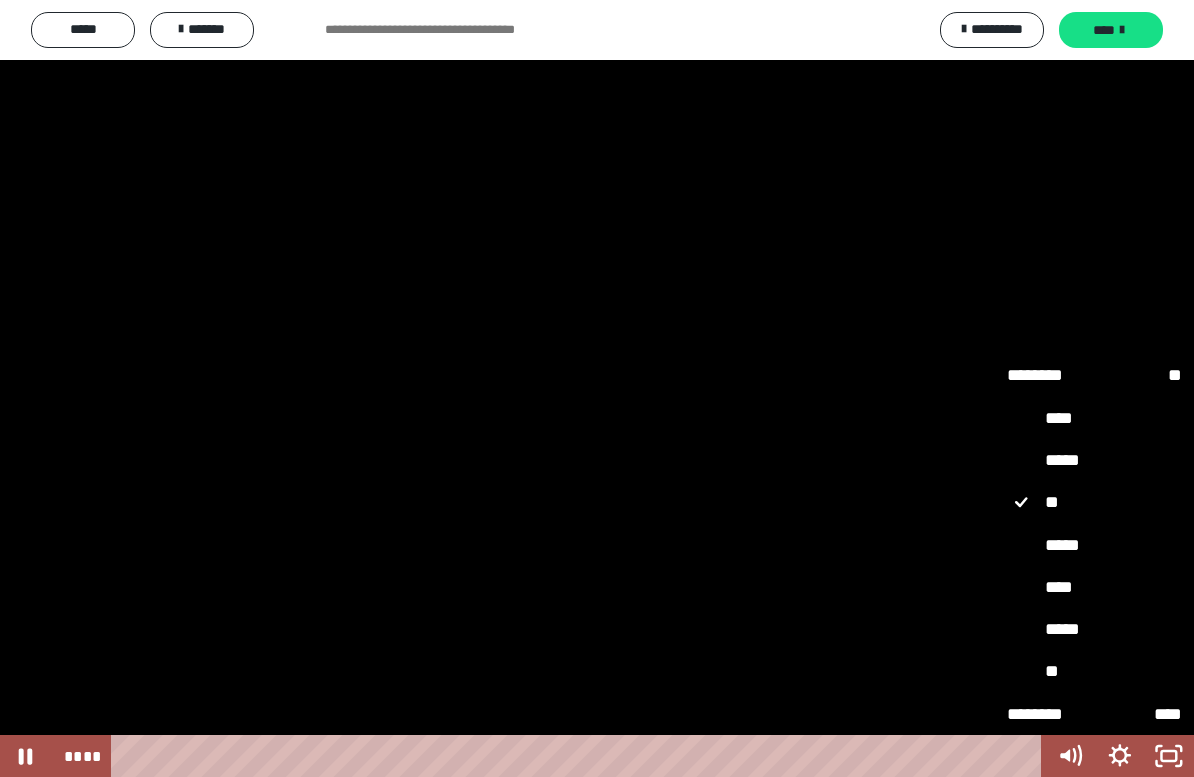 click on "****" at bounding box center [1094, 587] 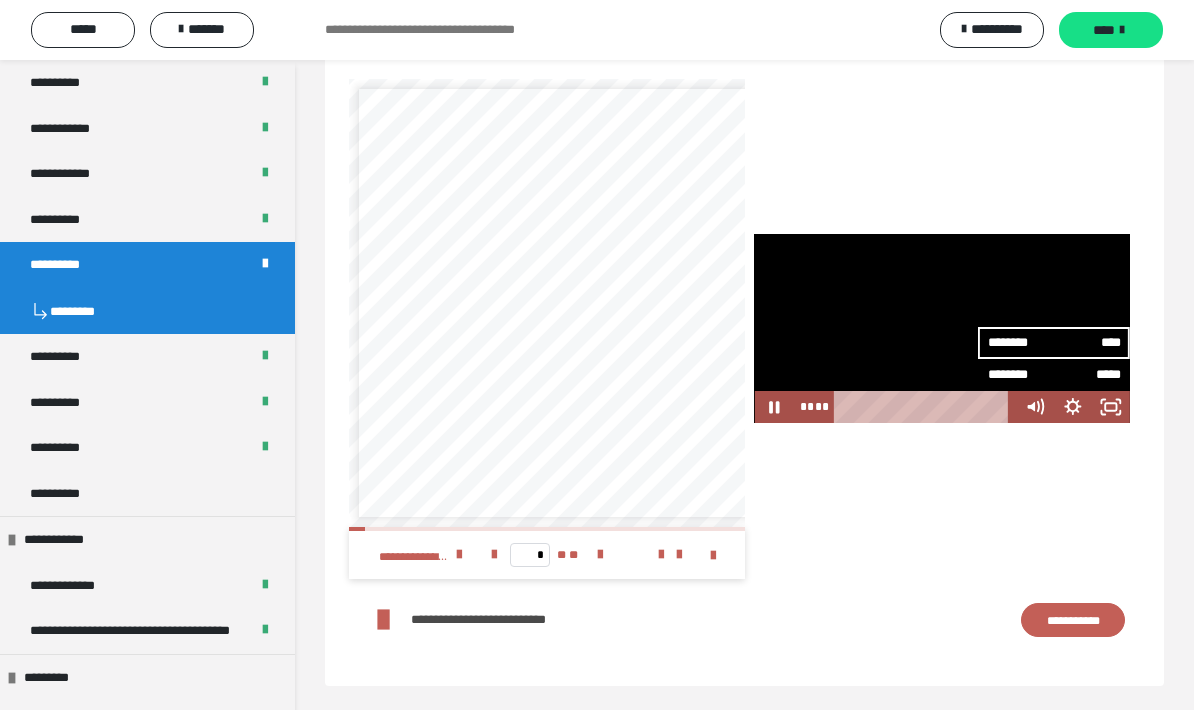 click 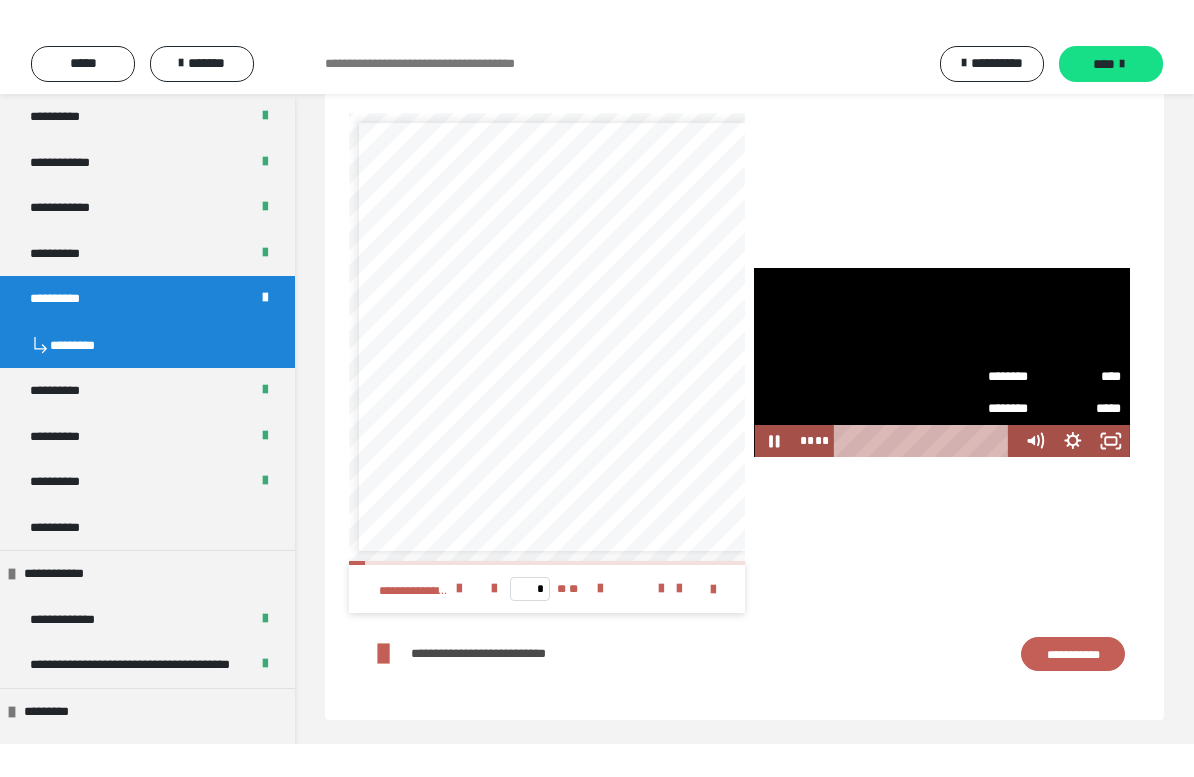 scroll, scrollTop: 24, scrollLeft: 0, axis: vertical 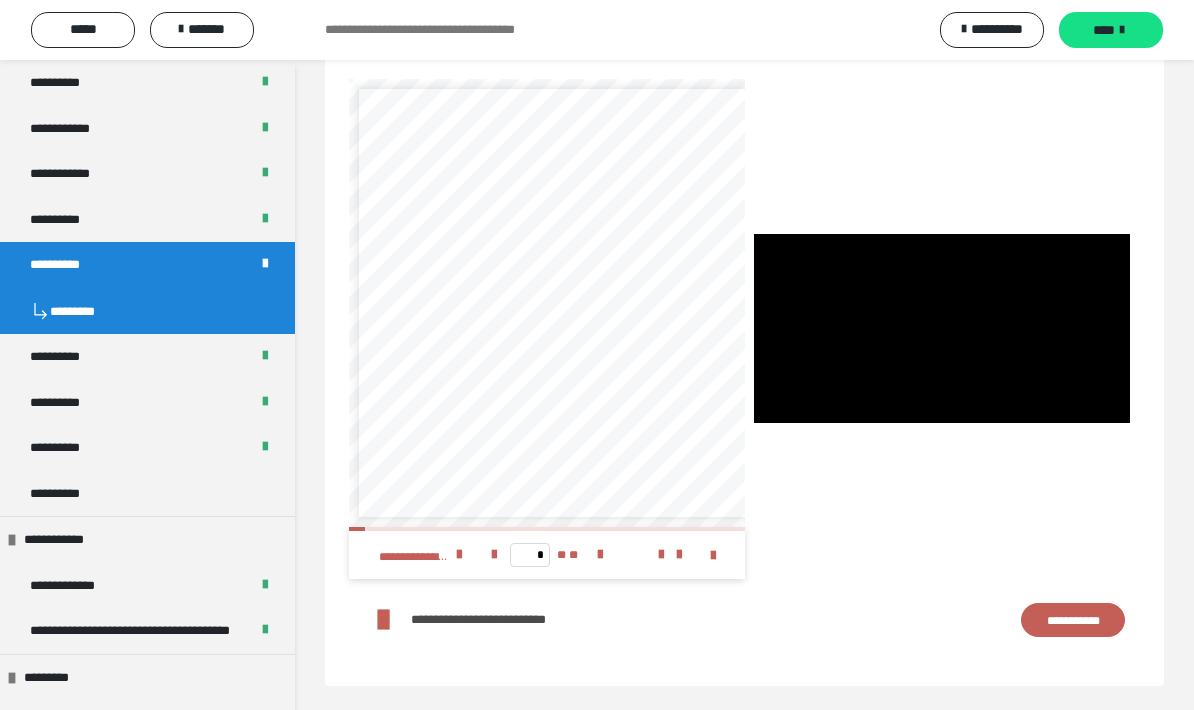 click at bounding box center (942, 328) 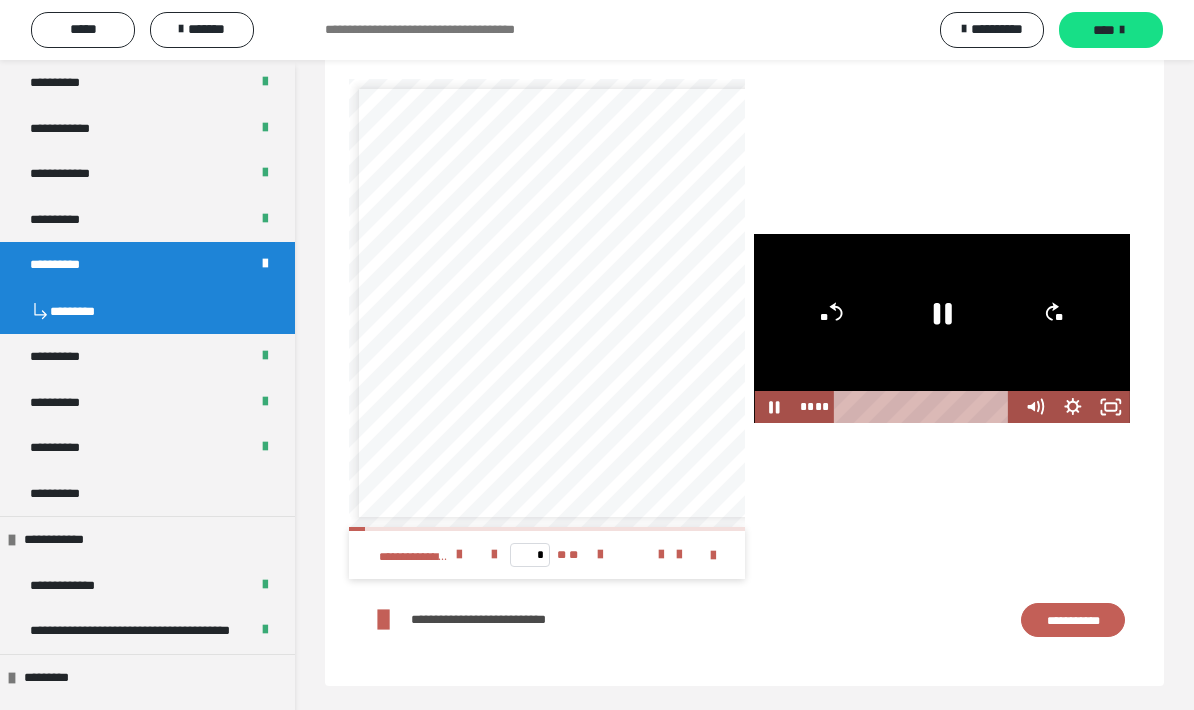 click 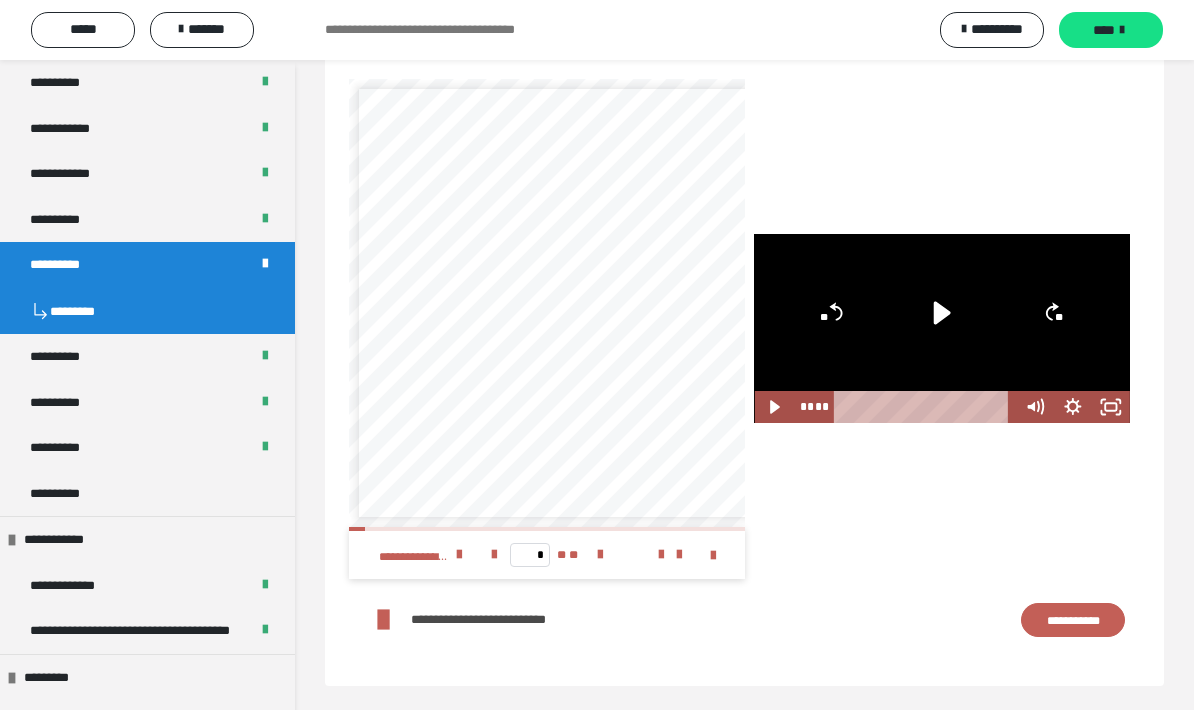 click 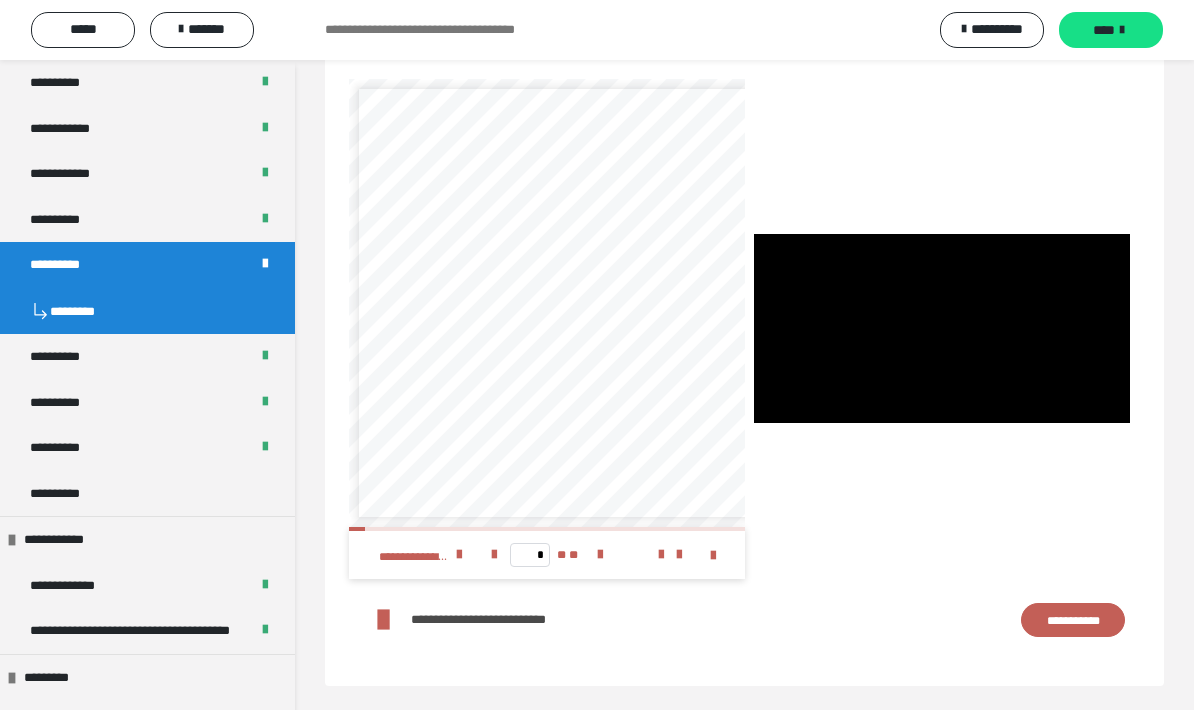 click at bounding box center [942, 328] 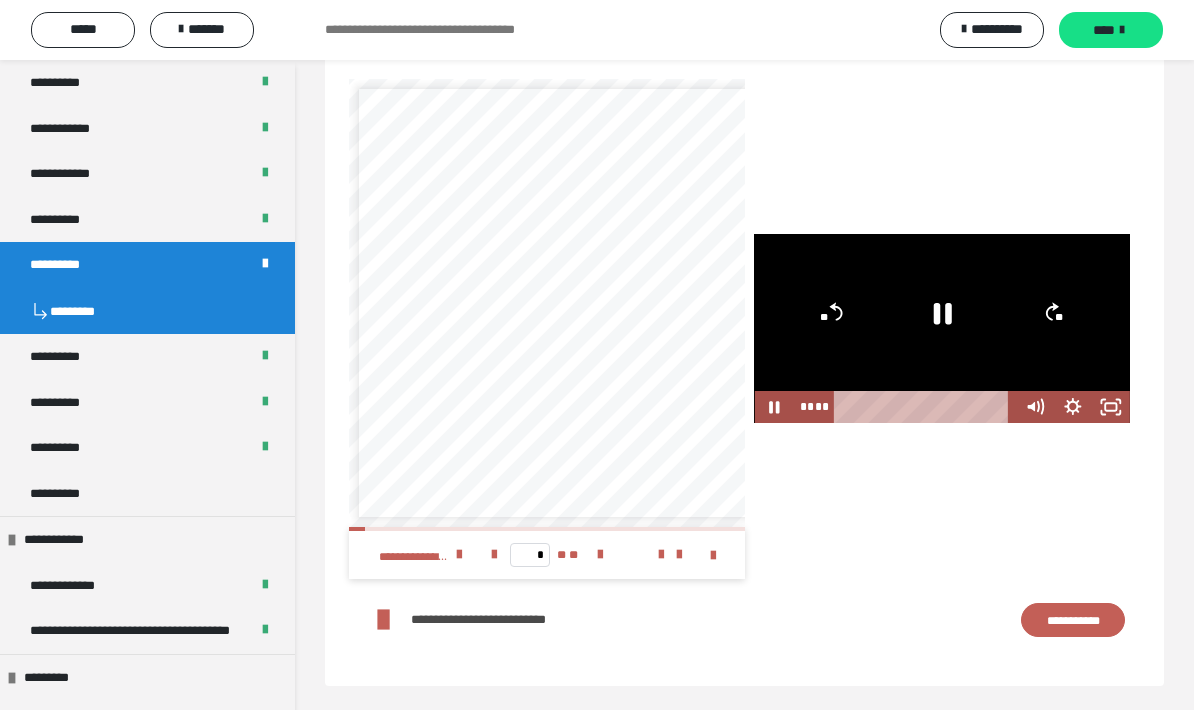 click on "**" 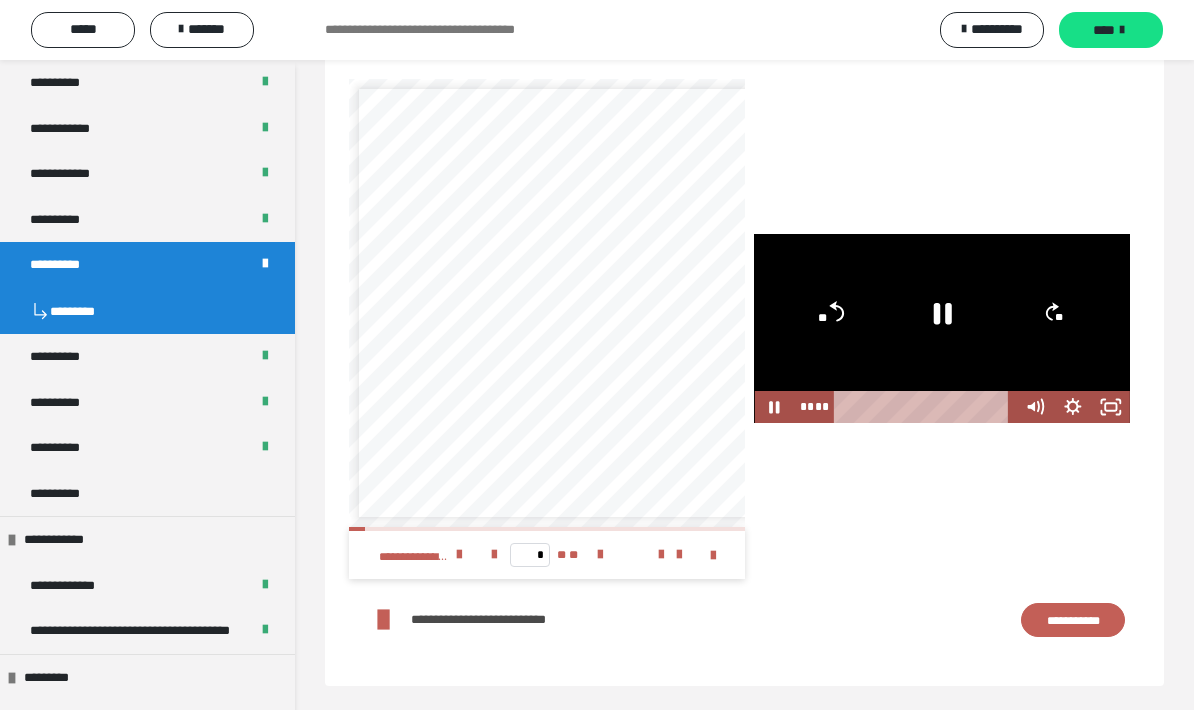 click on "**" 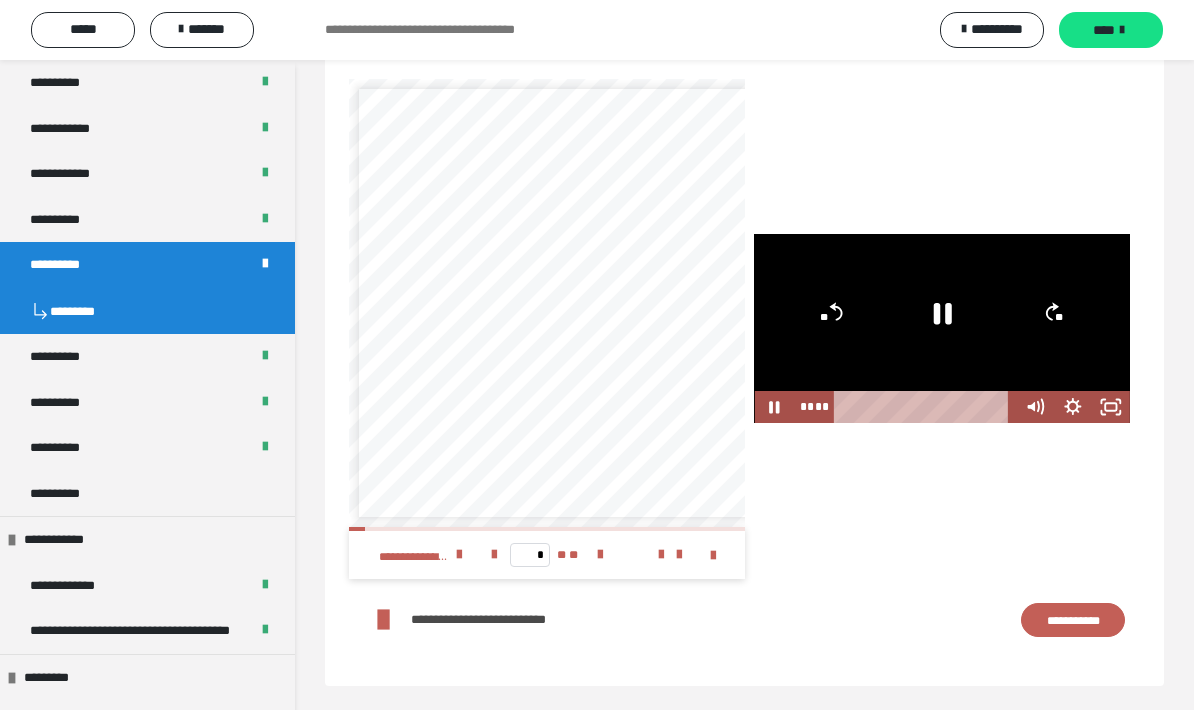 click on "**" 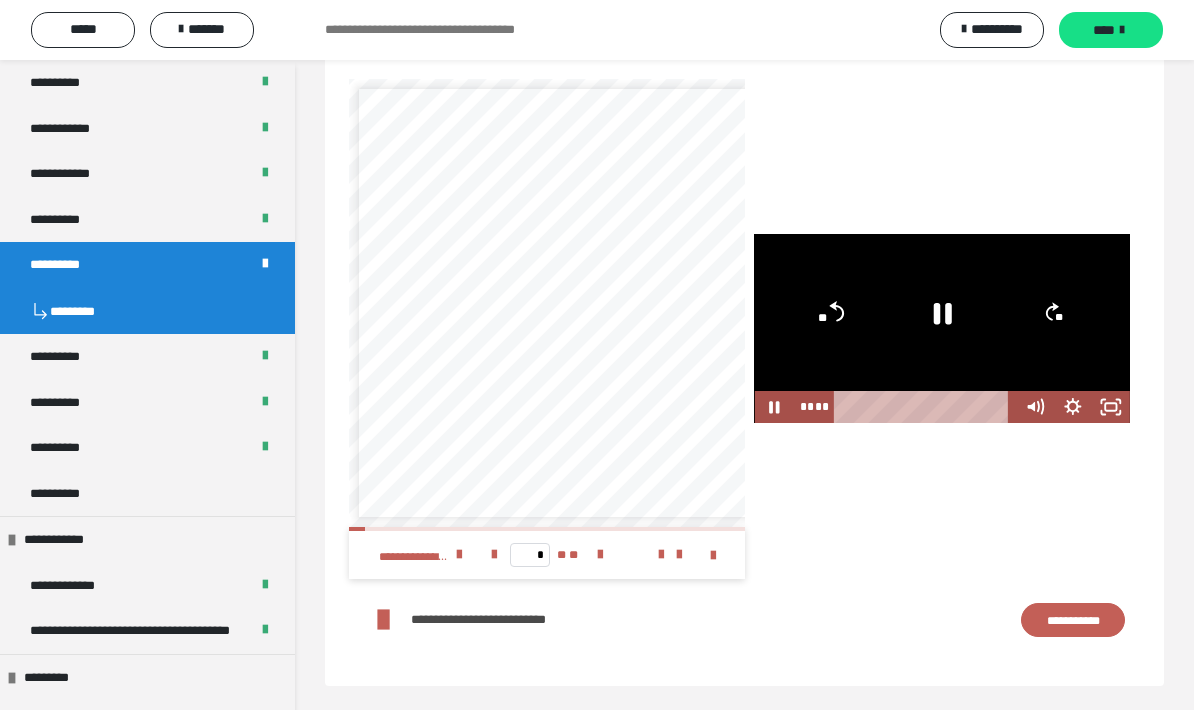 click on "**" 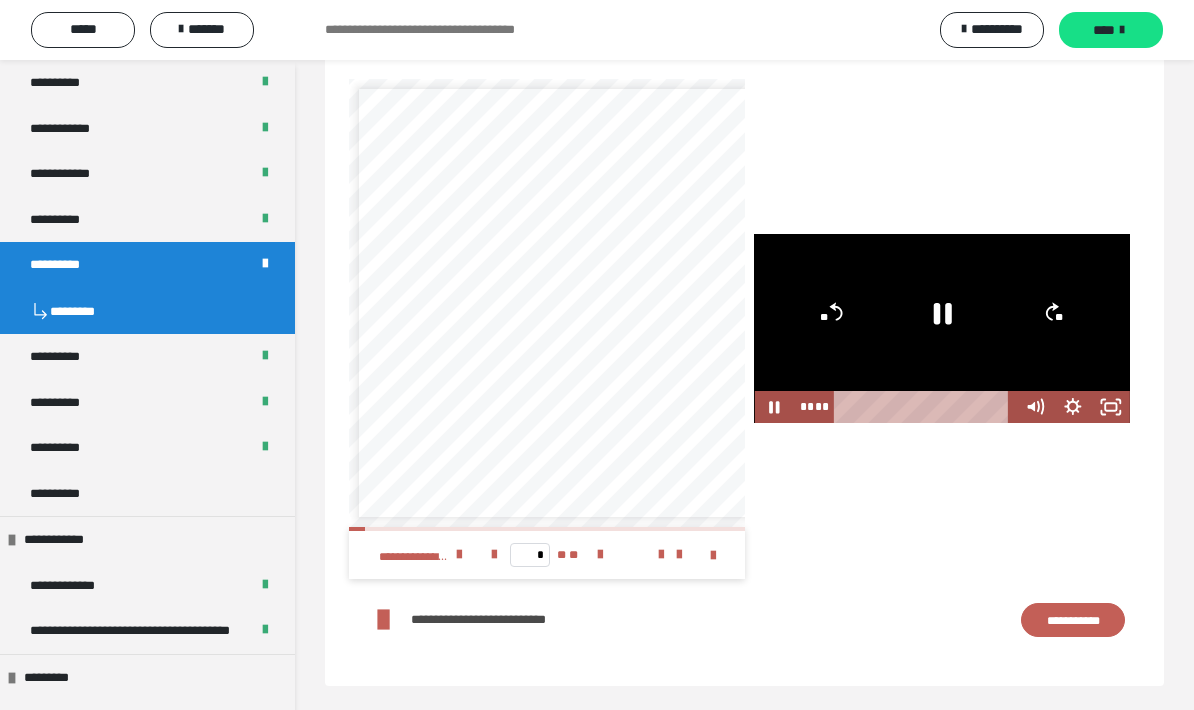click 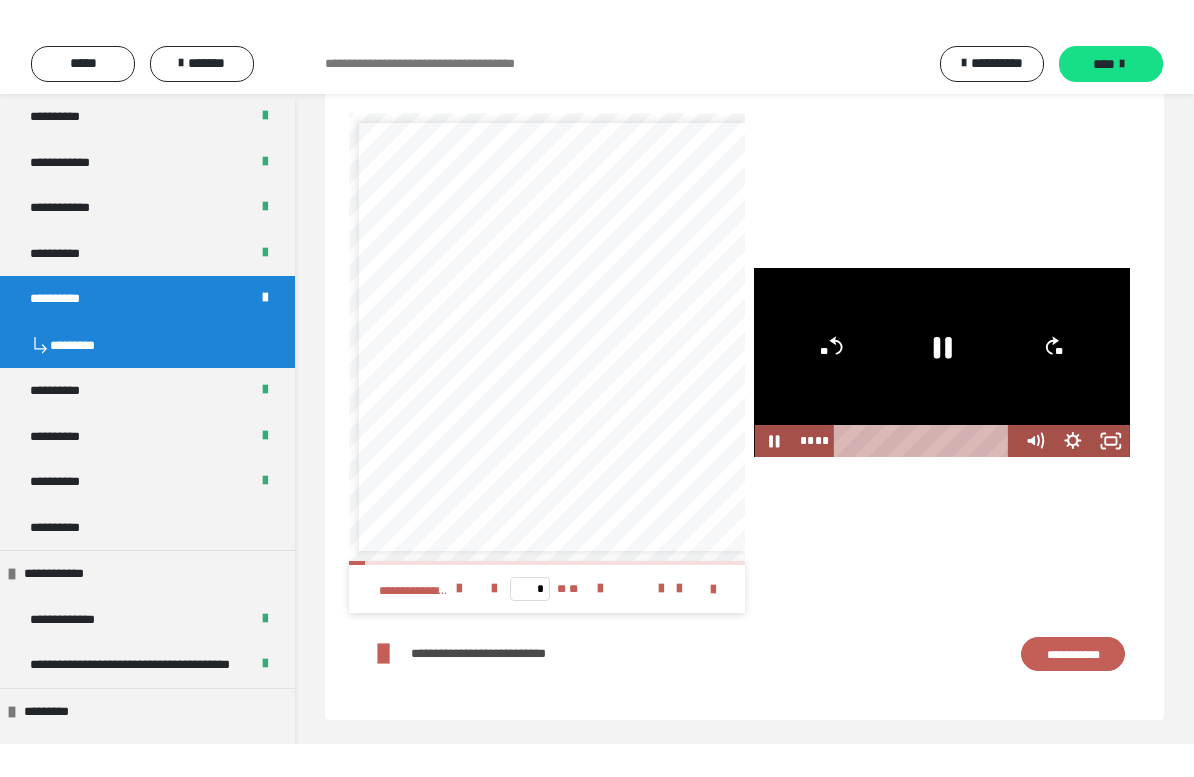 scroll, scrollTop: 24, scrollLeft: 0, axis: vertical 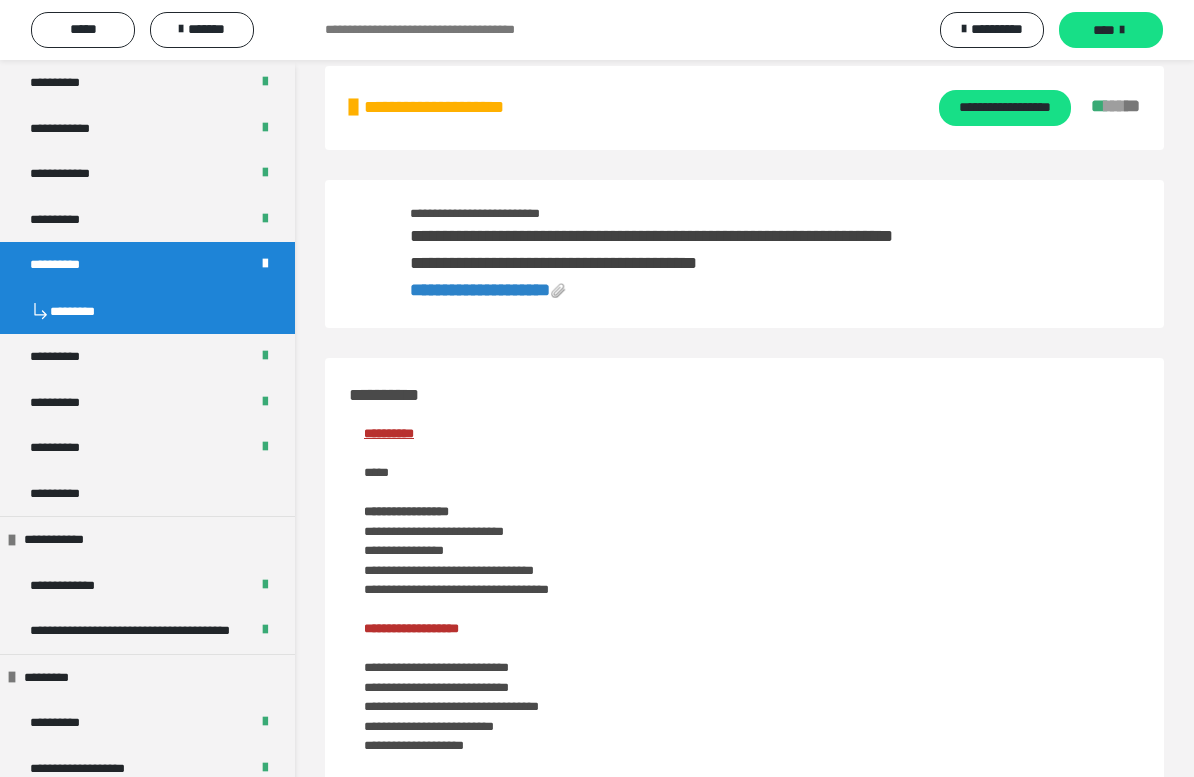click at bounding box center (942, 3285) 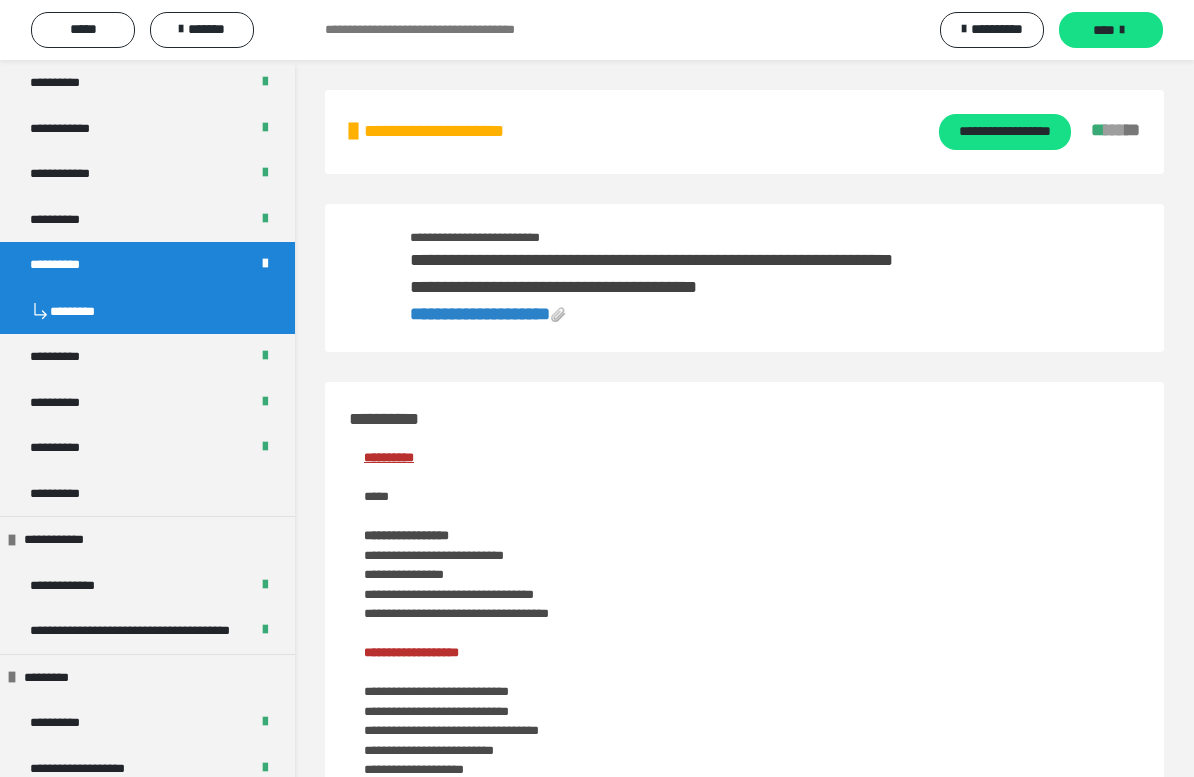 click at bounding box center [942, 3309] 